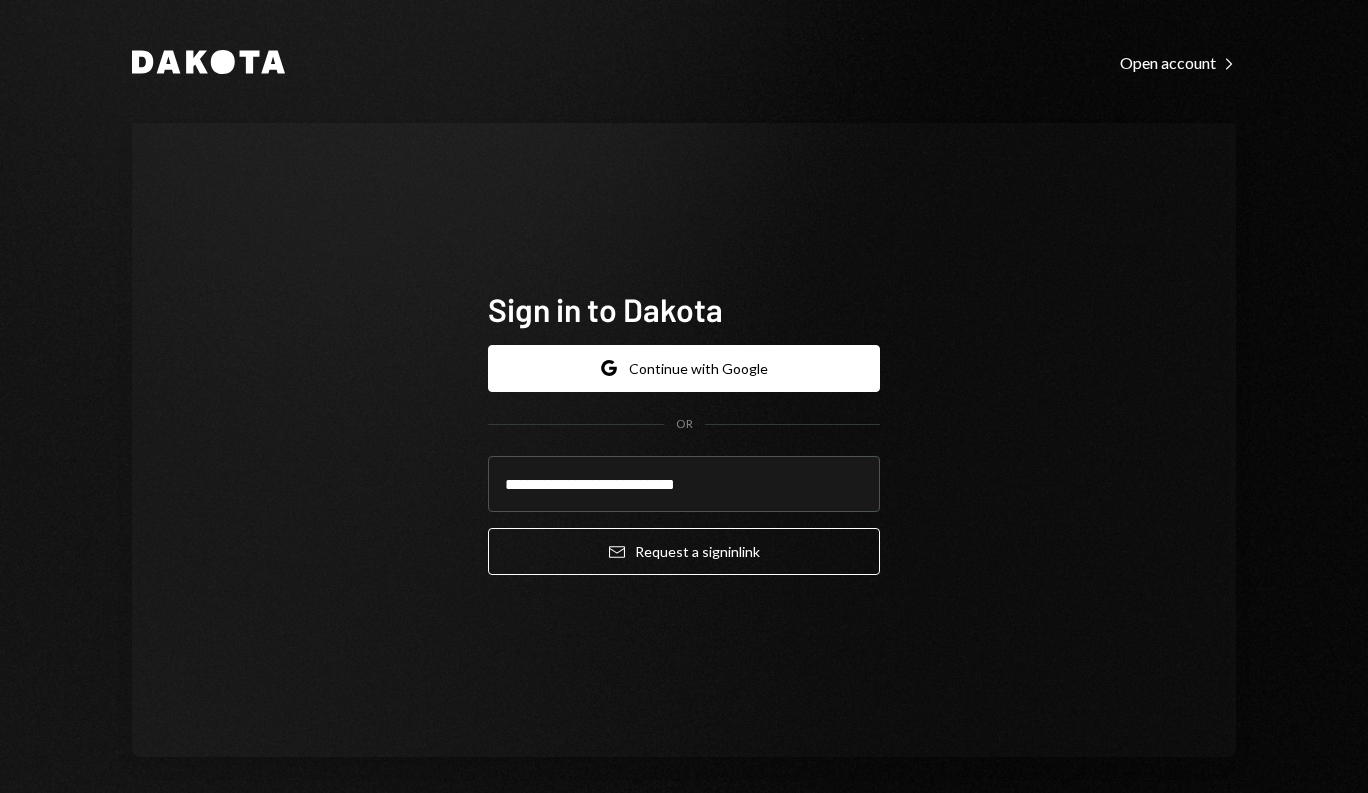scroll, scrollTop: 0, scrollLeft: 0, axis: both 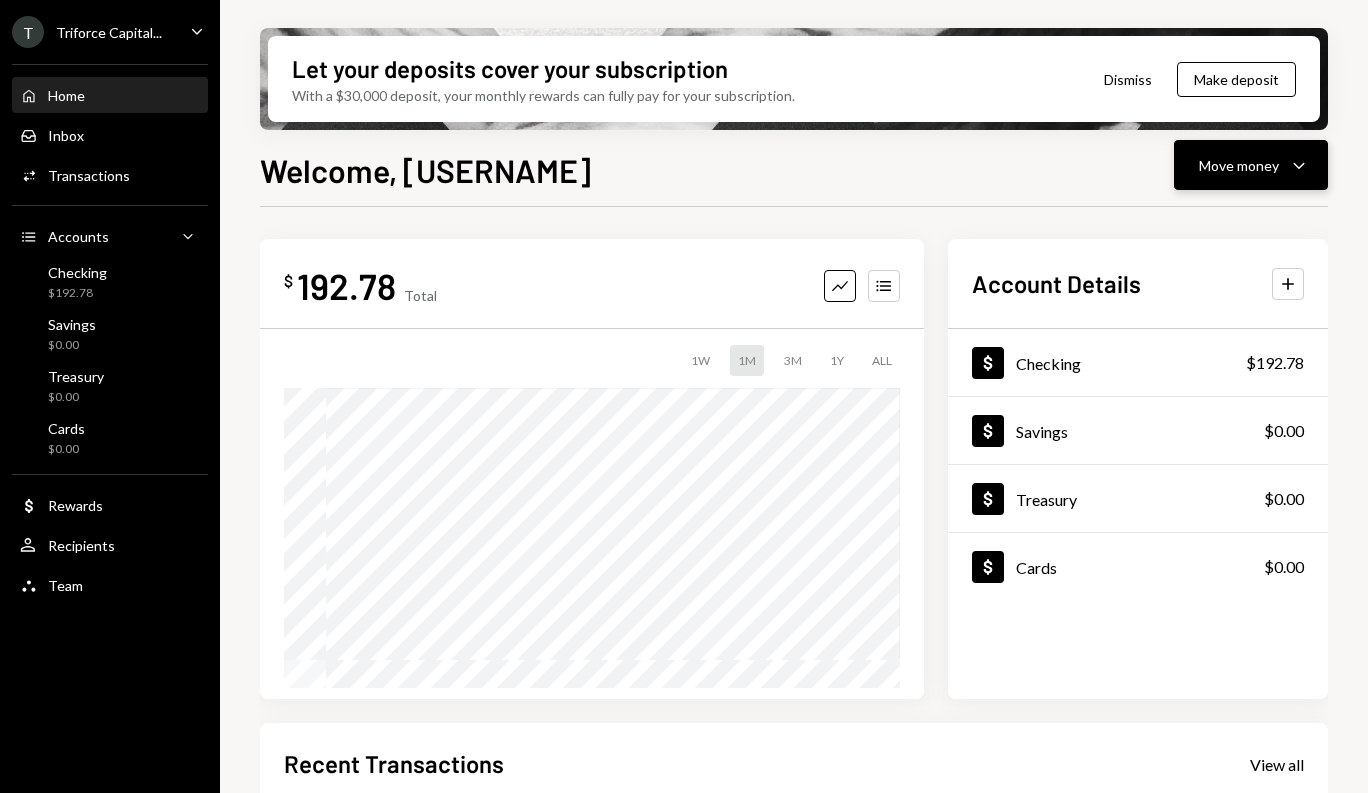 click on "Move money" at bounding box center [1239, 165] 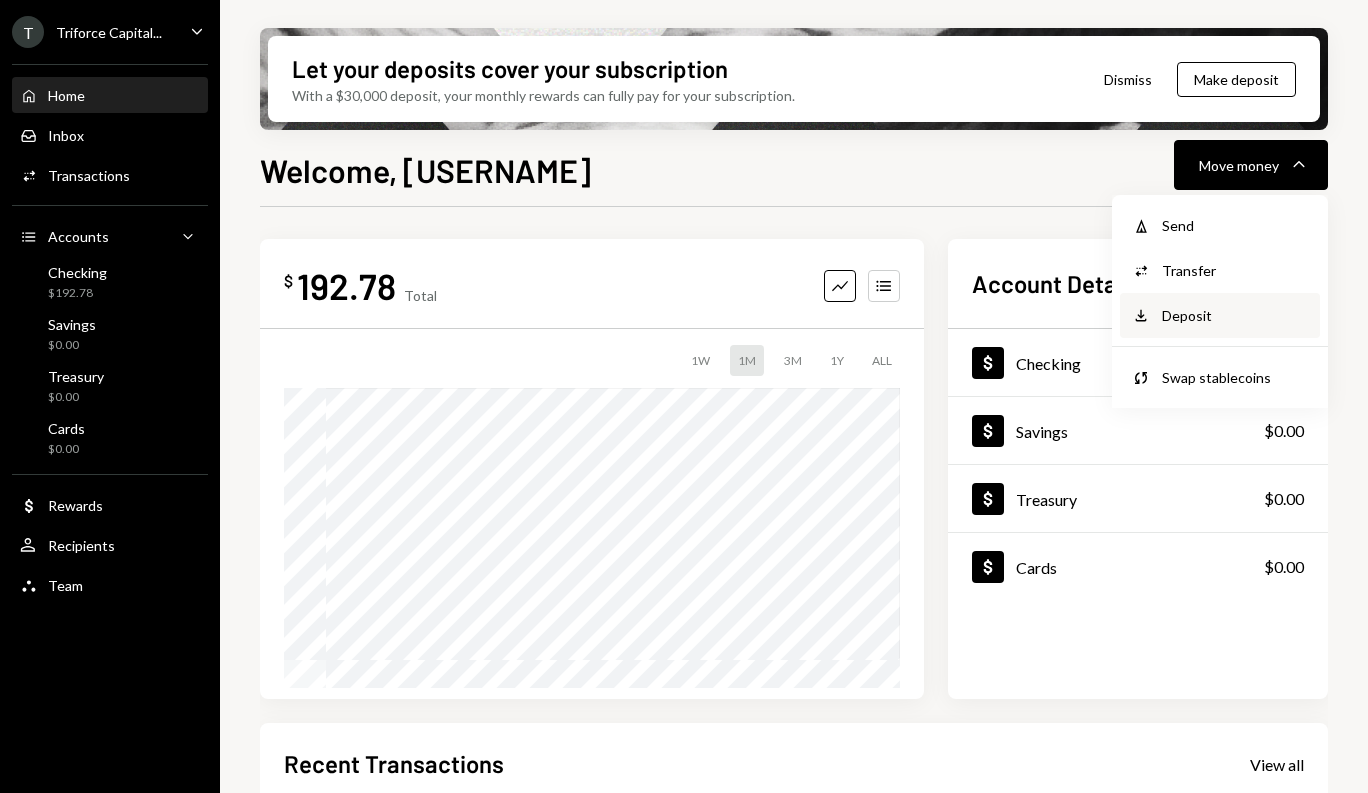 click on "Deposit" at bounding box center (1235, 315) 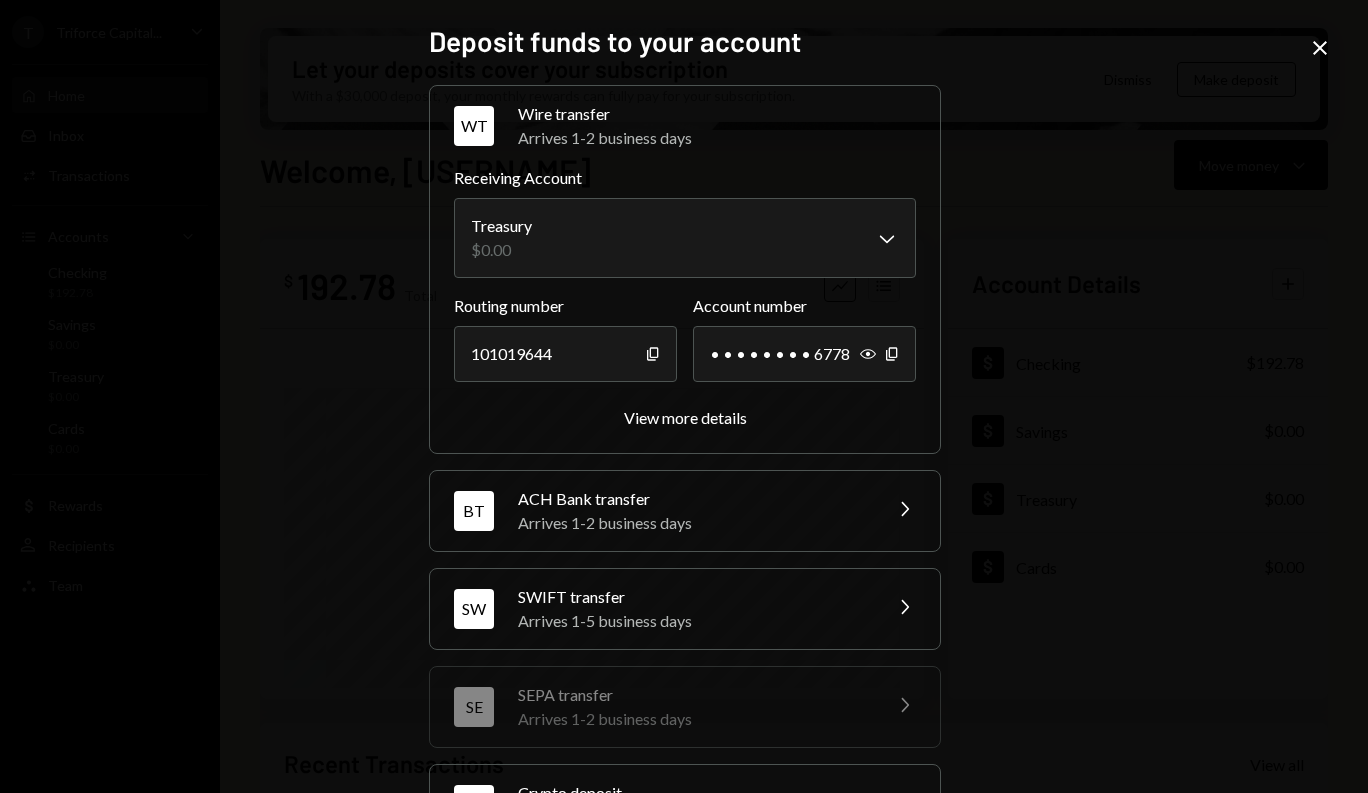 scroll, scrollTop: 180, scrollLeft: 0, axis: vertical 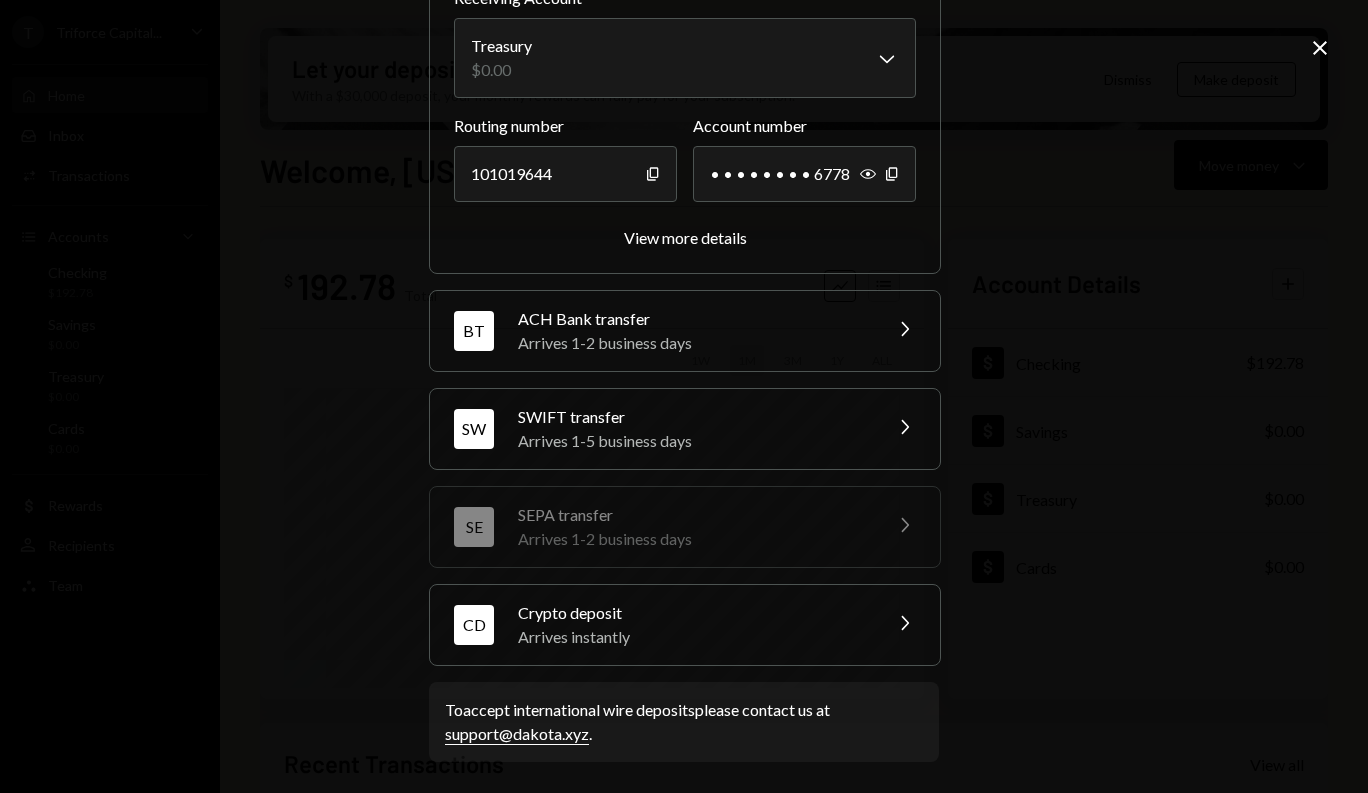 click on "Chevron Right" 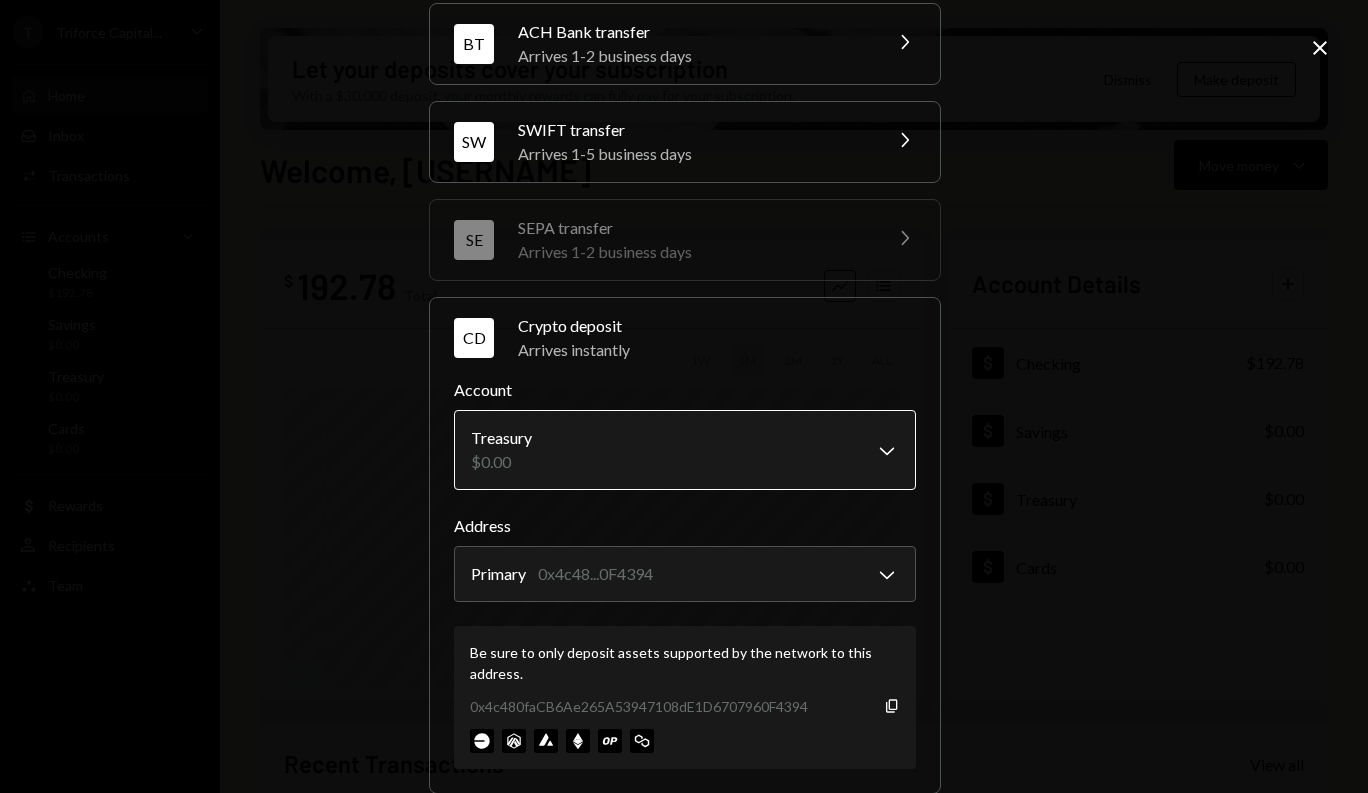 scroll, scrollTop: 308, scrollLeft: 0, axis: vertical 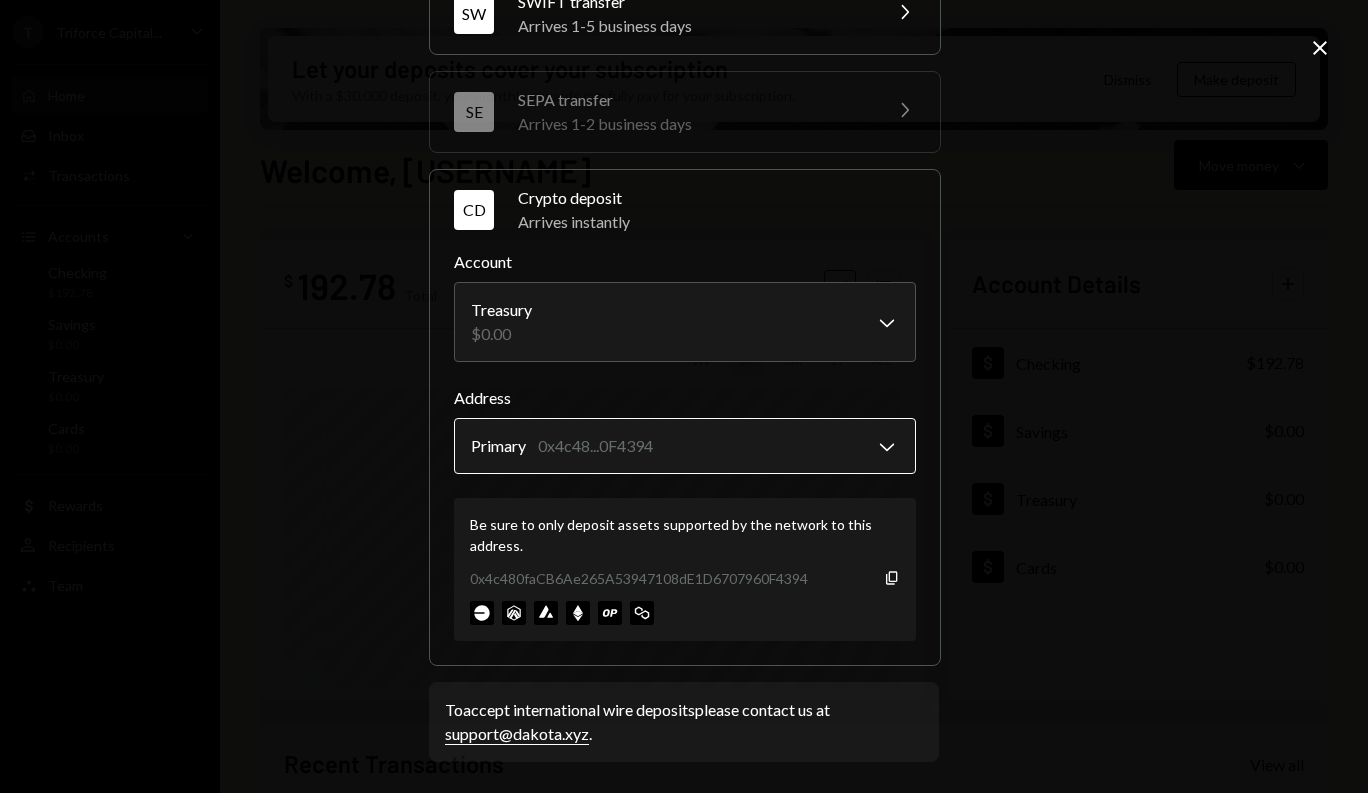 click on "T Triforce Capital... Caret Down Home Home Inbox Inbox Activities Transactions Accounts Accounts Caret Down Checking $192.78 Savings $0.00 Treasury $0.00 Cards $0.00 Dollar Rewards User Recipients Team Team Let your deposits cover your subscription With a $30,000 deposit, your monthly rewards can fully pay for your subscription. Dismiss Make deposit Welcome, Admin Move money Caret Down $ 192.78 Total Graph Accounts 1W 1M 3M 1Y ALL Account Details Plus Dollar Checking $192.78 Dollar Savings $0.00 Dollar Treasury $0.00 Dollar Cards $0.00 Recent Transactions View all Type Initiated By Initiated At Account Status Deposit 0.0000  SOL 5py3yx...tBQjwZ Copy 08/02/2025 Checking Completed Deposit 120  DKUSD 0x4c2c...A200B8 Copy 08/01/2025 Checking Completed Stablecoin Conversion $120.00 Chun Ho Cheng 08/01/2025 Checking Completed Stablecoin Conversion $100.00 Chun Ho Cheng 08/01/2025 Checking Canceled Deposit 0.0000  USDC 5py3yx...tBQjwZ Copy 08/01/2025 Checking Completed /dashboard Deposit funds to your account WT BT" at bounding box center [684, 396] 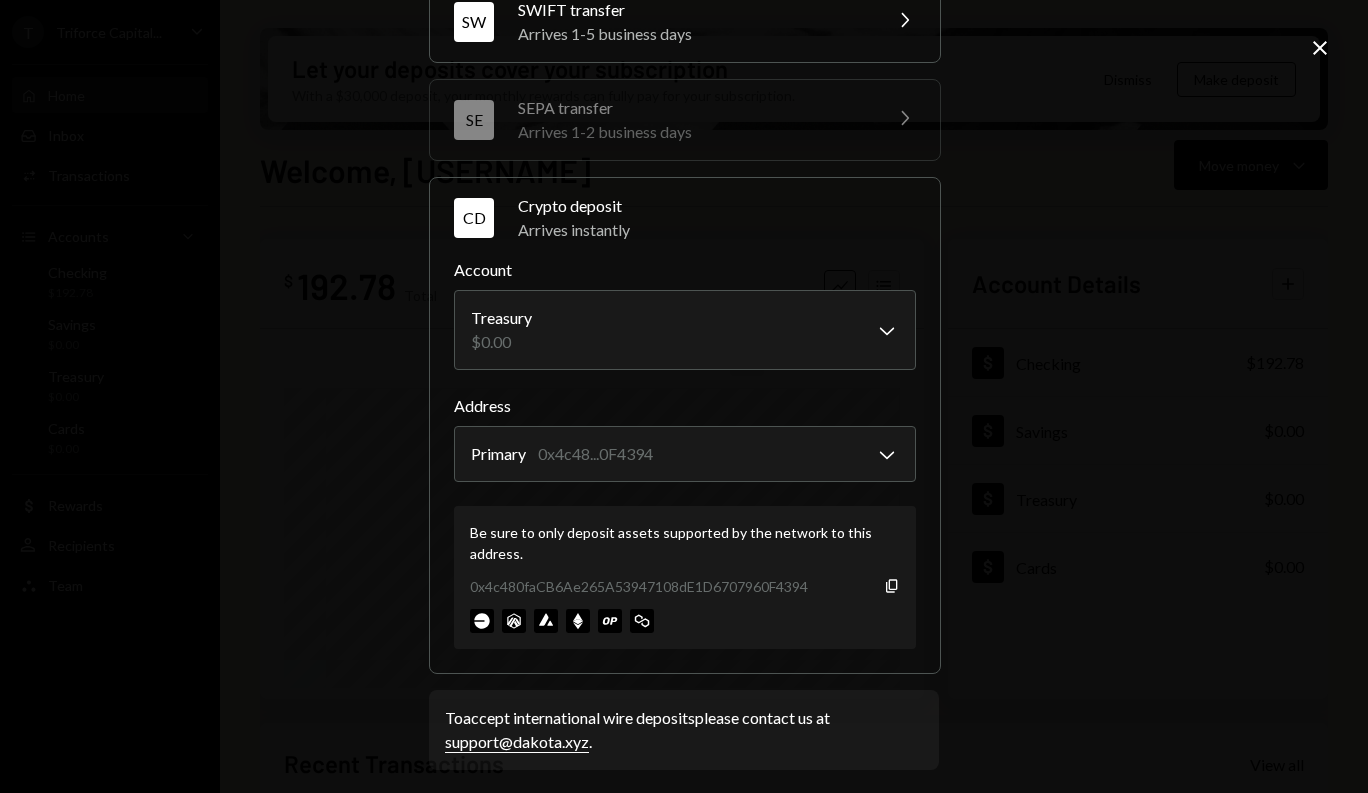 scroll, scrollTop: 280, scrollLeft: 0, axis: vertical 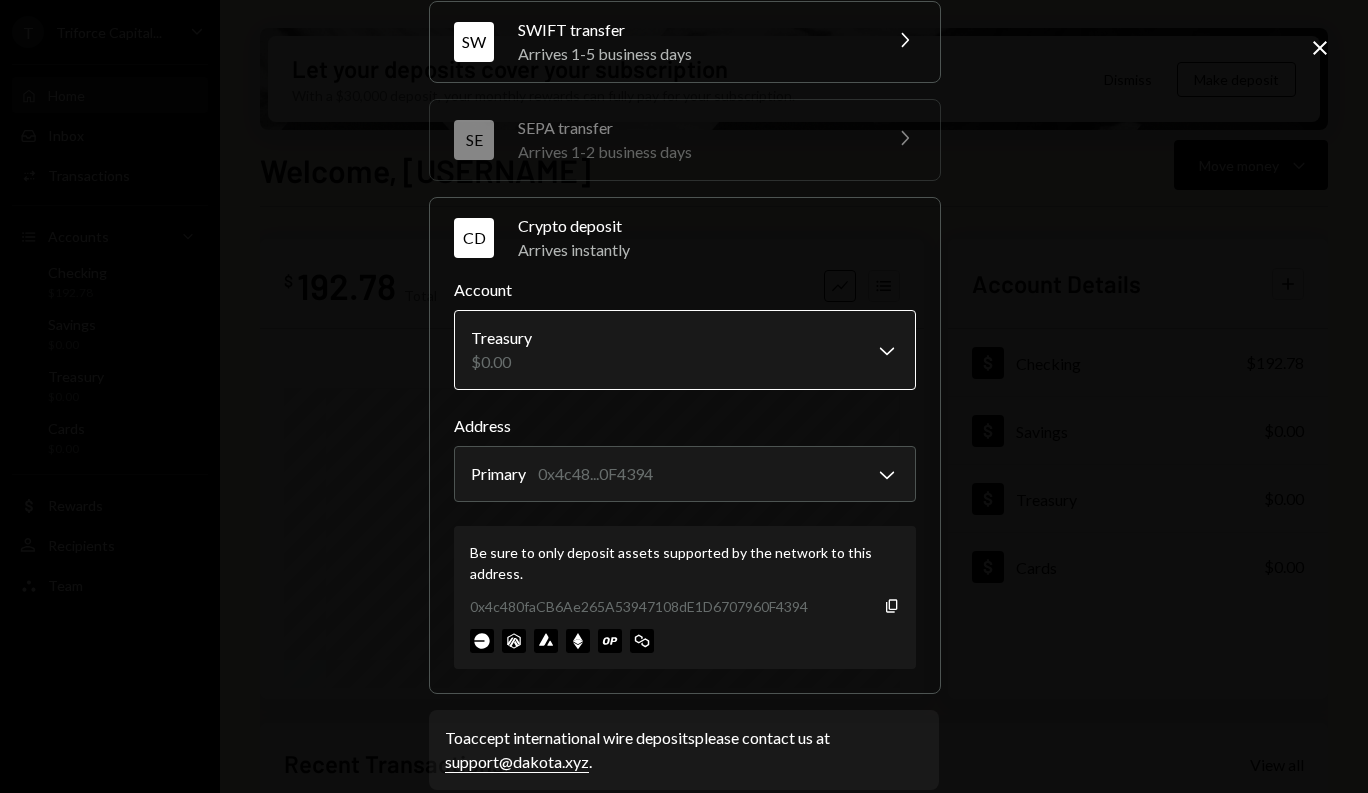 click on "T Triforce Capital... Caret Down Home Home Inbox Inbox Activities Transactions Accounts Accounts Caret Down Checking $192.78 Savings $0.00 Treasury $0.00 Cards $0.00 Dollar Rewards User Recipients Team Team Let your deposits cover your subscription With a $30,000 deposit, your monthly rewards can fully pay for your subscription. Dismiss Make deposit Welcome, [NAME] Move money Caret Down $ 192.78 Total Graph Accounts 1W 1M 3M 1Y ALL Account Details Plus Dollar Checking $192.78 Dollar Savings $0.00 Dollar Treasury $0.00 Dollar Cards $0.00 Recent Transactions View all Type Initiated By Initiated At Account Status Deposit 0.0000  SOL [ADDRESS] Copy 08/02/2025 Checking Completed Deposit 120  DKUSD [ADDRESS] Copy 08/01/2025 Checking Completed Stablecoin Conversion $120.00 [NAME] 08/01/2025 Checking Completed Stablecoin Conversion $100.00 [NAME] 08/01/2025 Checking Canceled Deposit 0.0000  USDC [ADDRESS] Copy 08/01/2025 Checking Completed /dashboard Deposit funds to your account WT BT" at bounding box center (684, 396) 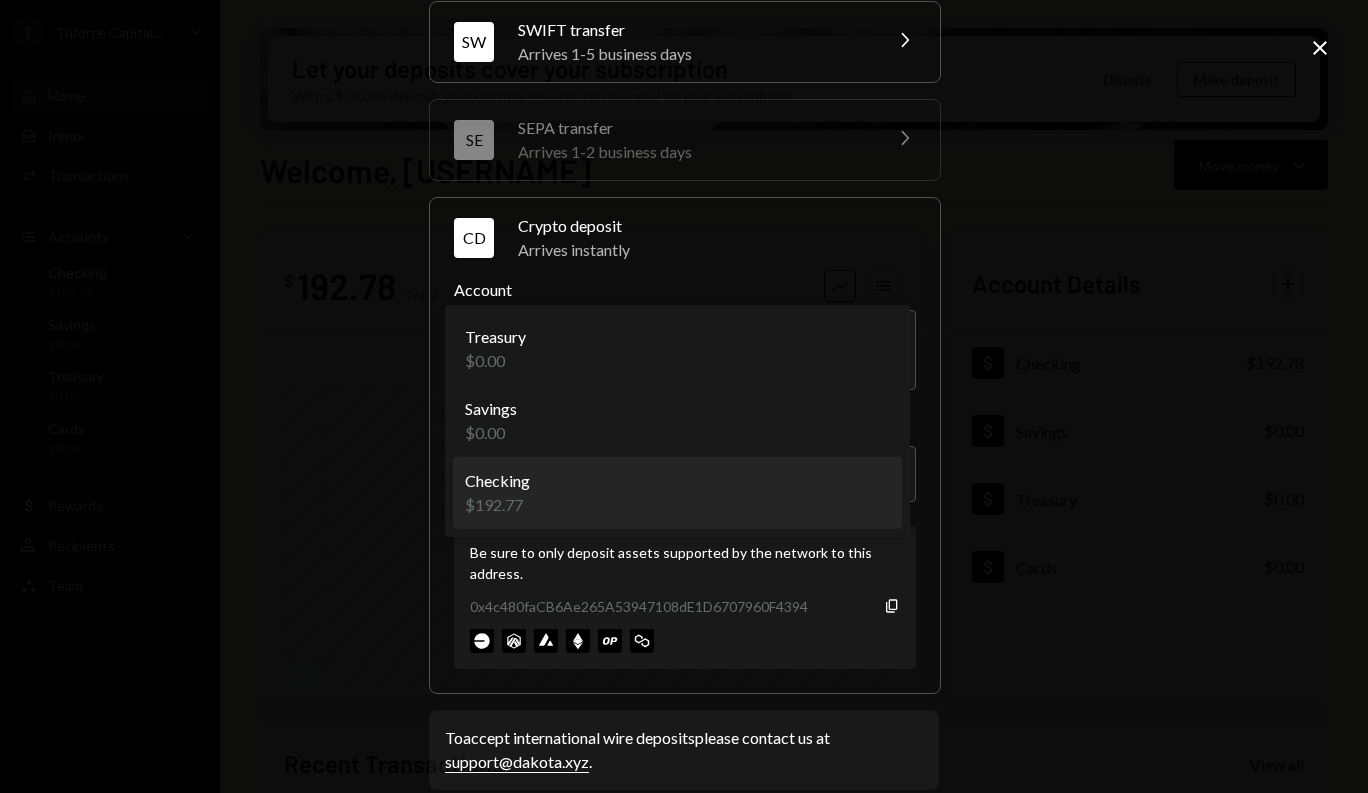 select on "**********" 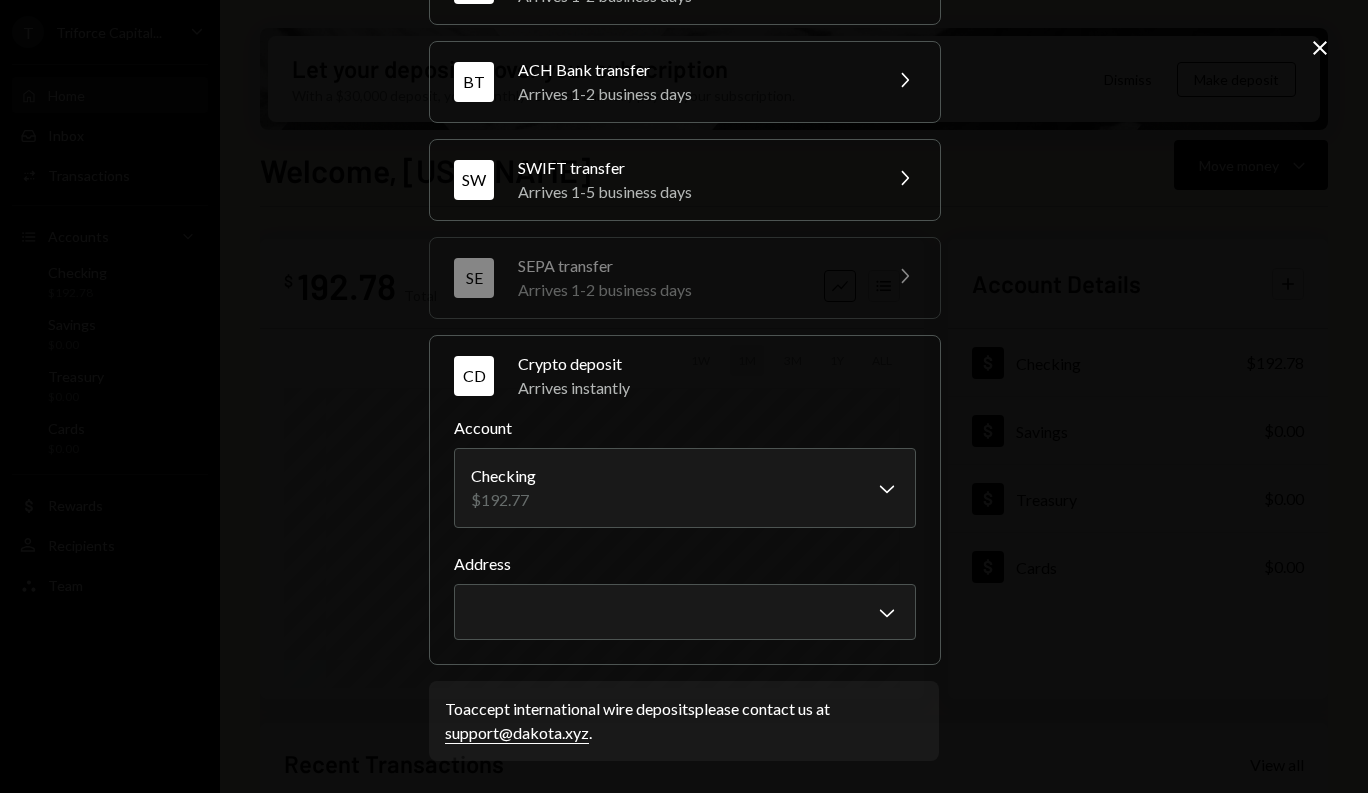 scroll, scrollTop: 141, scrollLeft: 0, axis: vertical 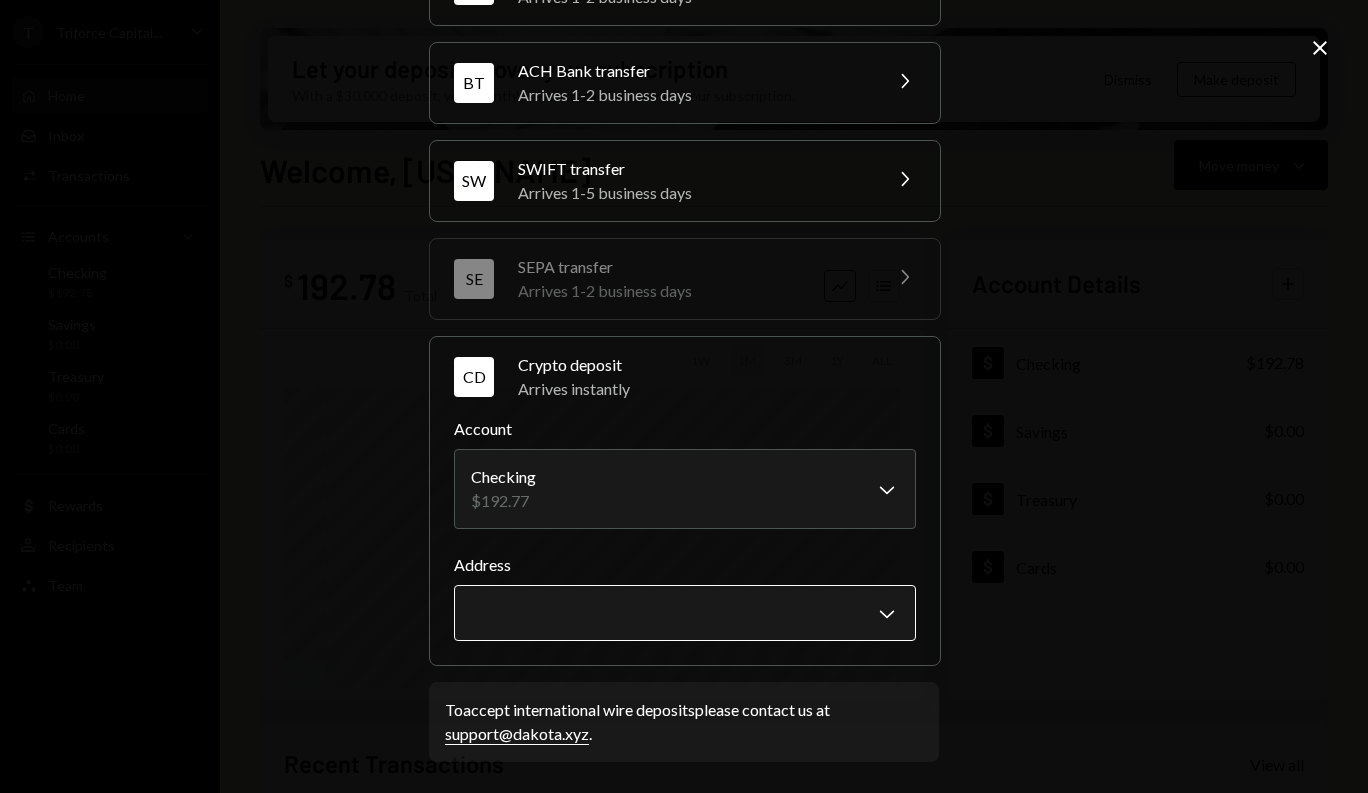 click on "T Triforce Capital... Caret Down Home Home Inbox Inbox Activities Transactions Accounts Accounts Caret Down Checking $192.78 Savings $0.00 Treasury $0.00 Cards $0.00 Dollar Rewards User Recipients Team Team Let your deposits cover your subscription With a $30,000 deposit, your monthly rewards can fully pay for your subscription. Dismiss Make deposit Welcome, [NAME] Move money Caret Down $ 192.78 Total Graph Accounts 1W 1M 3M 1Y ALL Account Details Plus Dollar Checking $192.78 Dollar Savings $0.00 Dollar Treasury $0.00 Dollar Cards $0.00 Recent Transactions View all Type Initiated By Initiated At Account Status Deposit 0.0000  SOL [ADDRESS] Copy 08/02/2025 Checking Completed Deposit 120  DKUSD [ADDRESS] Copy 08/01/2025 Checking Completed Stablecoin Conversion $120.00 [NAME] 08/01/2025 Checking Completed Stablecoin Conversion $100.00 [NAME] 08/01/2025 Checking Canceled Deposit 0.0000  USDC [ADDRESS] Copy 08/01/2025 Checking Completed /dashboard Deposit funds to your account WT BT" at bounding box center (684, 396) 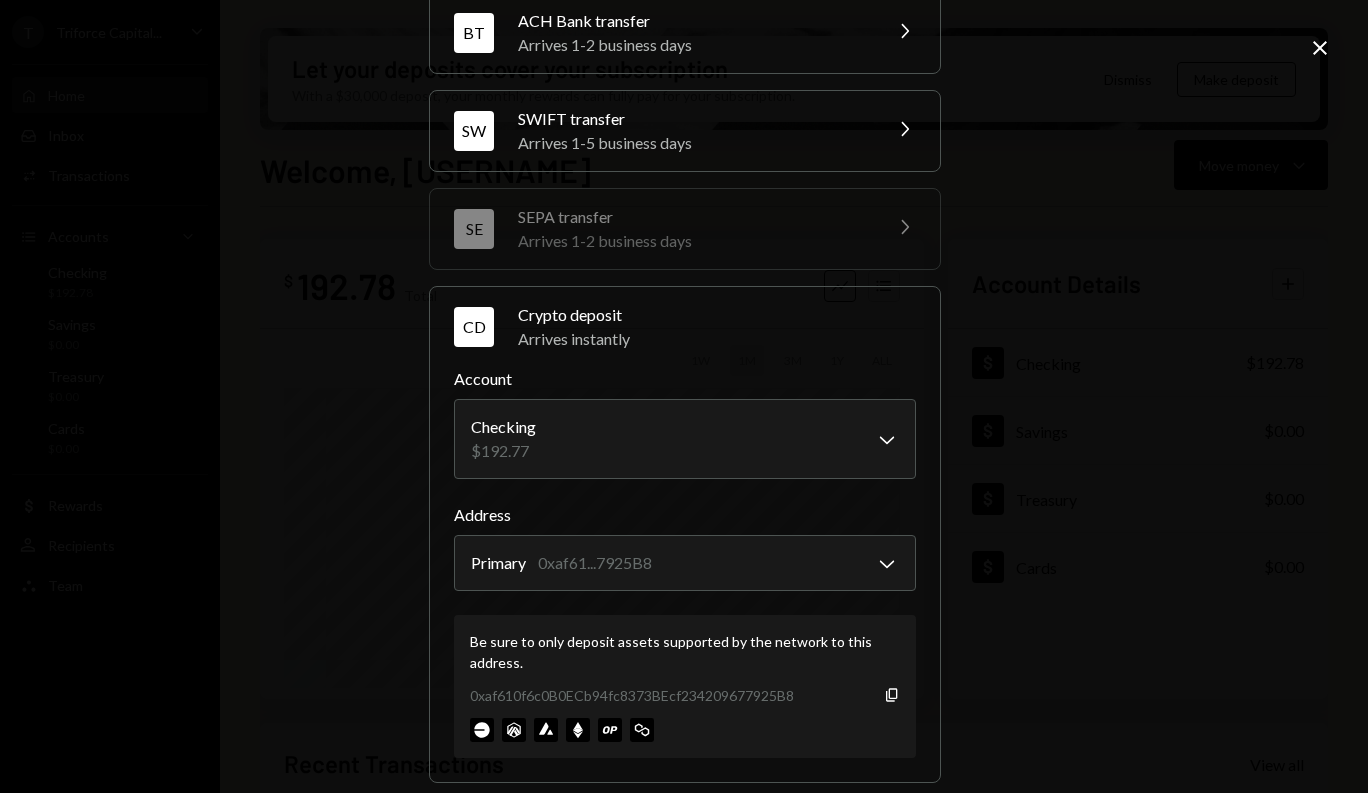 scroll, scrollTop: 308, scrollLeft: 0, axis: vertical 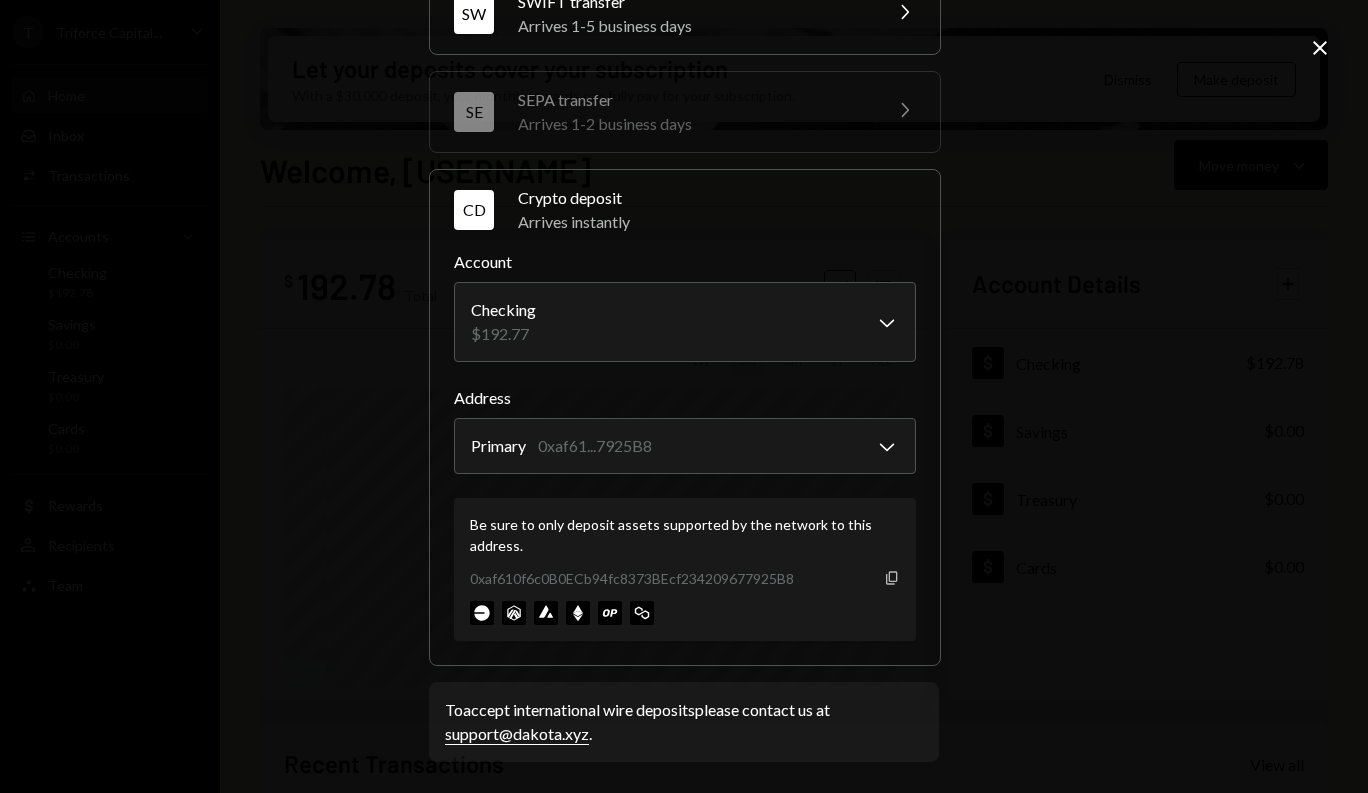 click 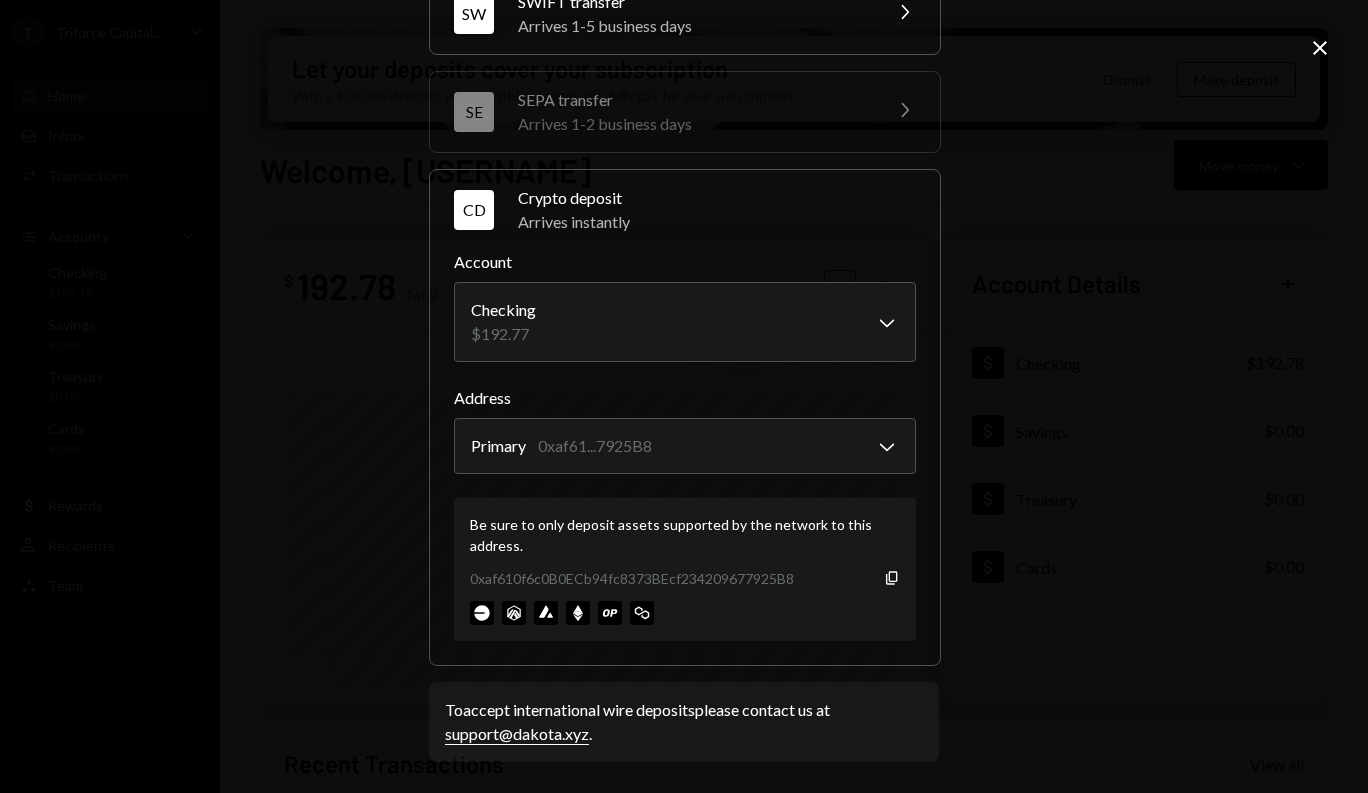 scroll, scrollTop: 0, scrollLeft: 0, axis: both 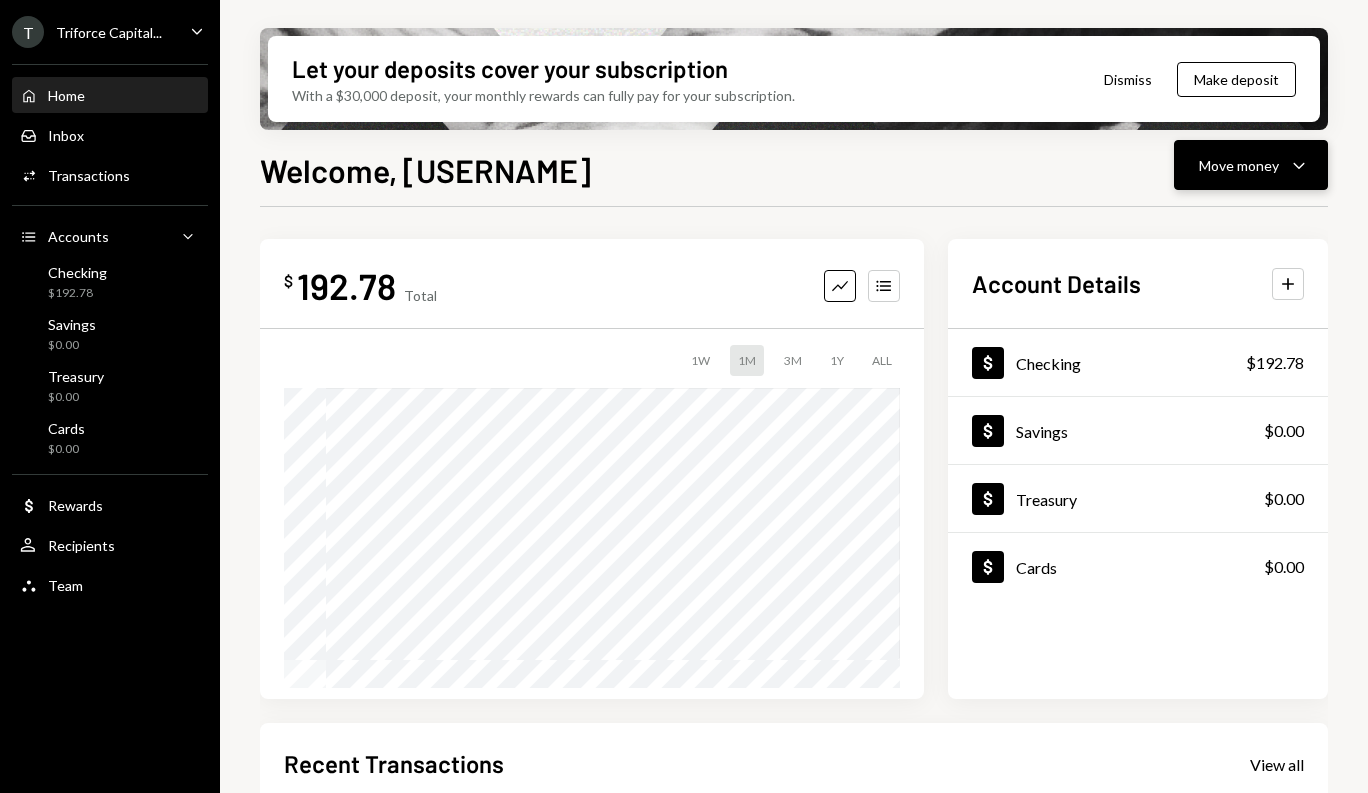 click on "Move money" at bounding box center [1239, 165] 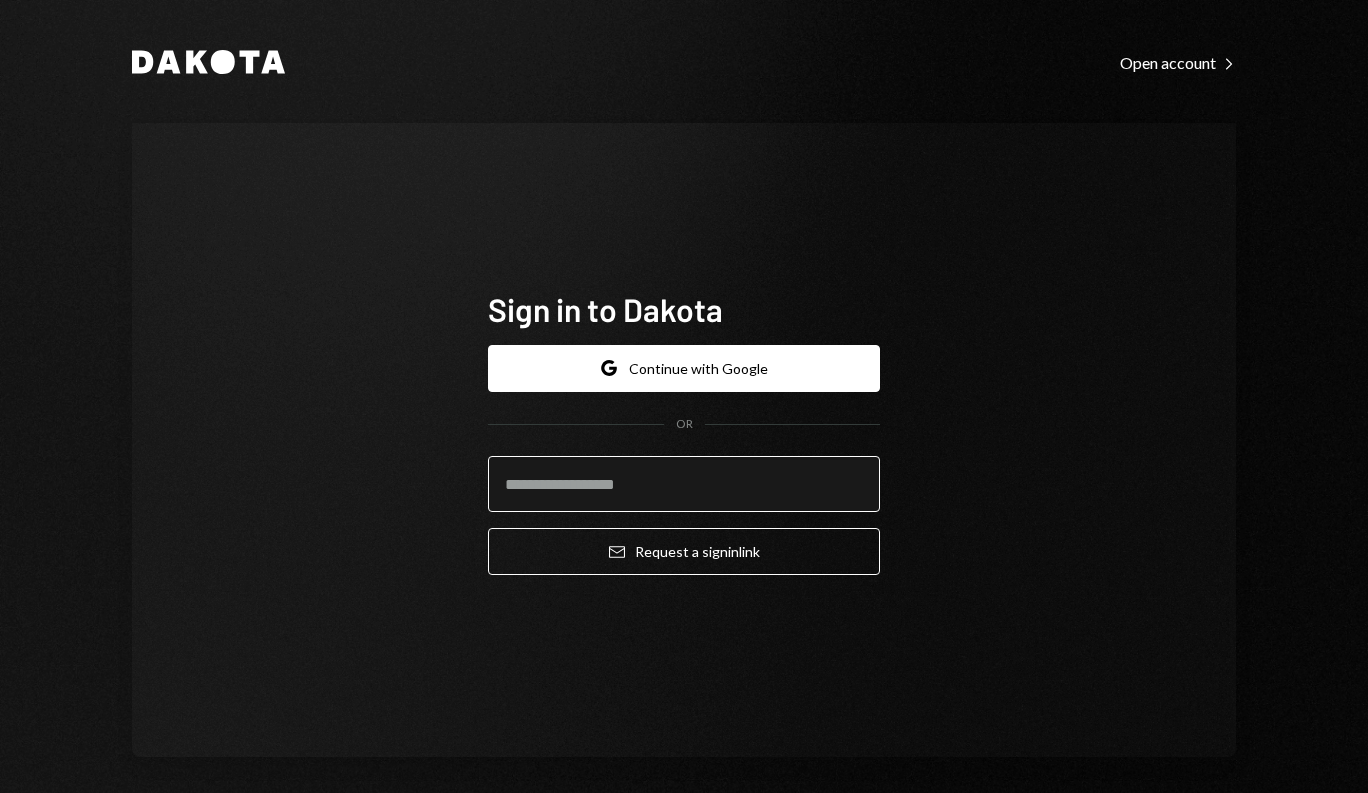 type on "**********" 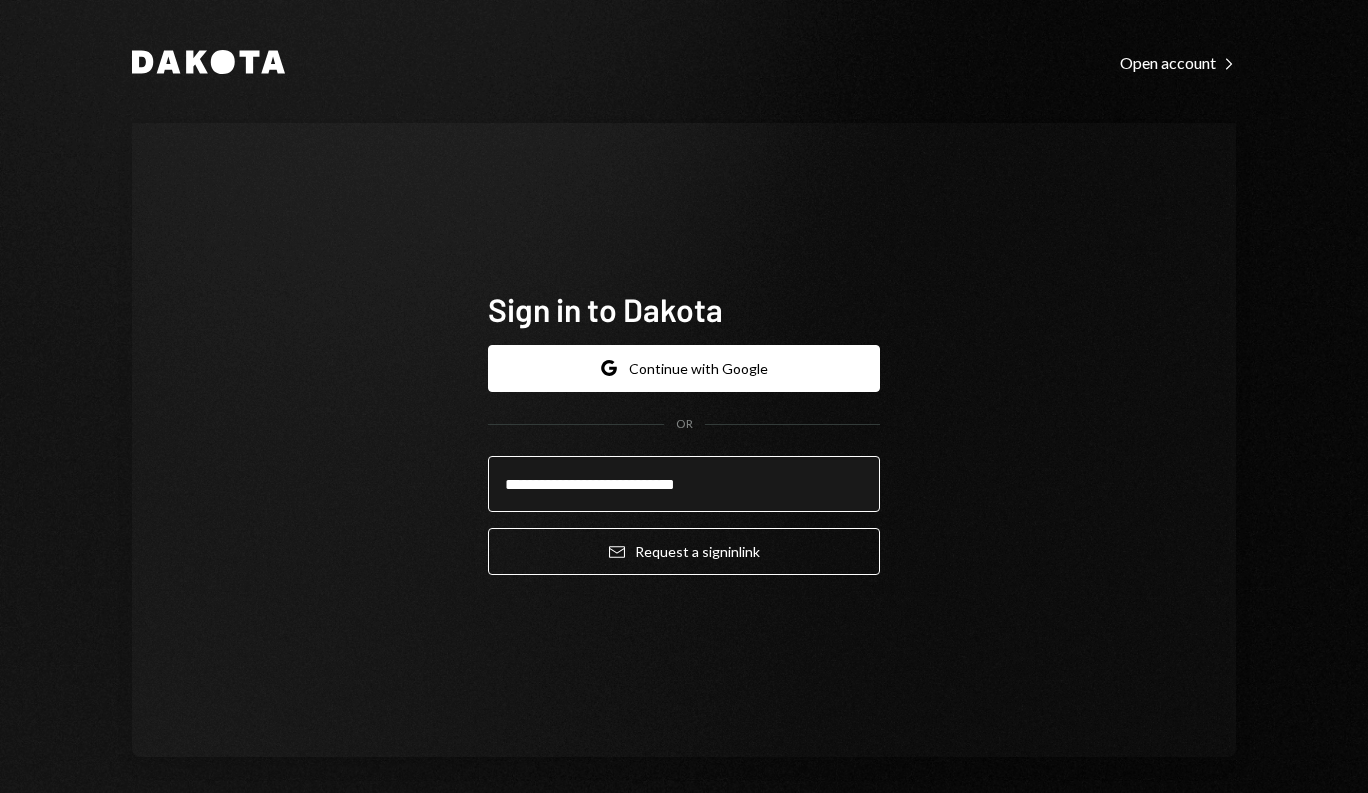 click on "Email Request a sign  in  link" at bounding box center [684, 551] 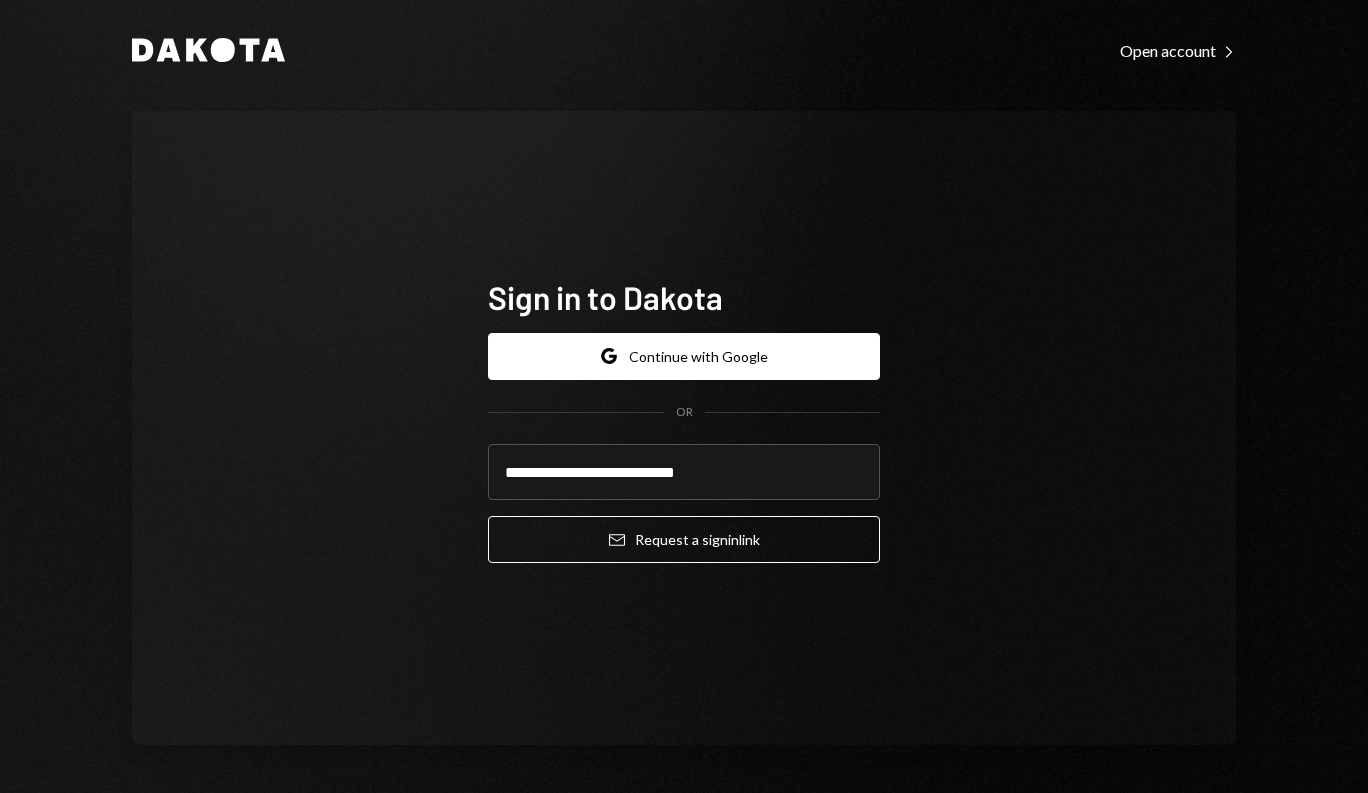 scroll, scrollTop: 0, scrollLeft: 0, axis: both 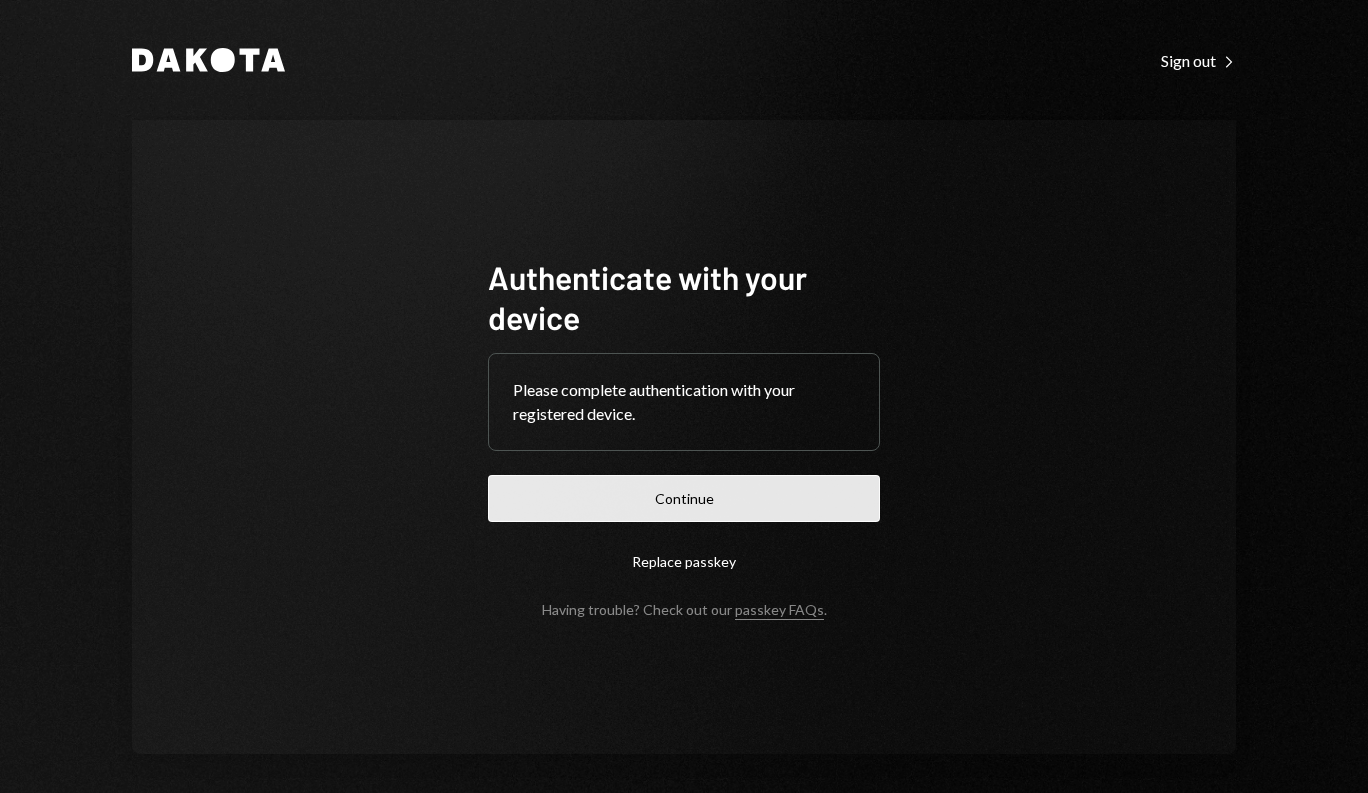 click on "Continue" at bounding box center (684, 498) 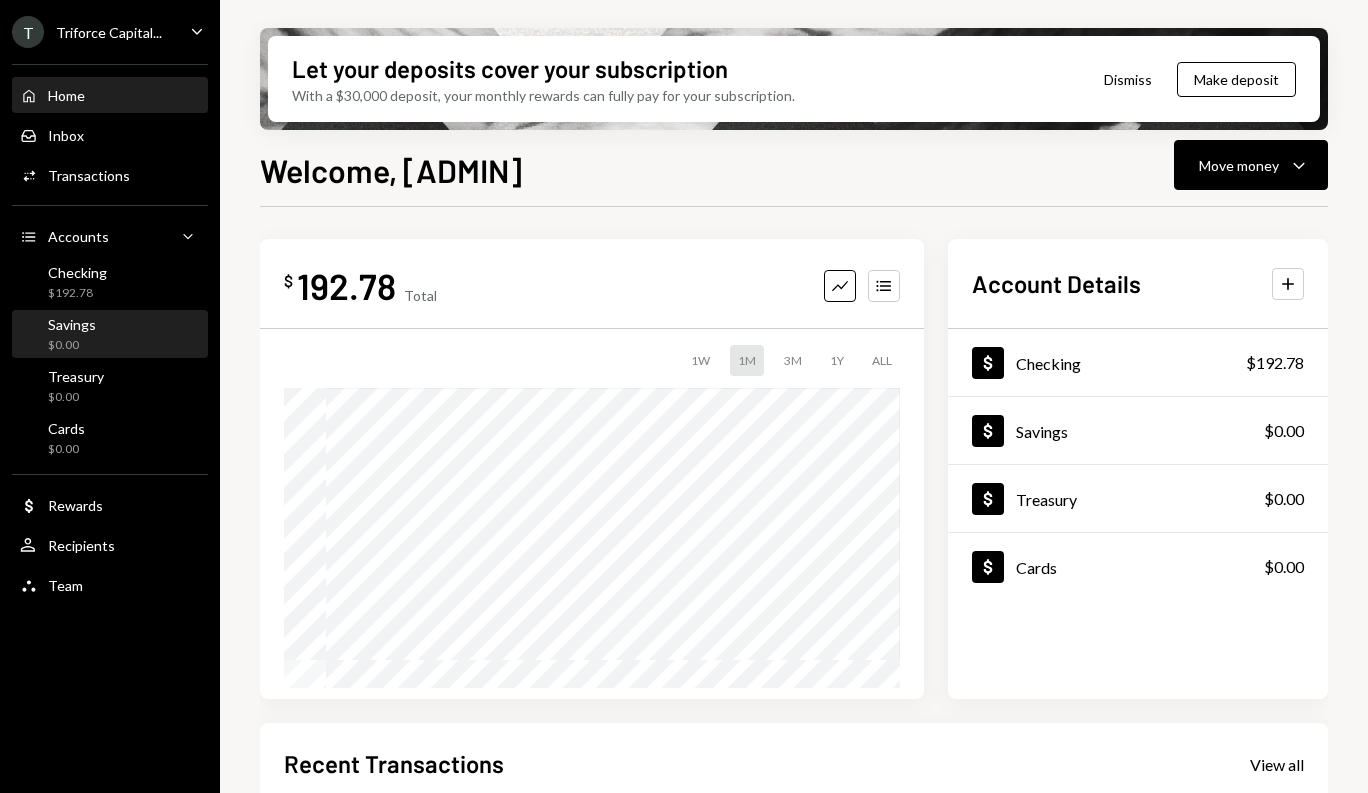 click on "Savings $0.00" at bounding box center [110, 335] 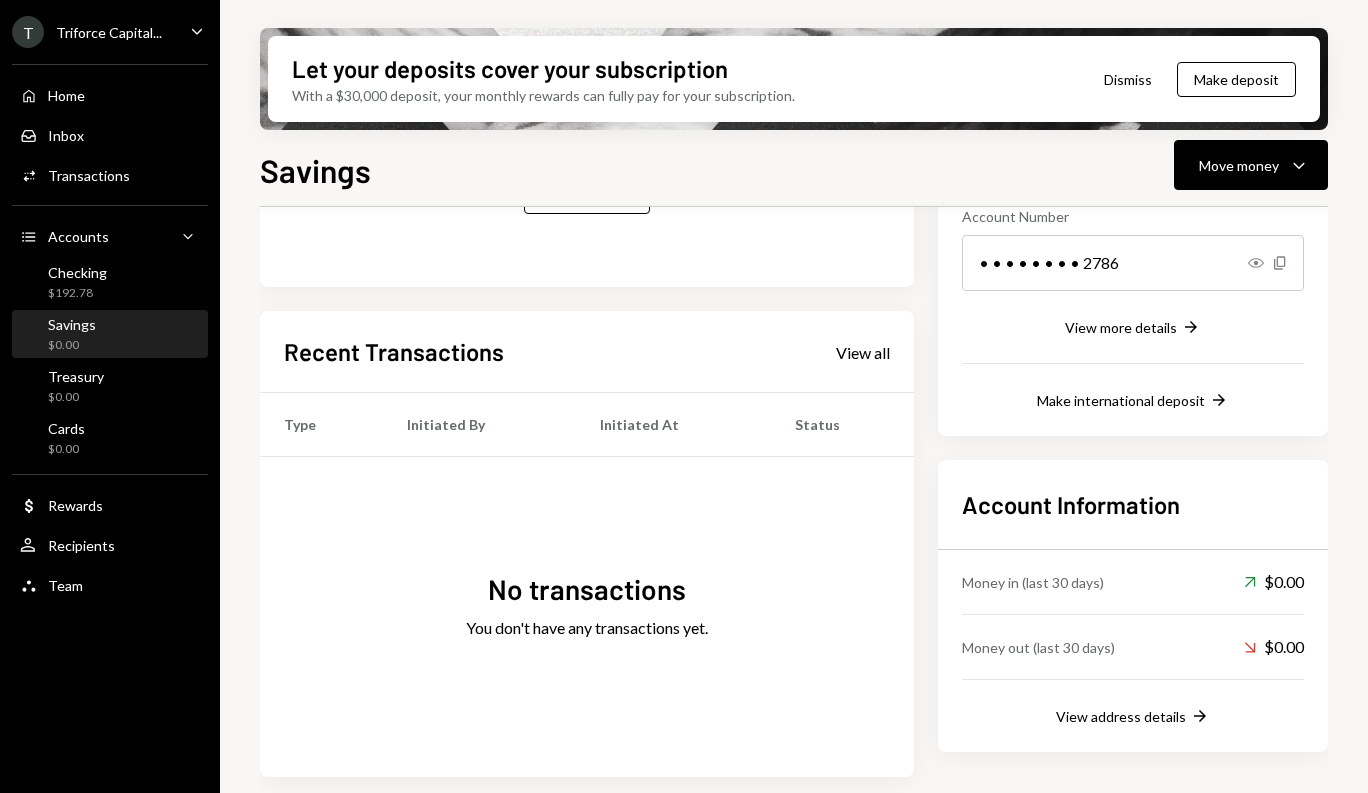 scroll, scrollTop: 0, scrollLeft: 0, axis: both 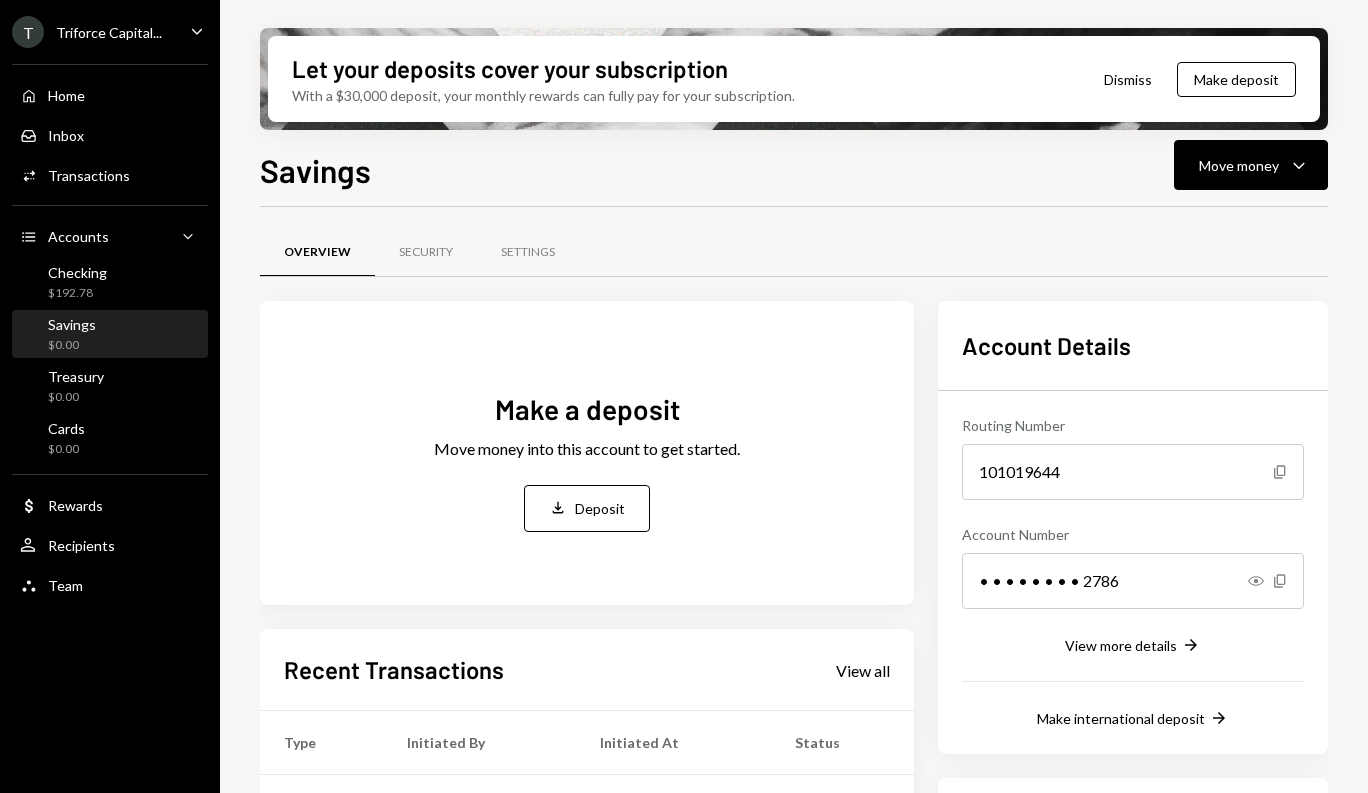 click on "Caret Down" 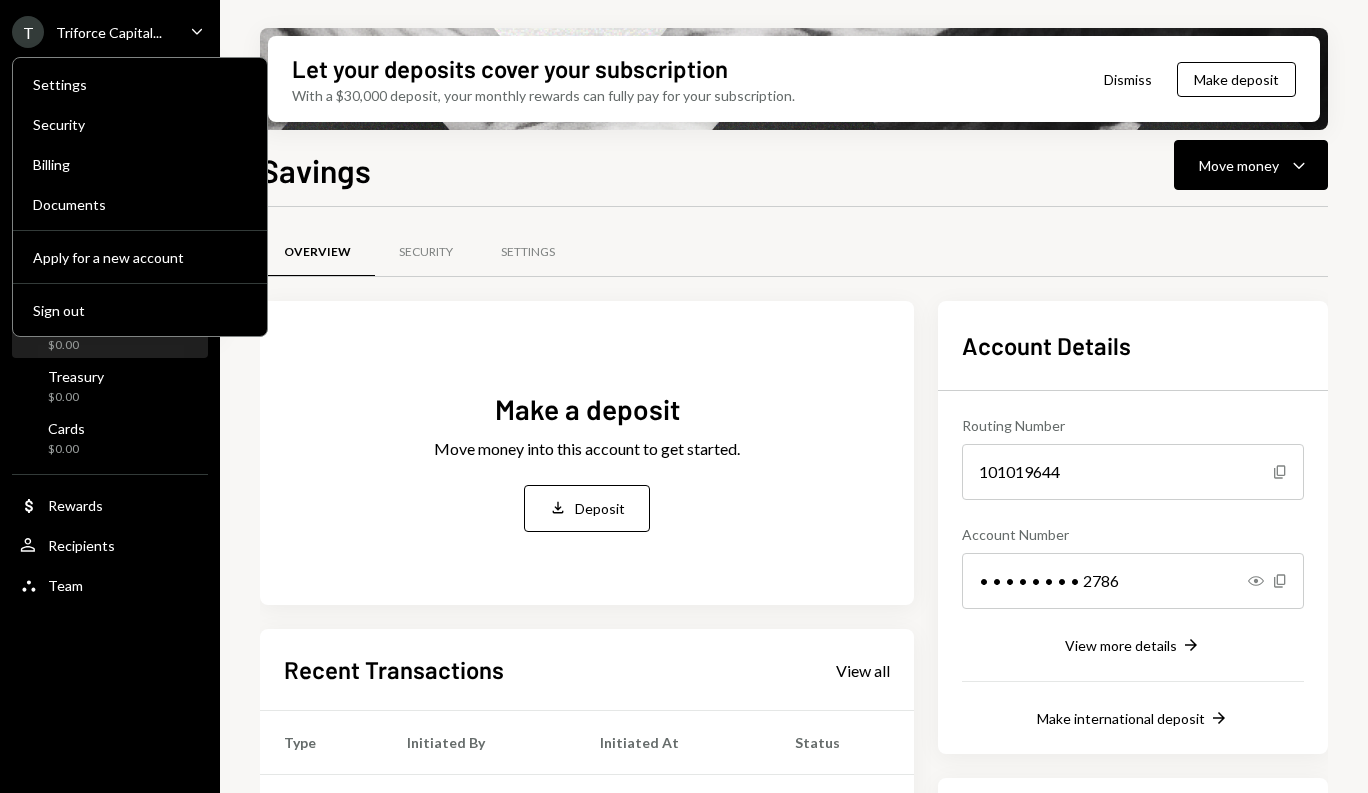 click on "Caret Down" 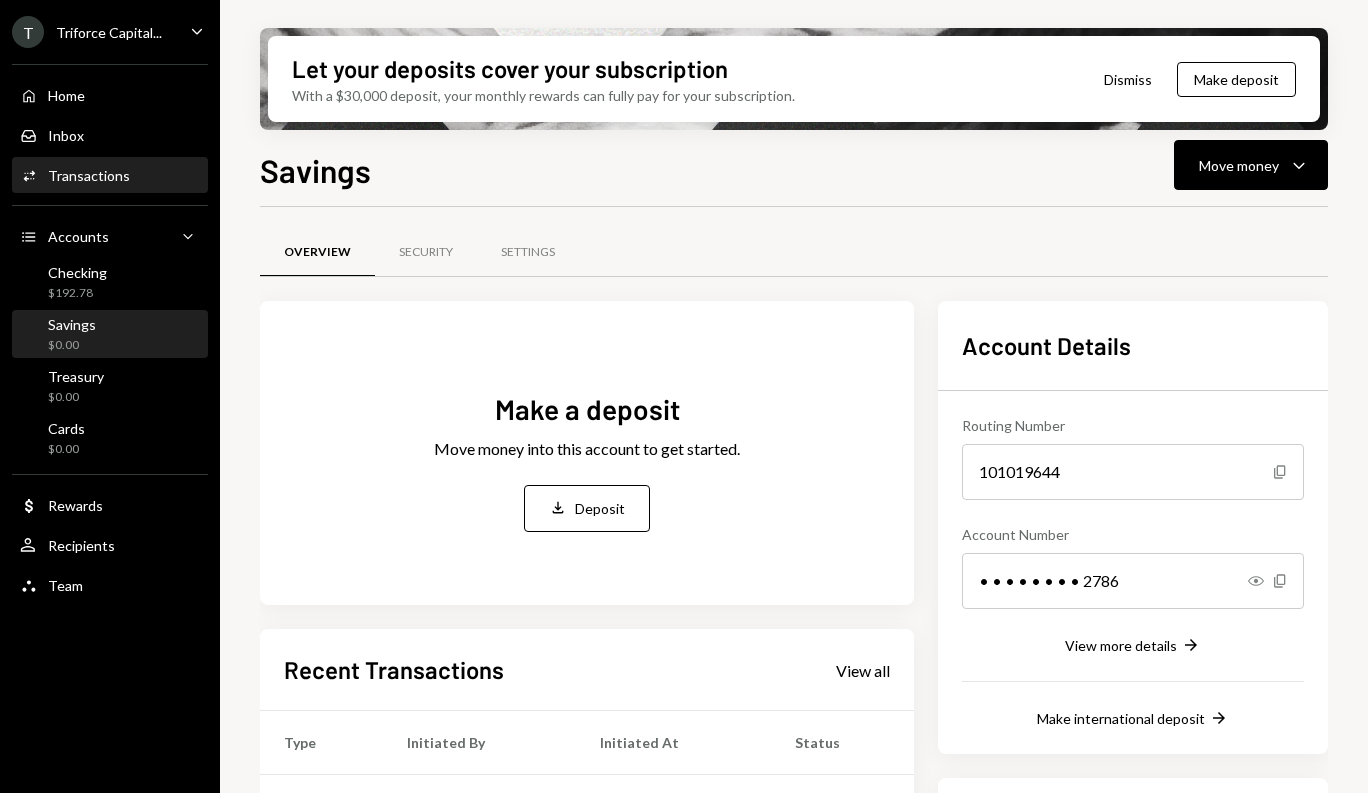 click on "Activities Transactions" at bounding box center [110, 176] 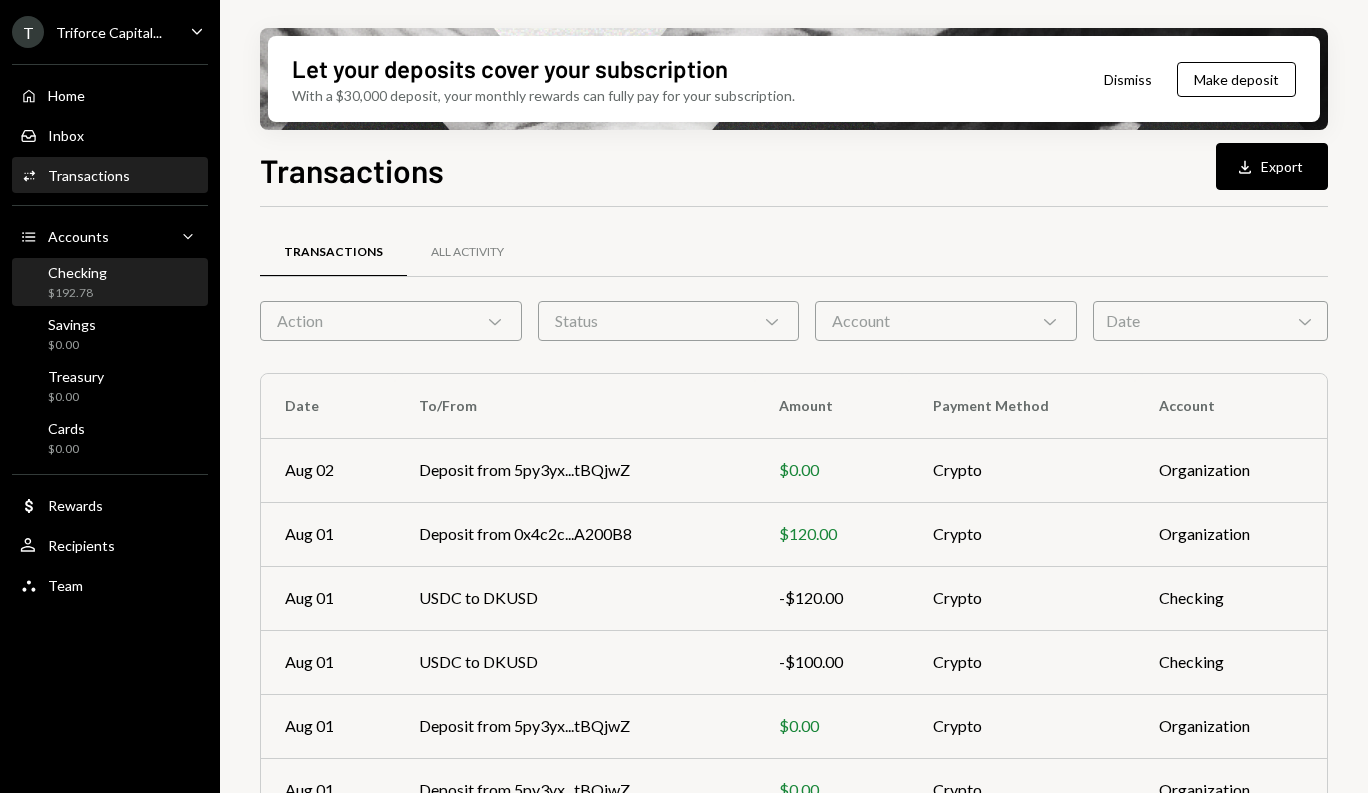 click on "Checking $192.78" at bounding box center [110, 283] 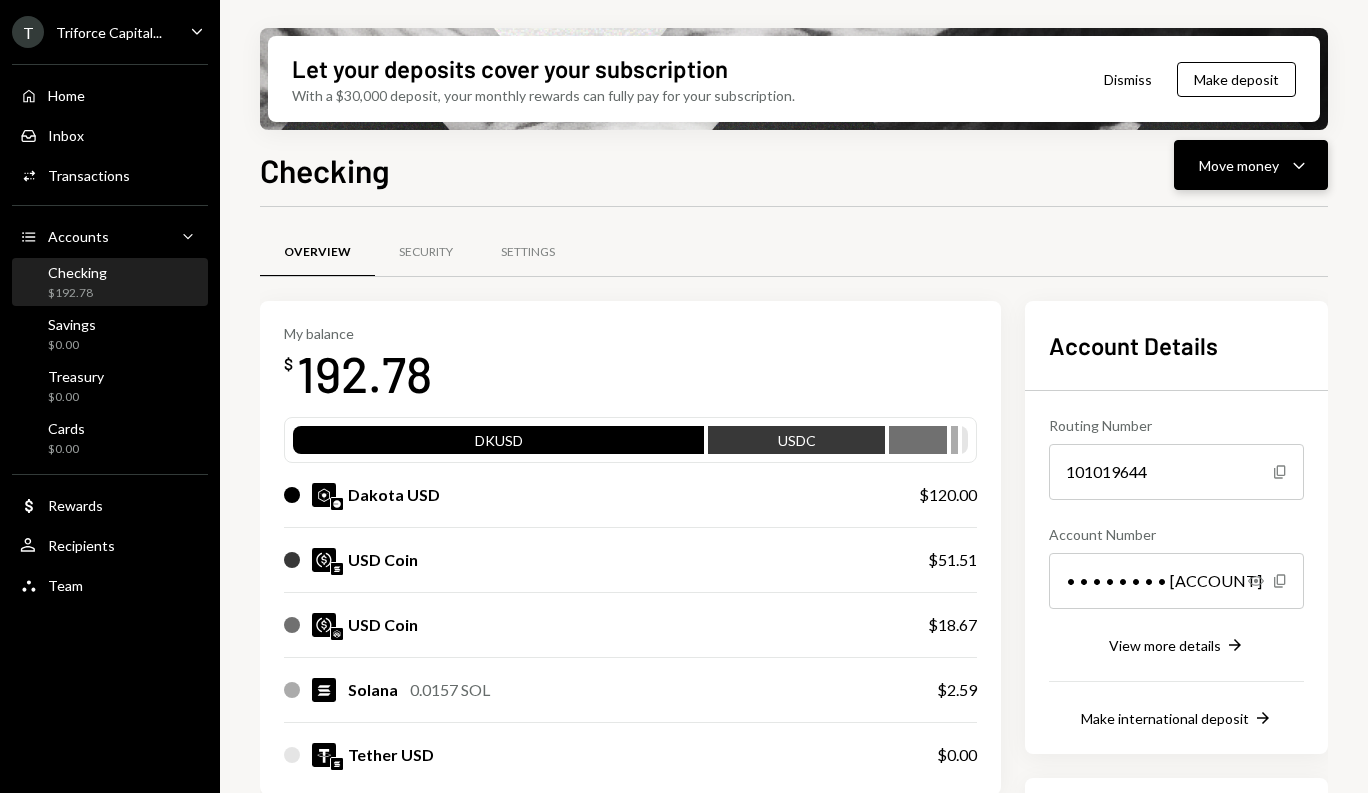 click on "Move money Caret Down" at bounding box center [1251, 165] 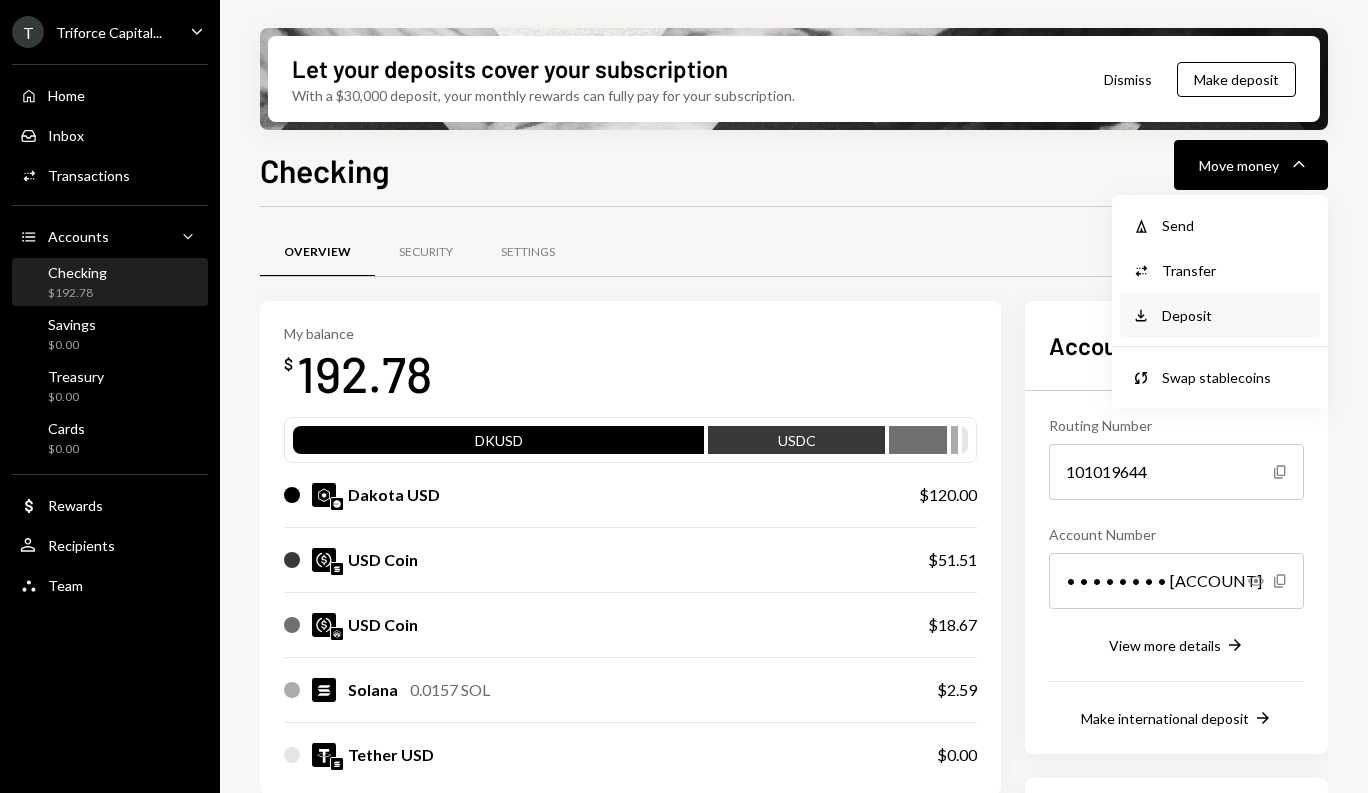 click on "Deposit Deposit" at bounding box center [1220, 315] 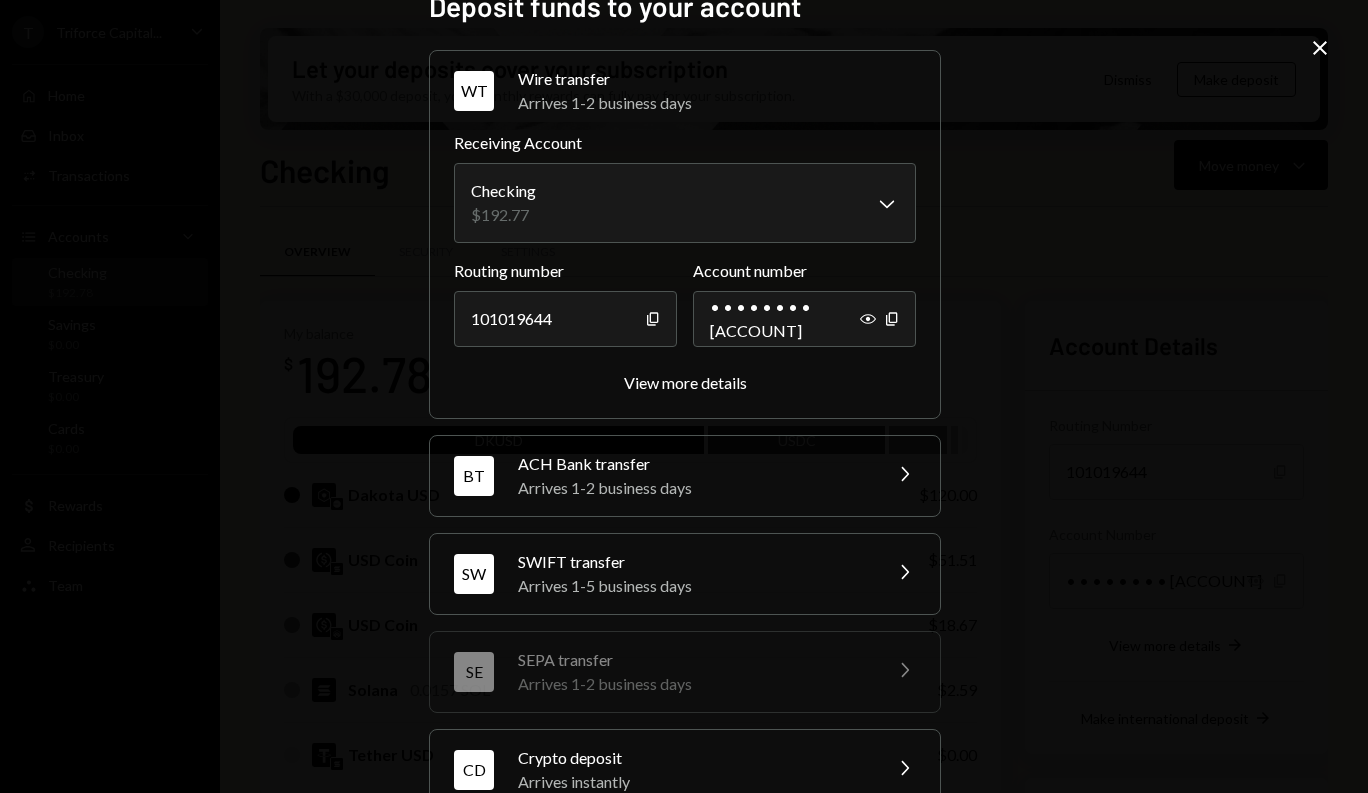 scroll, scrollTop: 180, scrollLeft: 0, axis: vertical 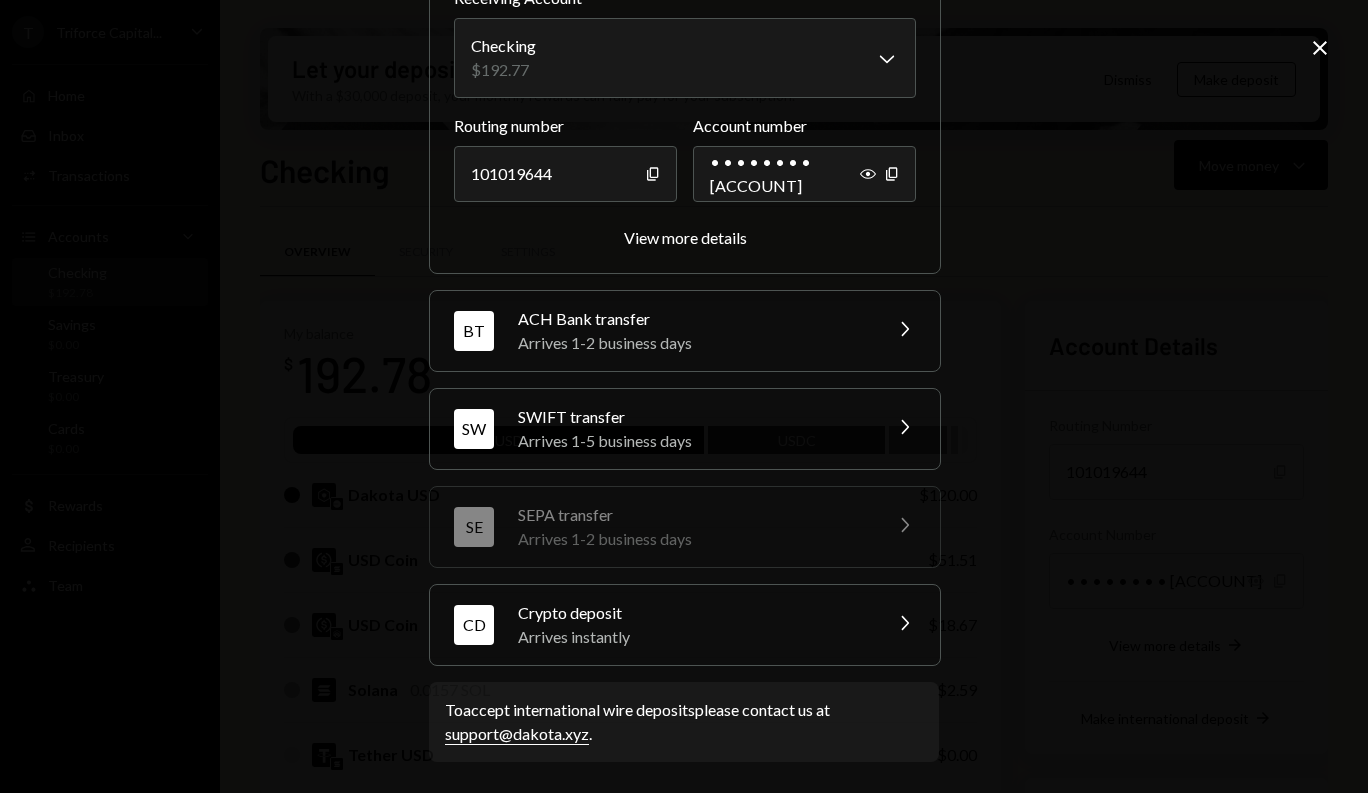 click on "Crypto deposit" at bounding box center (693, 613) 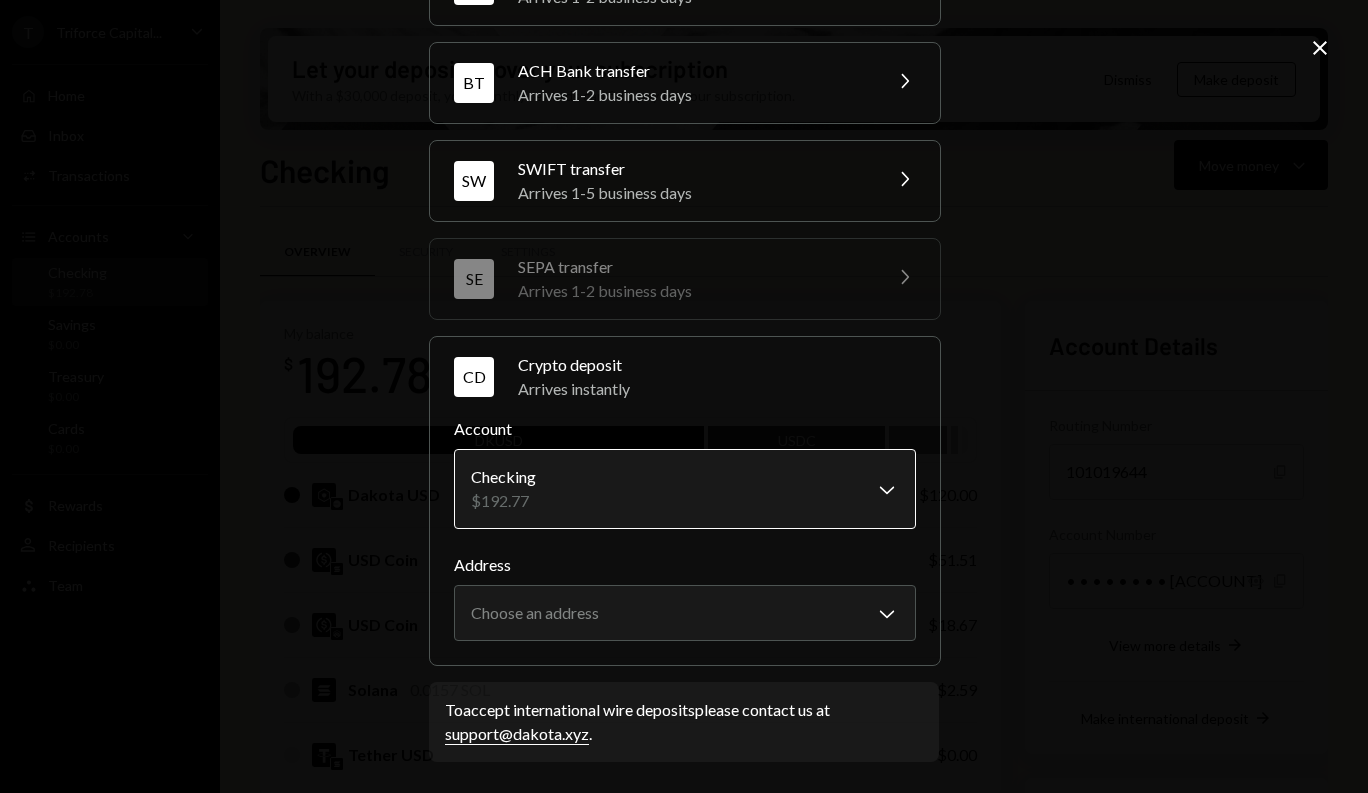 click on "T Triforce Capital... Caret Down Home Home Inbox Inbox Activities Transactions Accounts Accounts Caret Down Checking $192.78 Savings $0.00 Treasury $0.00 Cards $0.00 Dollar Rewards User Recipients Team Team Let your deposits cover your subscription With a $30,000 deposit, your monthly rewards can fully pay for your subscription. Dismiss Make deposit Checking Move money Caret Down Overview Security Settings My balance $ 192.78 DKUSD USDC Dakota USD $120.00 USD Coin $51.51 USD Coin $18.67 Solana 0.0157  SOL $2.59 Tether USD $0.00 Recent Transactions View all Type Initiated By Initiated At Status Deposit 0.0000  SOL [ADDRESS] Copy 08/02/2025 Completed Deposit 120  DKUSD [ADDRESS] Copy 08/01/2025 Completed Stablecoin Conversion $120.00 [NAME] 08/01/2025 Completed Stablecoin Conversion $100.00 [NAME] 08/01/2025 Canceled Deposit 0.0000  USDC [ADDRESS] Copy 08/01/2025 Completed Account Details Routing Number 101019644 Copy Account Number • • • • • • • •  2058 Show Copy" at bounding box center [684, 396] 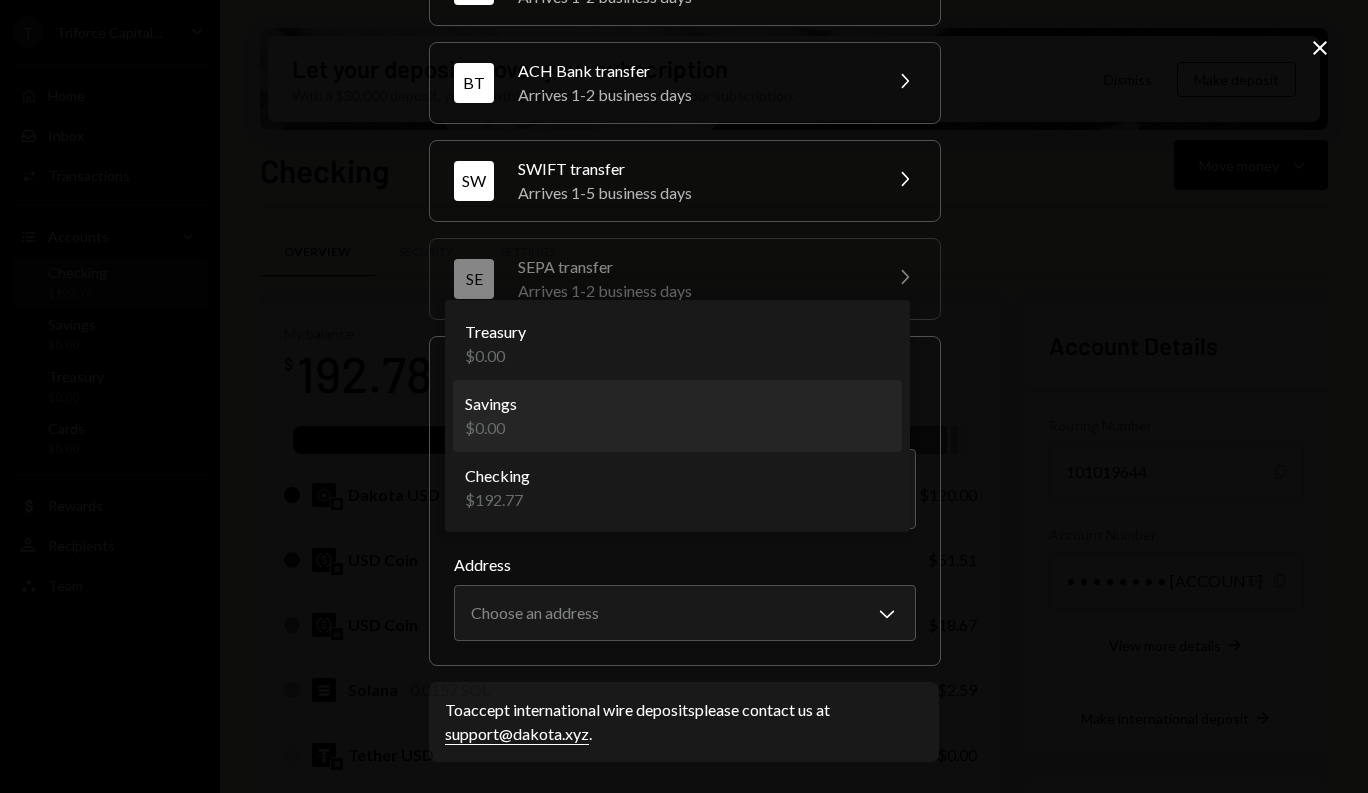 select on "**********" 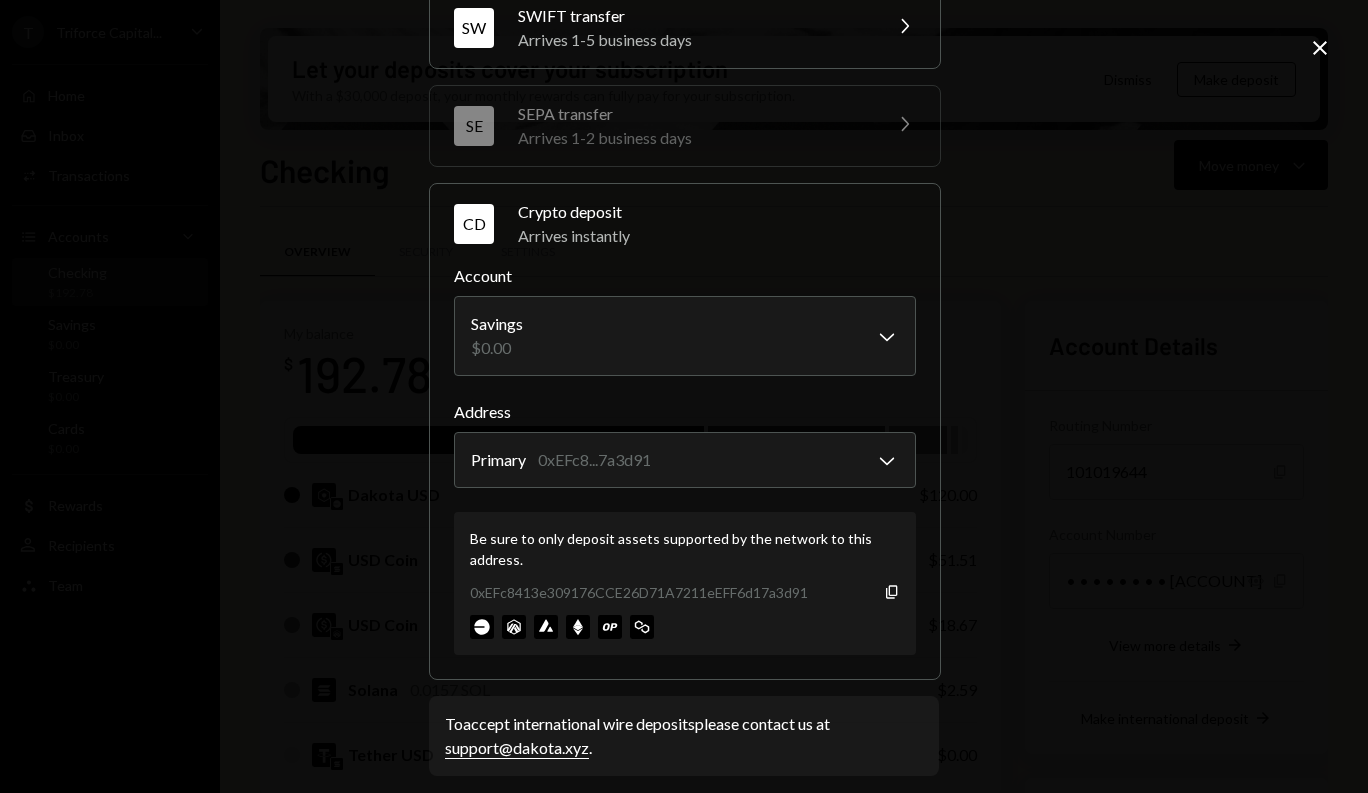 scroll, scrollTop: 308, scrollLeft: 0, axis: vertical 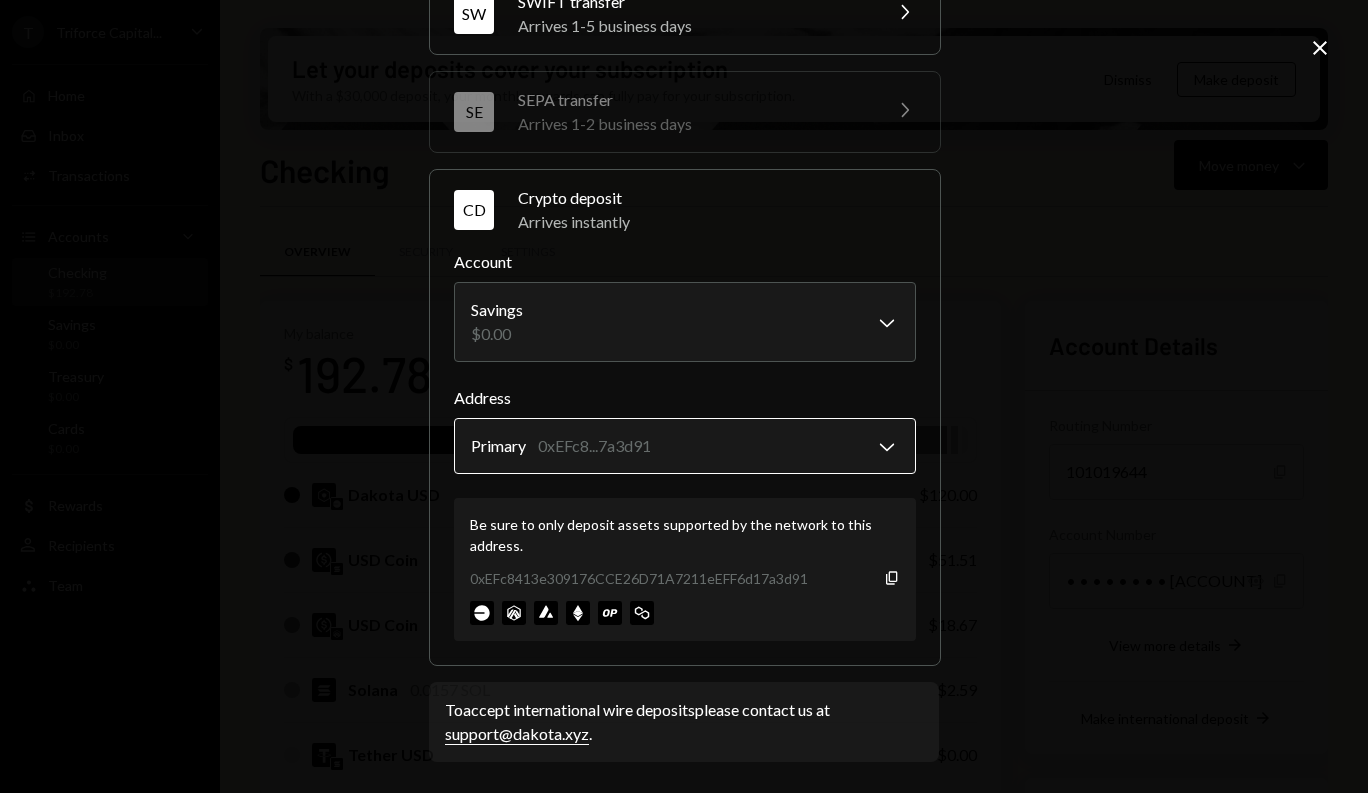 click on "T Triforce Capital... Caret Down Home Home Inbox Inbox Activities Transactions Accounts Accounts Caret Down Checking $192.78 Savings $0.00 Treasury $0.00 Cards $0.00 Dollar Rewards User Recipients Team Team Let your deposits cover your subscription With a $30,000 deposit, your monthly rewards can fully pay for your subscription. Dismiss Make deposit Checking Move money Caret Down Overview Security Settings My balance $ 192.78 DKUSD USDC Dakota USD $120.00 USD Coin $51.51 USD Coin $18.67 Solana 0.0157  SOL $2.59 Tether USD $0.00 Recent Transactions View all Type Initiated By Initiated At Status Deposit 0.0000  SOL [ADDRESS] Copy 08/02/2025 Completed Deposit 120  DKUSD [ADDRESS] Copy 08/01/2025 Completed Stablecoin Conversion $120.00 [NAME] 08/01/2025 Completed Stablecoin Conversion $100.00 [NAME] 08/01/2025 Canceled Deposit 0.0000  USDC [ADDRESS] Copy 08/01/2025 Completed Account Details Routing Number 101019644 Copy Account Number • • • • • • • •  2058 Show Copy" at bounding box center [684, 396] 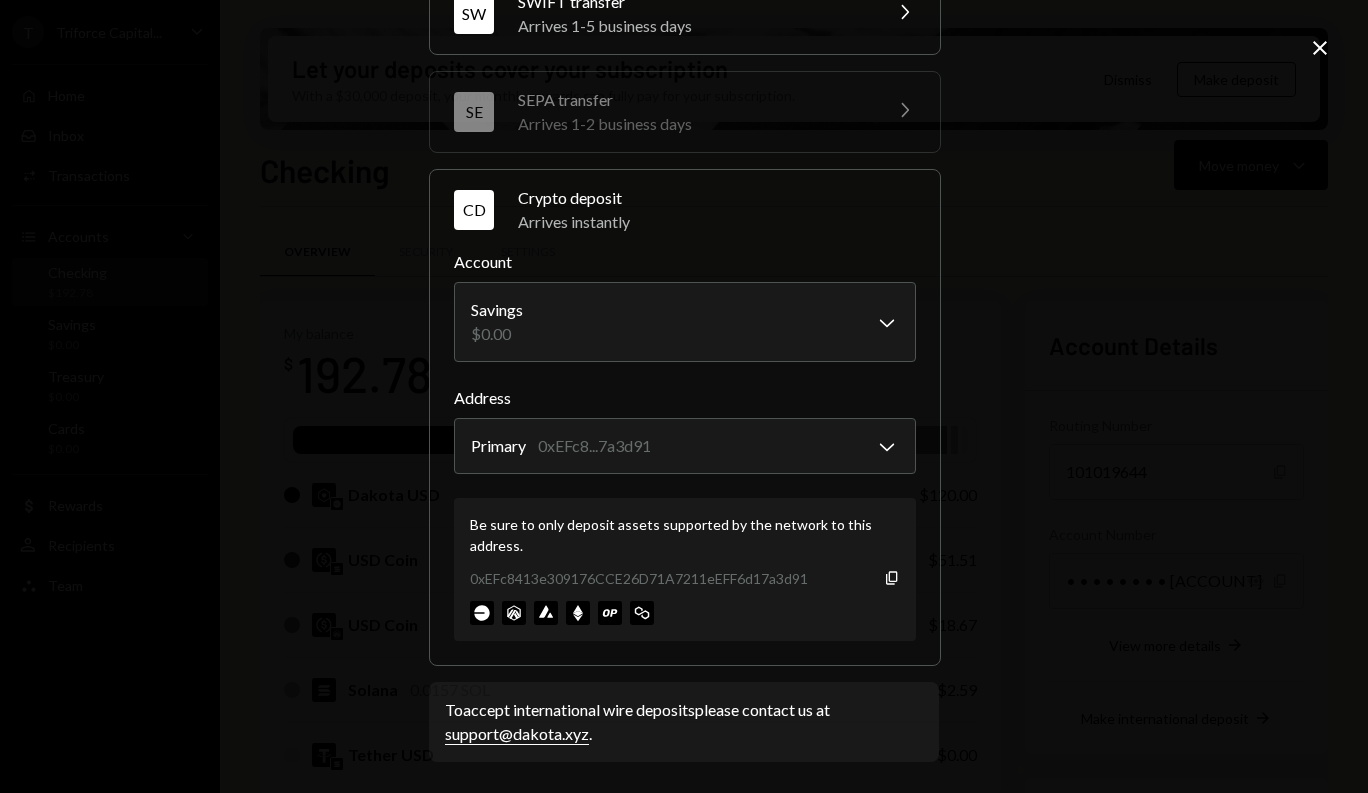 click on "T Triforce Capital... Caret Down Home Home Inbox Inbox Activities Transactions Accounts Accounts Caret Down Checking $192.78 Savings $0.00 Treasury $0.00 Cards $0.00 Dollar Rewards User Recipients Team Team Let your deposits cover your subscription With a $30,000 deposit, your monthly rewards can fully pay for your subscription. Dismiss Make deposit Checking Move money Caret Down Overview Security Settings My balance $ 192.78 DKUSD USDC Dakota USD $120.00 USD Coin $51.51 USD Coin $18.67 Solana 0.0157  SOL $2.59 Tether USD $0.00 Recent Transactions View all Type Initiated By Initiated At Status Deposit 0.0000  SOL [ADDRESS] Copy 08/02/2025 Completed Deposit 120  DKUSD [ADDRESS] Copy 08/01/2025 Completed Stablecoin Conversion $120.00 [NAME] 08/01/2025 Completed Stablecoin Conversion $100.00 [NAME] 08/01/2025 Canceled Deposit 0.0000  USDC [ADDRESS] Copy 08/01/2025 Completed Account Details Routing Number 101019644 Copy Account Number • • • • • • • •  2058 Show Copy" at bounding box center (684, 396) 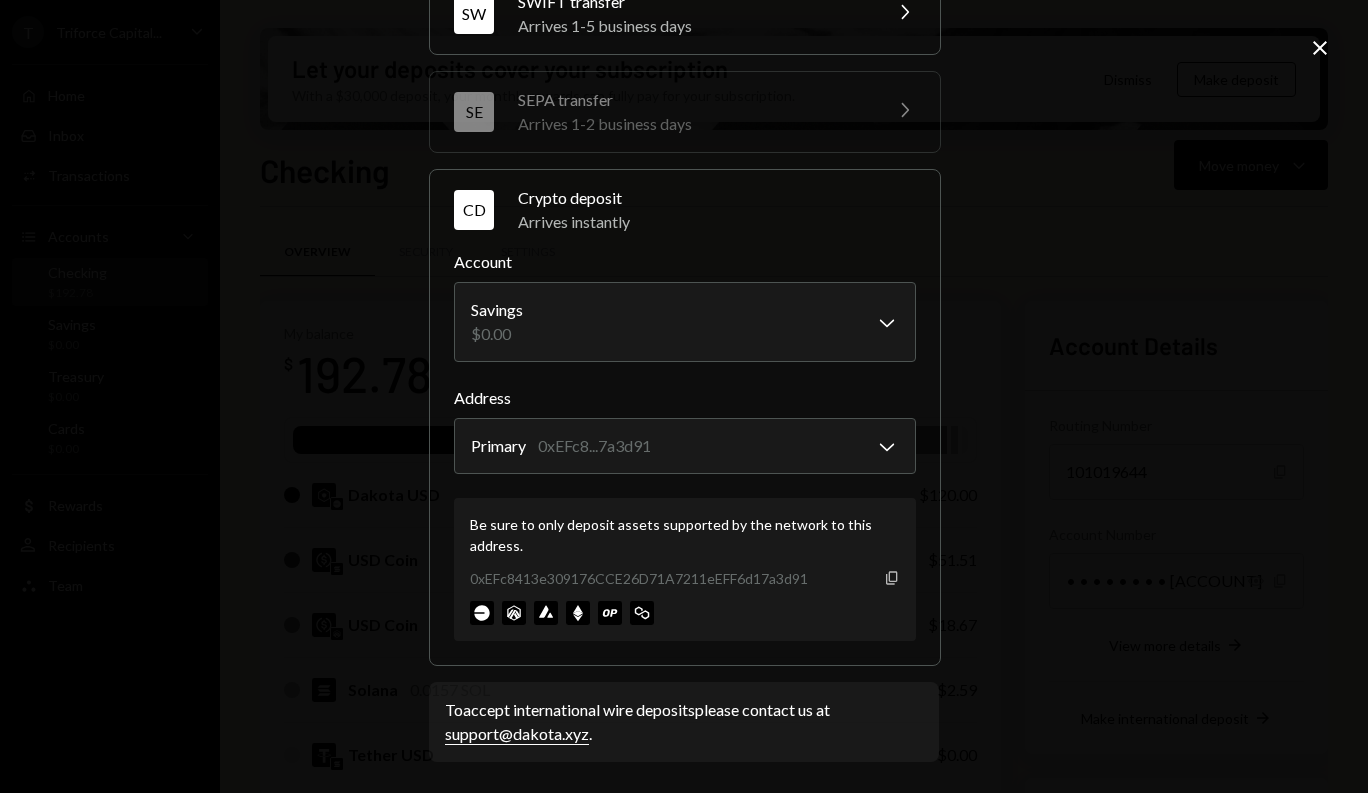 click 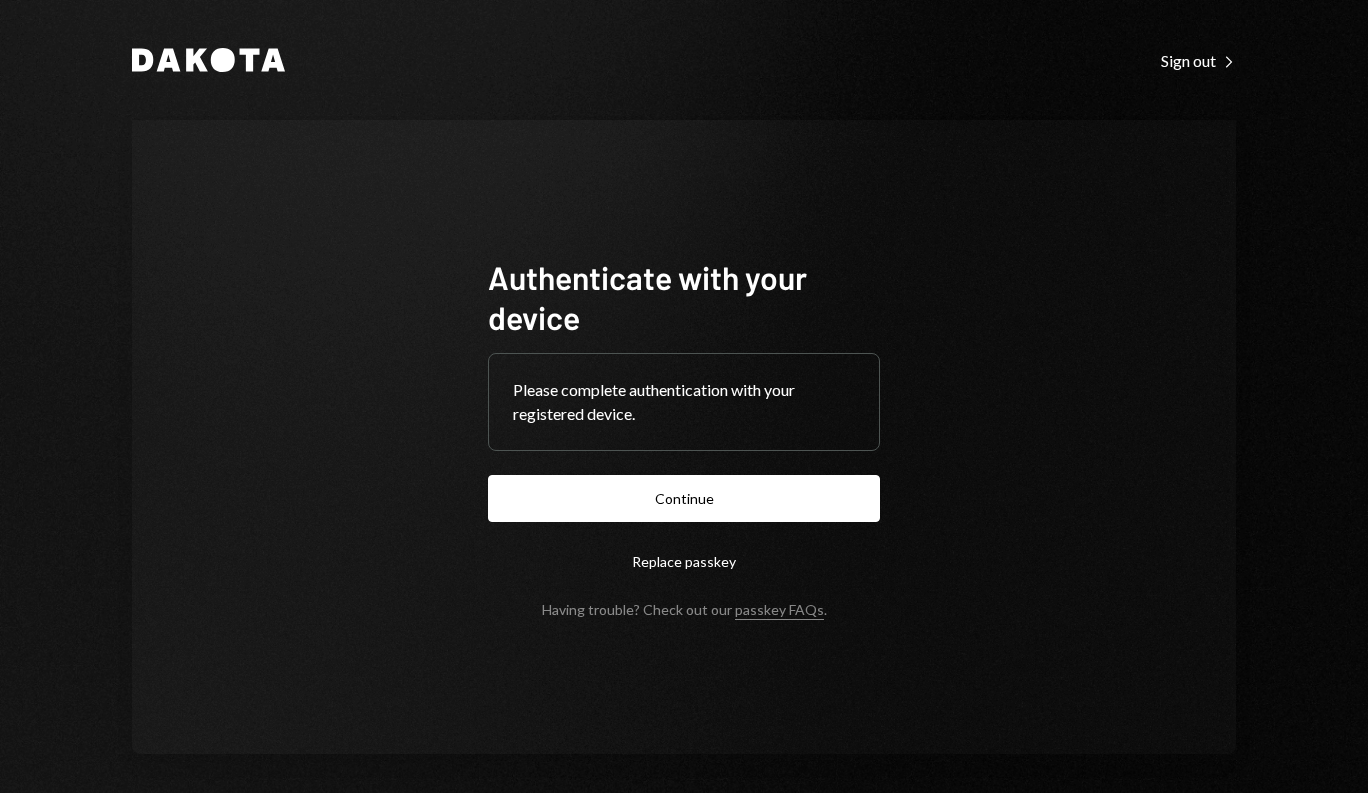 scroll, scrollTop: 0, scrollLeft: 0, axis: both 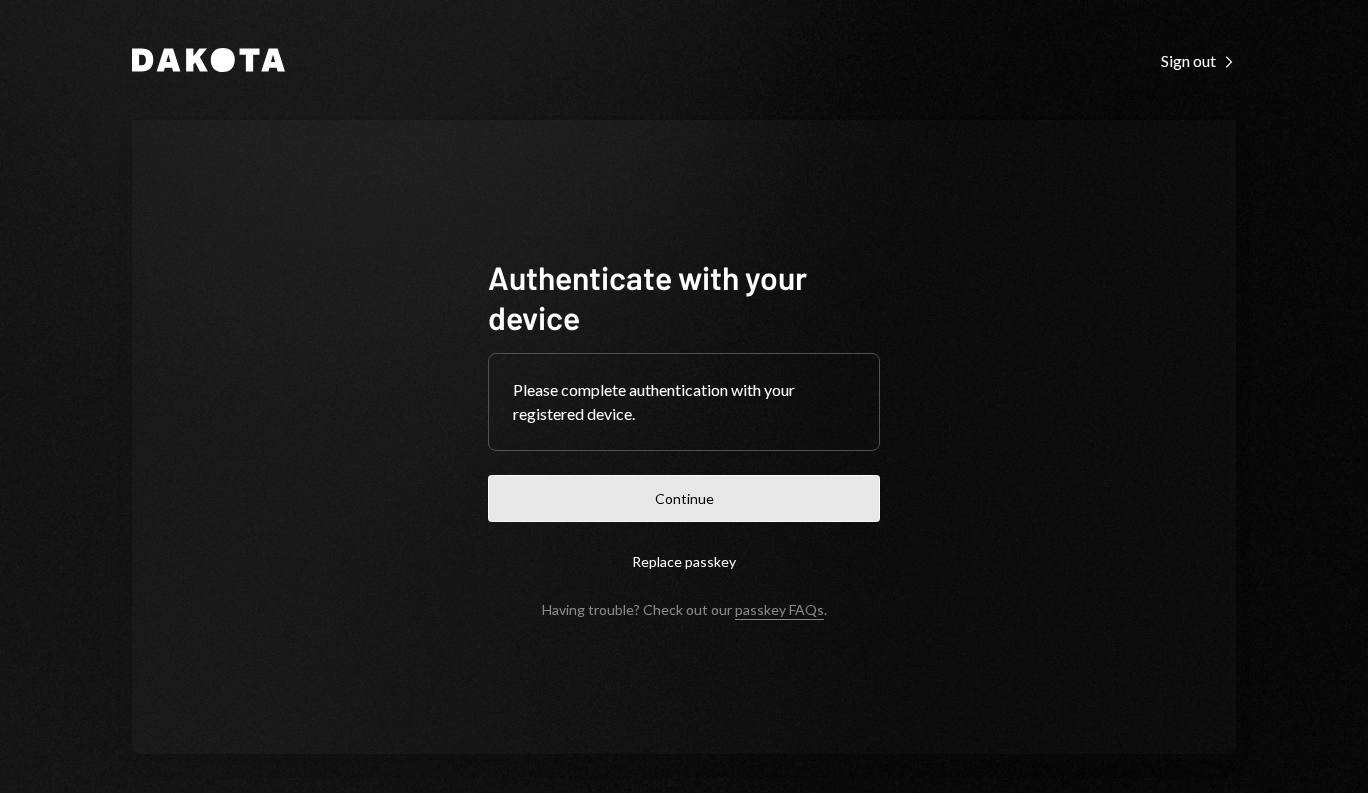 click on "Continue" at bounding box center [684, 498] 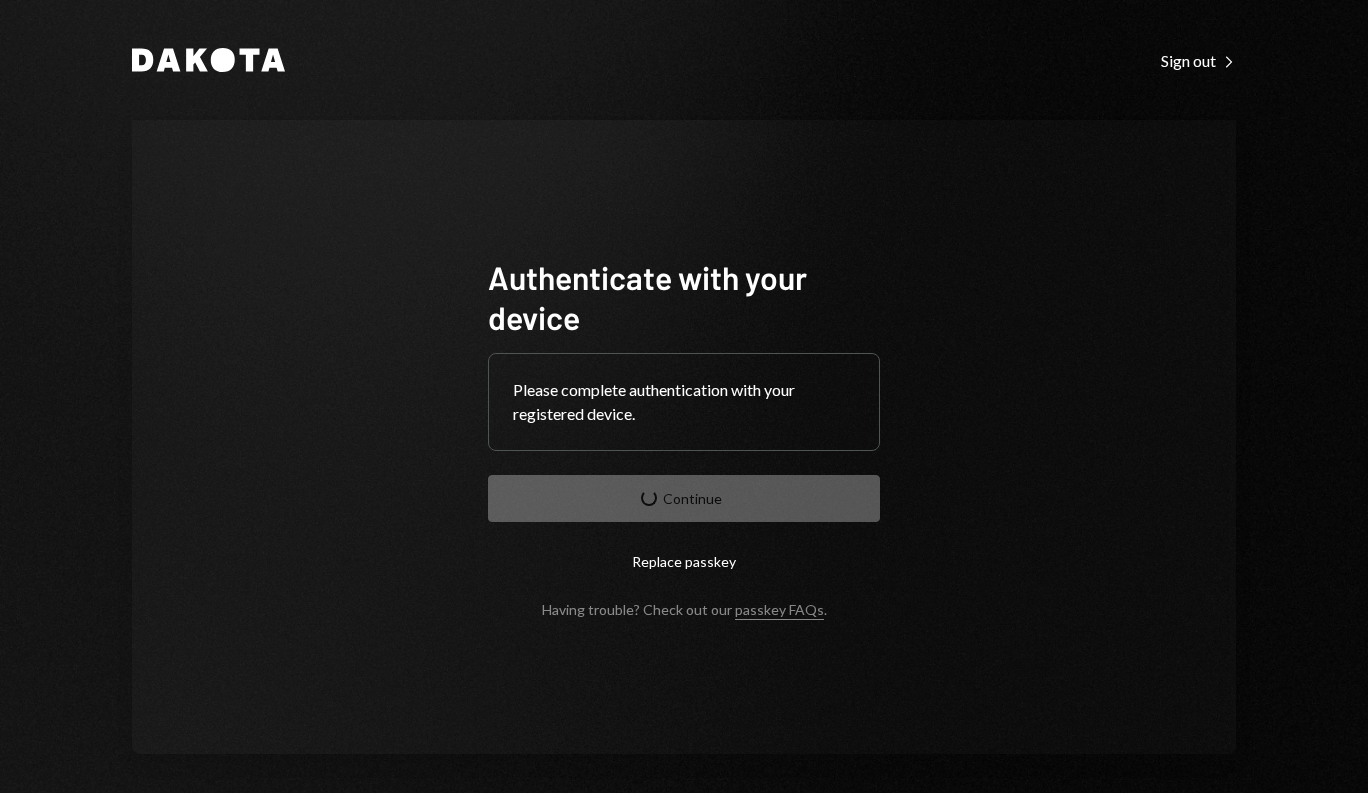 click on "Authenticate with your device Please complete authentication with your registered device. Continue Replace passkey Having trouble? Check out our   passkey FAQs ." at bounding box center (684, 437) 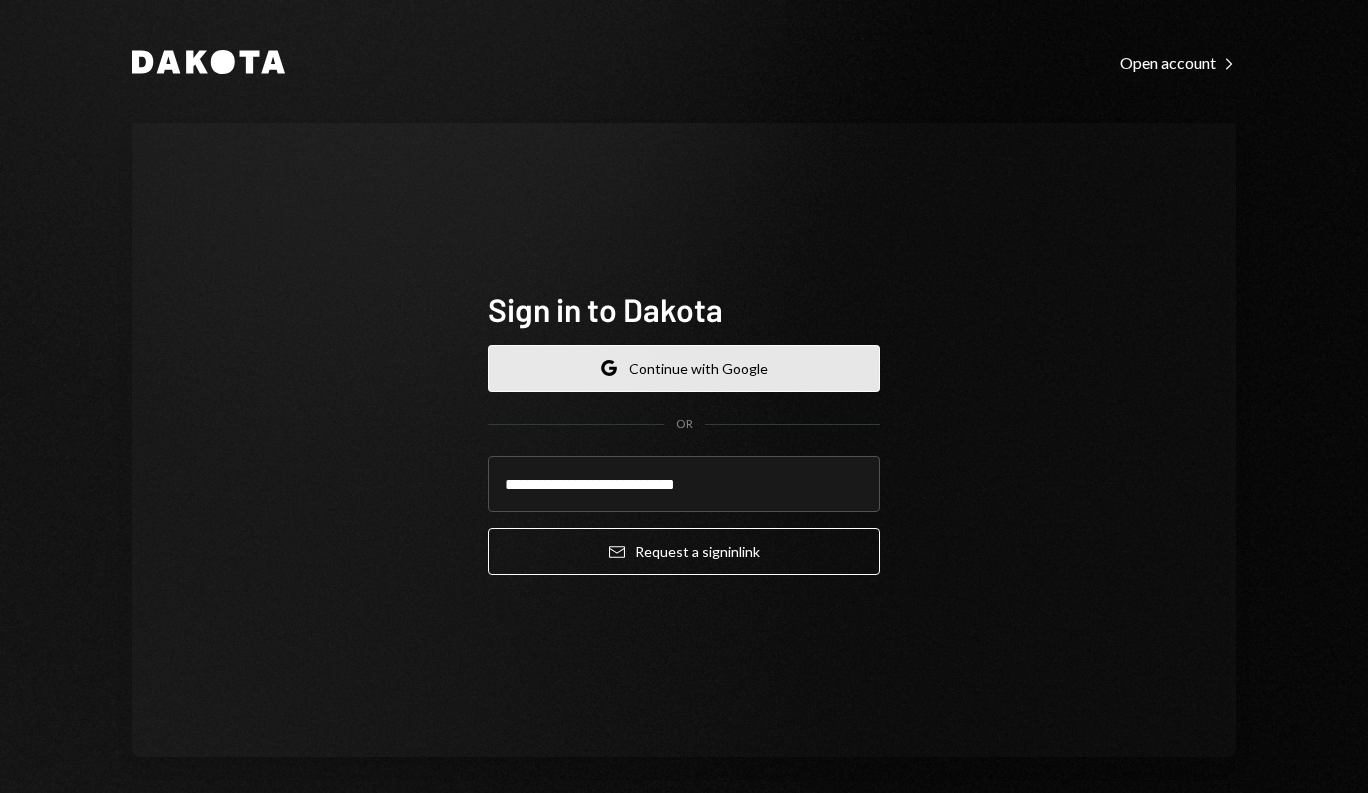 scroll, scrollTop: 0, scrollLeft: 0, axis: both 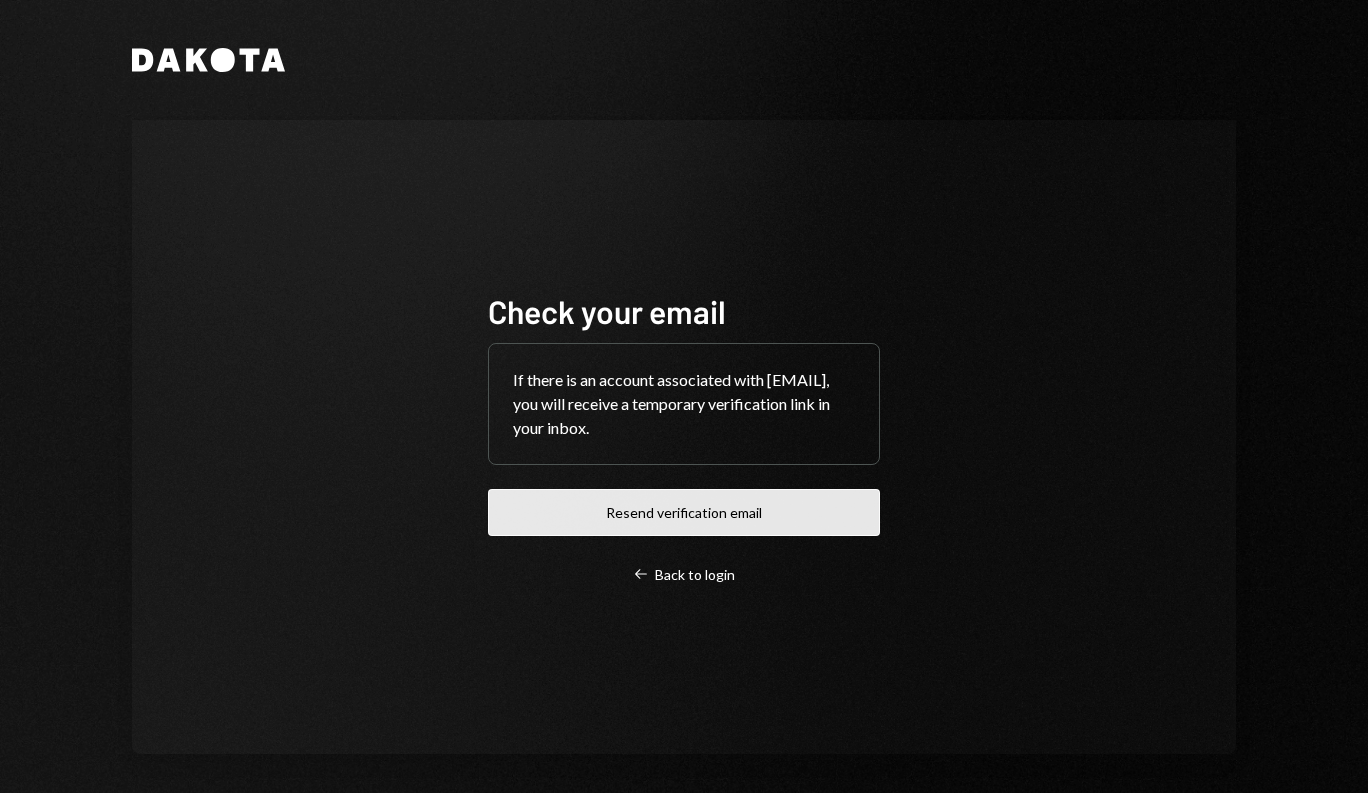 click on "Resend verification email" at bounding box center (684, 512) 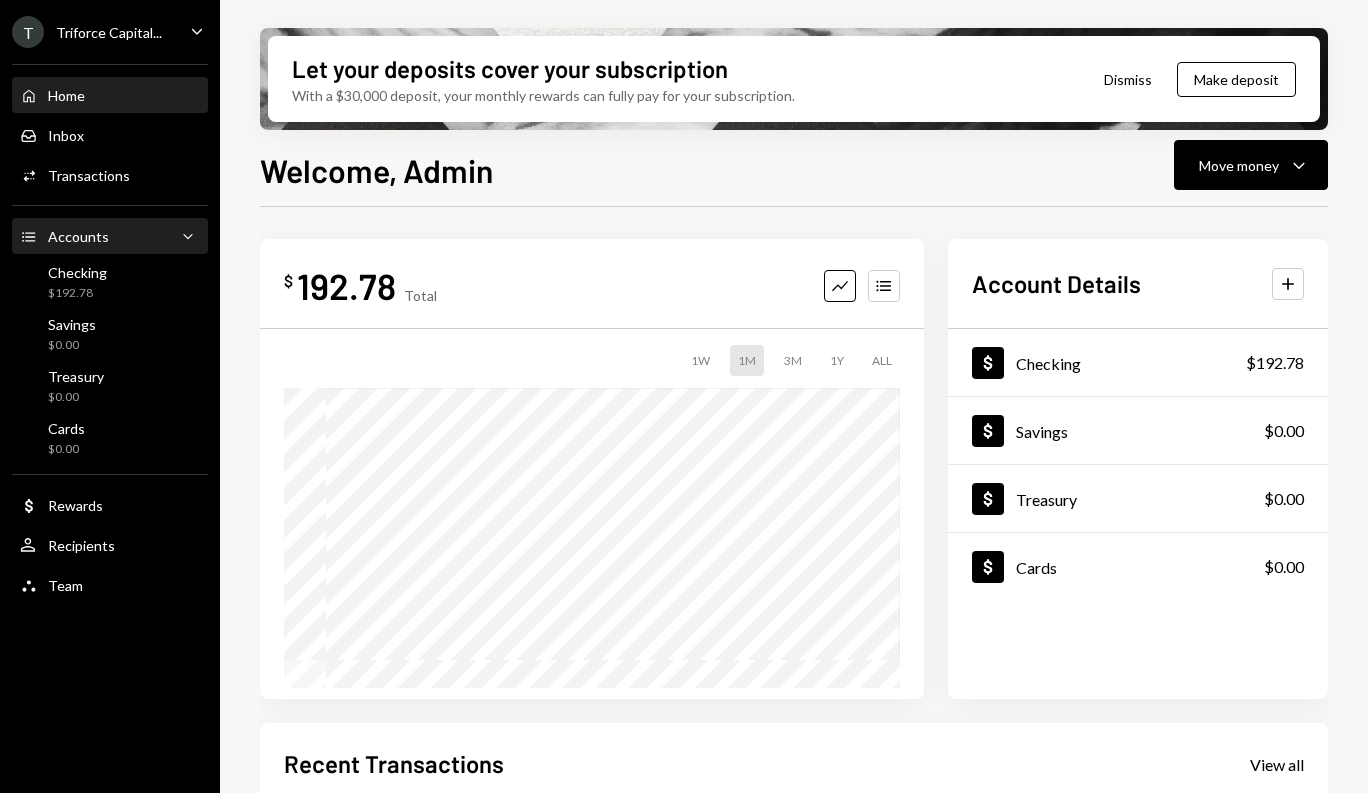 click on "Accounts Accounts Caret Down" at bounding box center [110, 237] 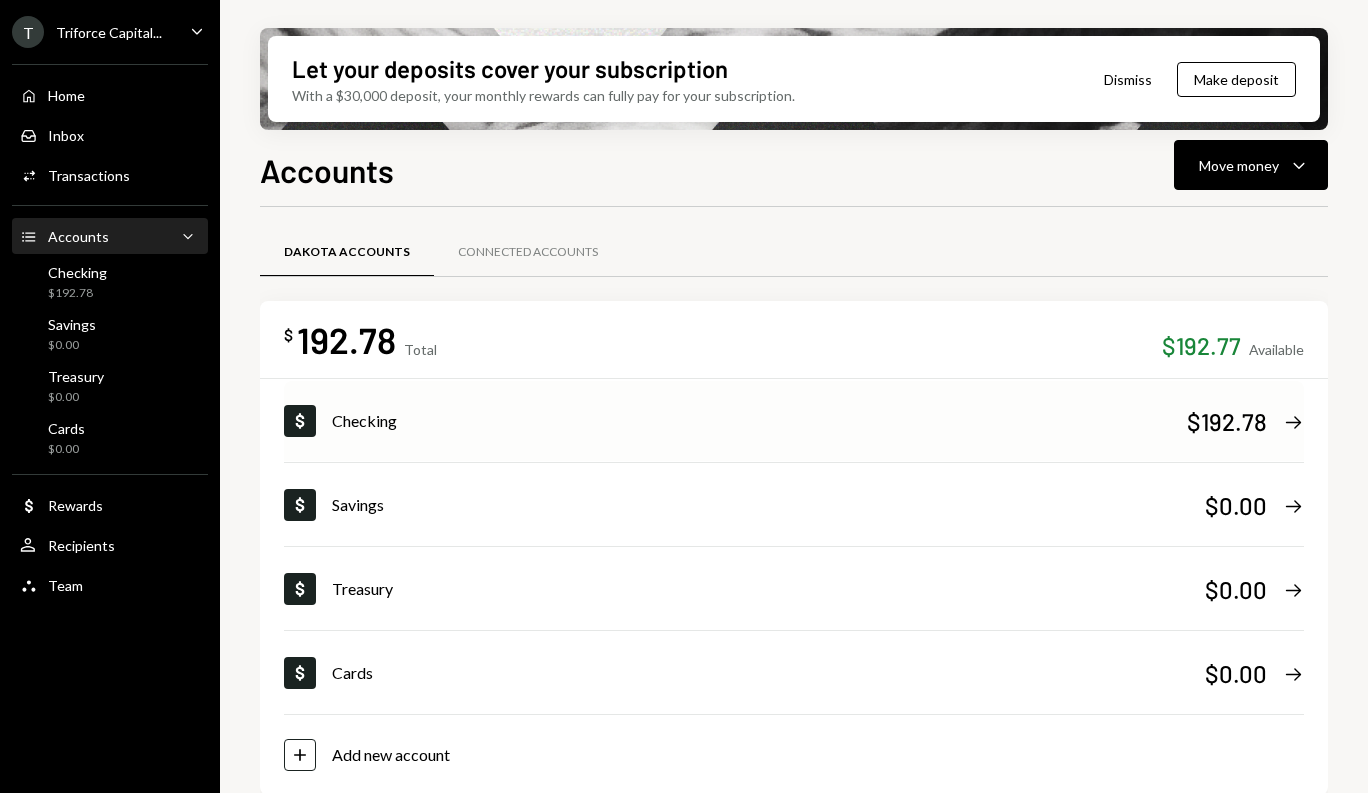 scroll, scrollTop: 19, scrollLeft: 0, axis: vertical 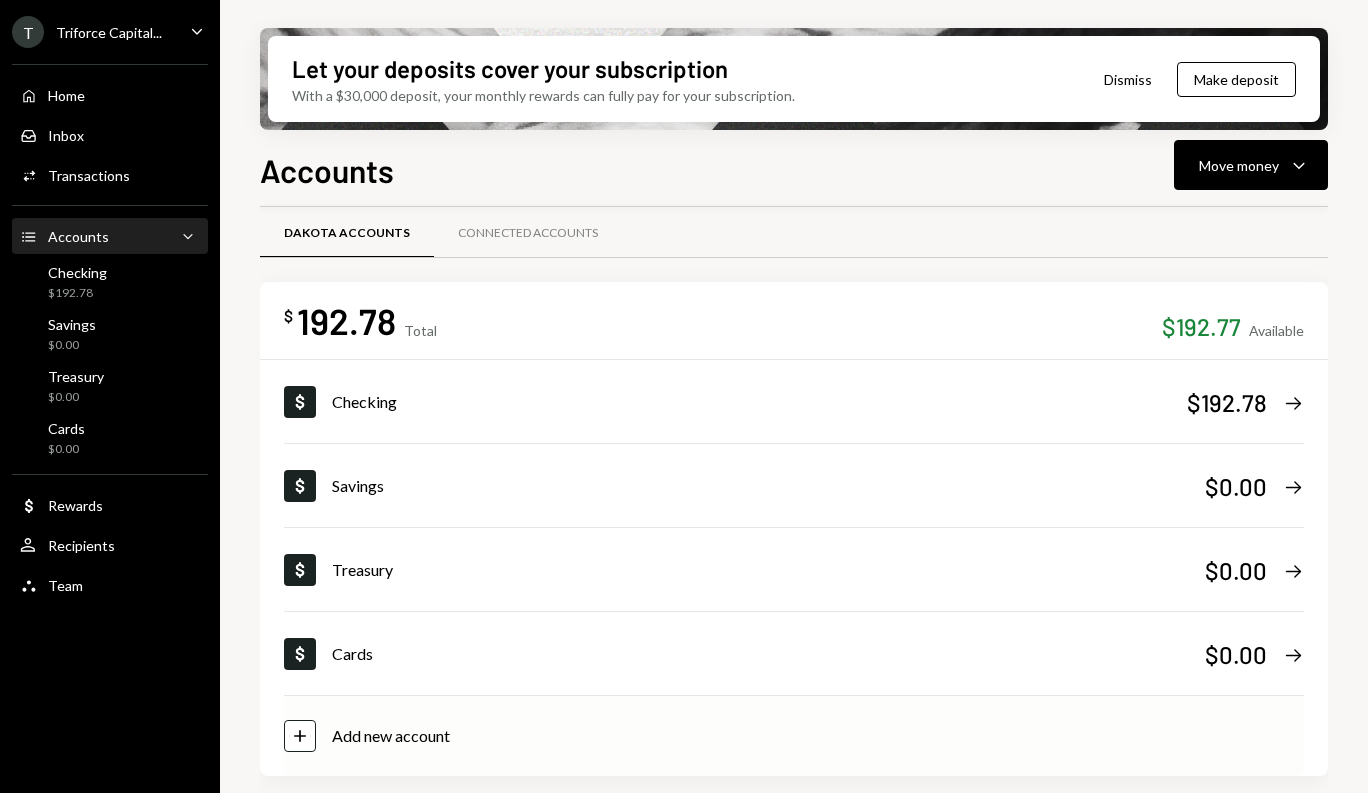 click on "Plus" 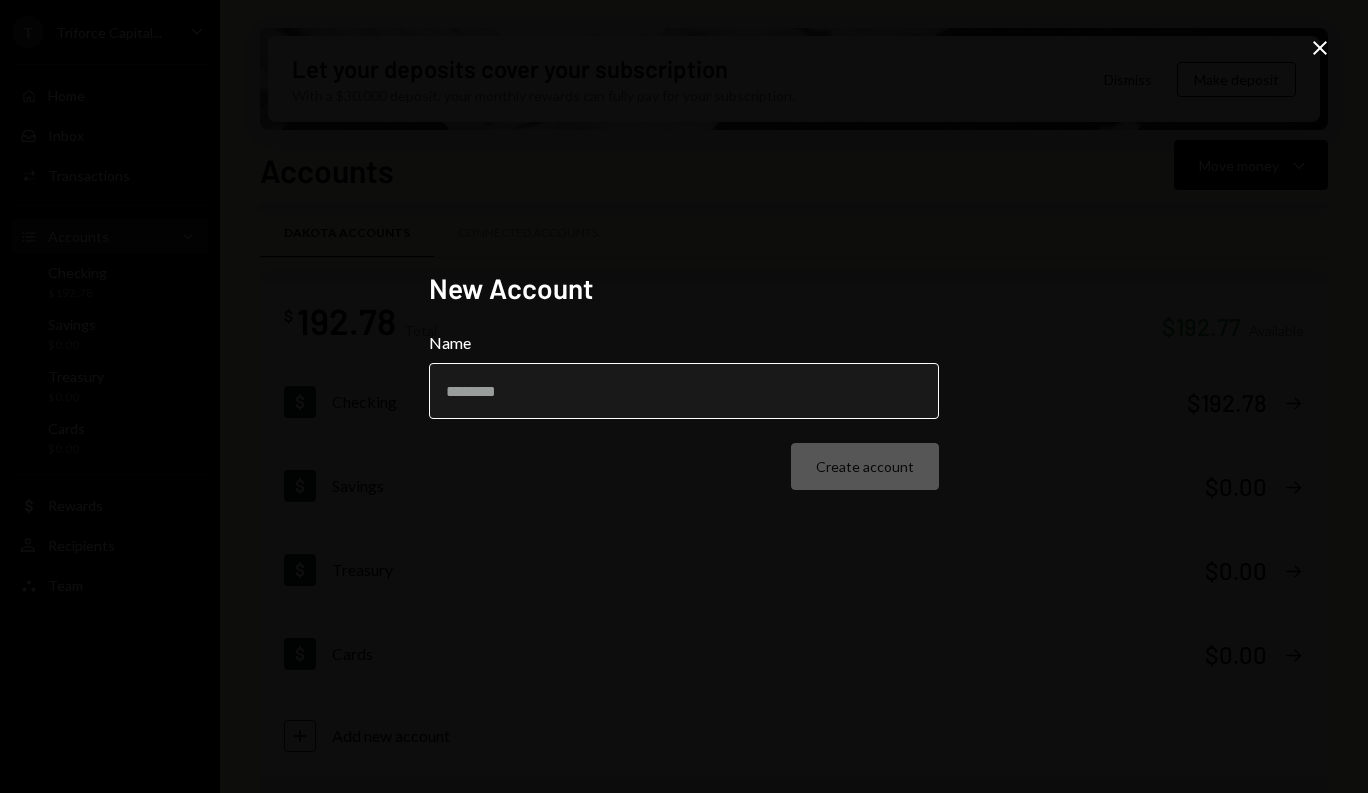 click on "Name" at bounding box center (684, 391) 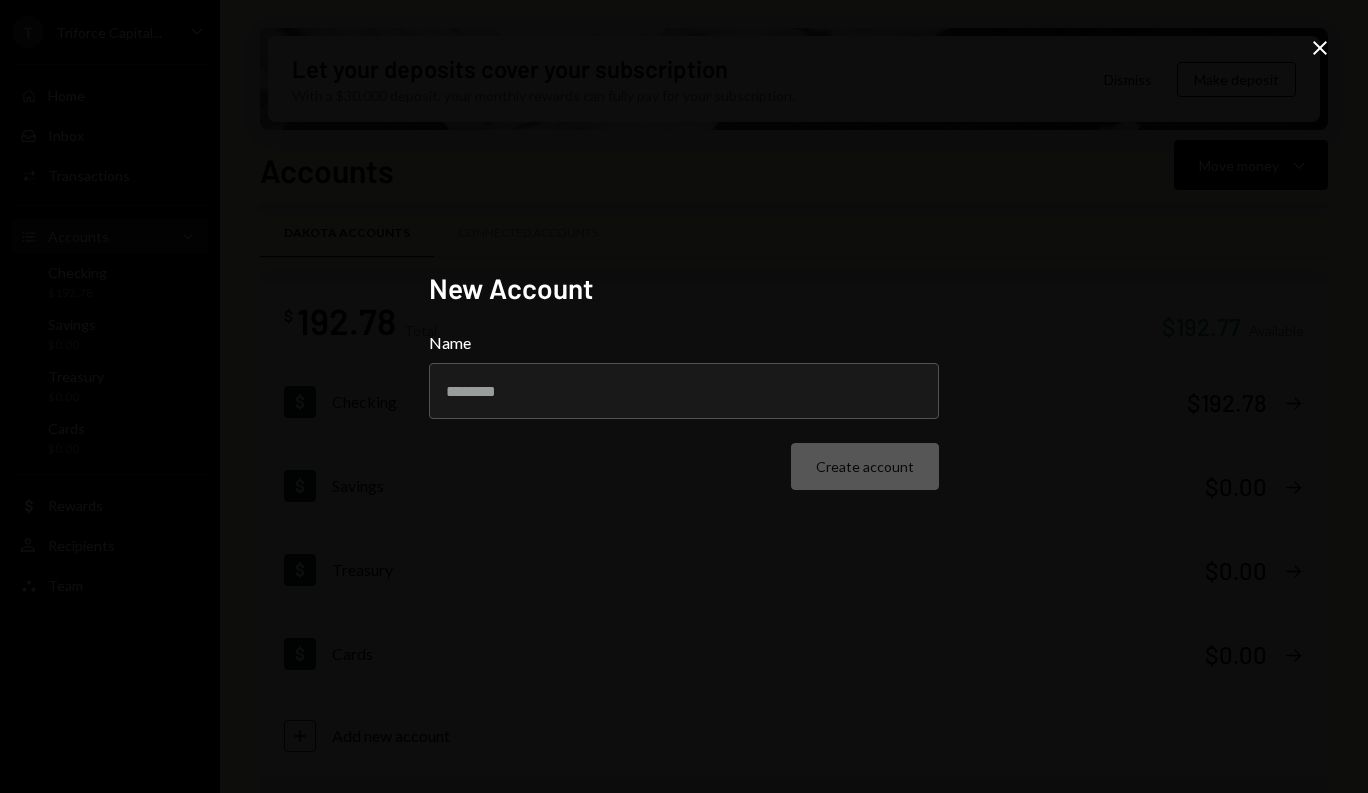 paste on "**********" 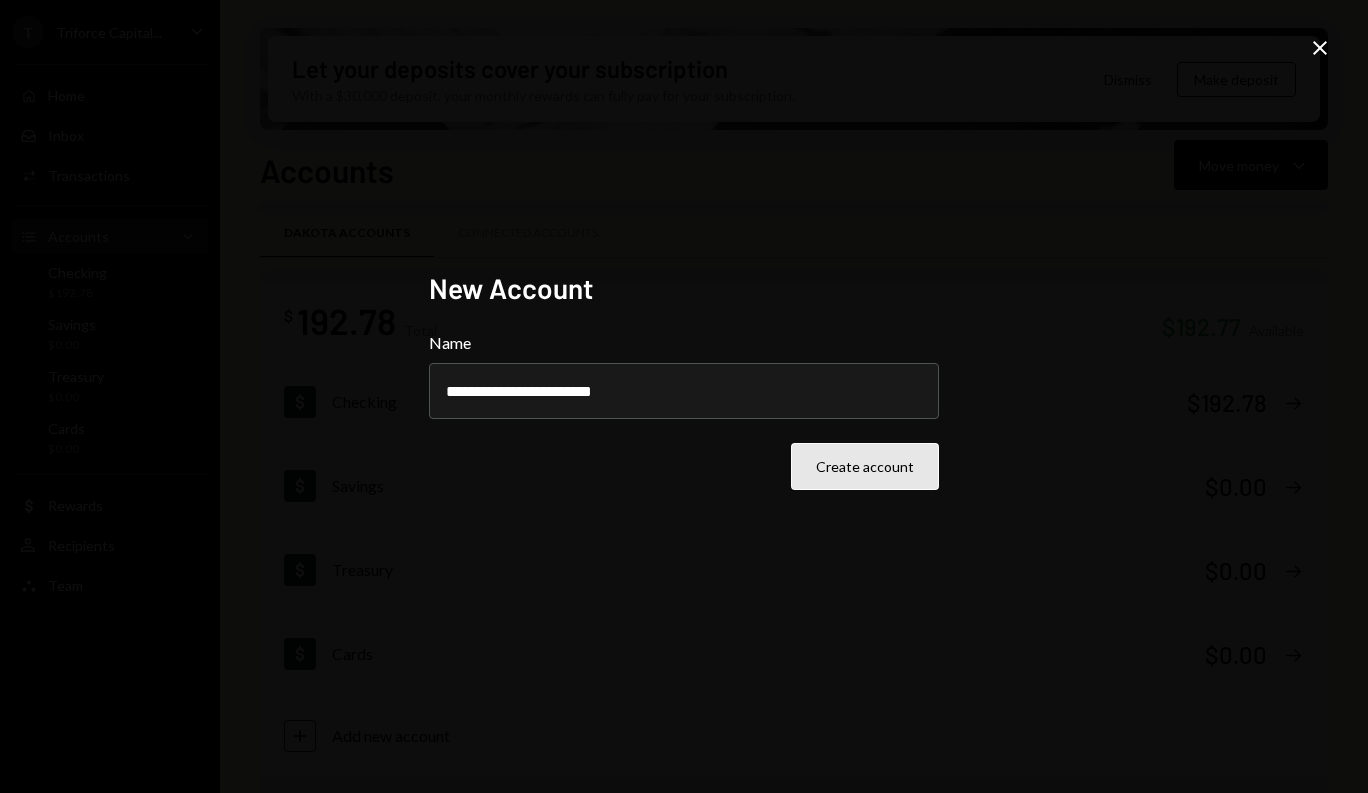 type on "**********" 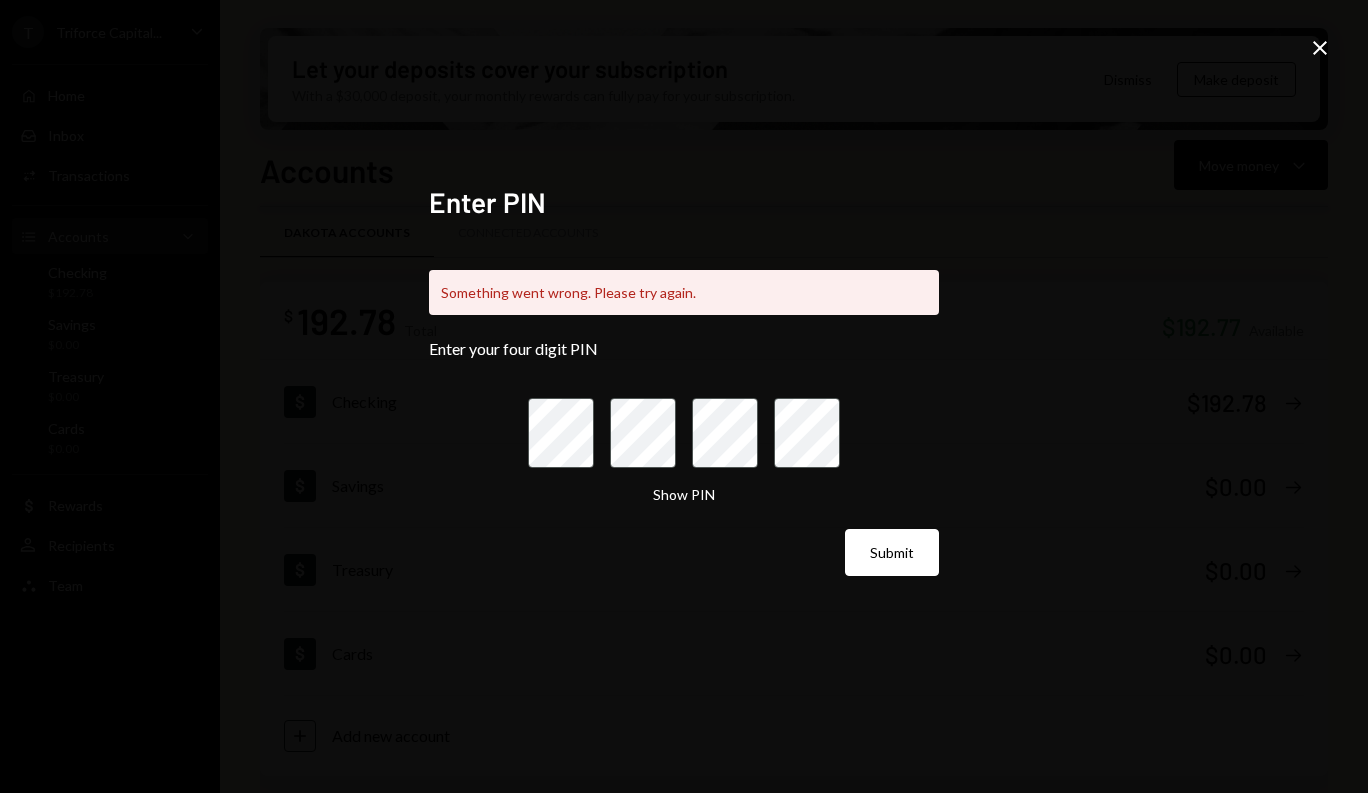 click on "Enter PIN Something went wrong. Please try again. Enter your four digit PIN Show PIN Submit" at bounding box center (684, 396) 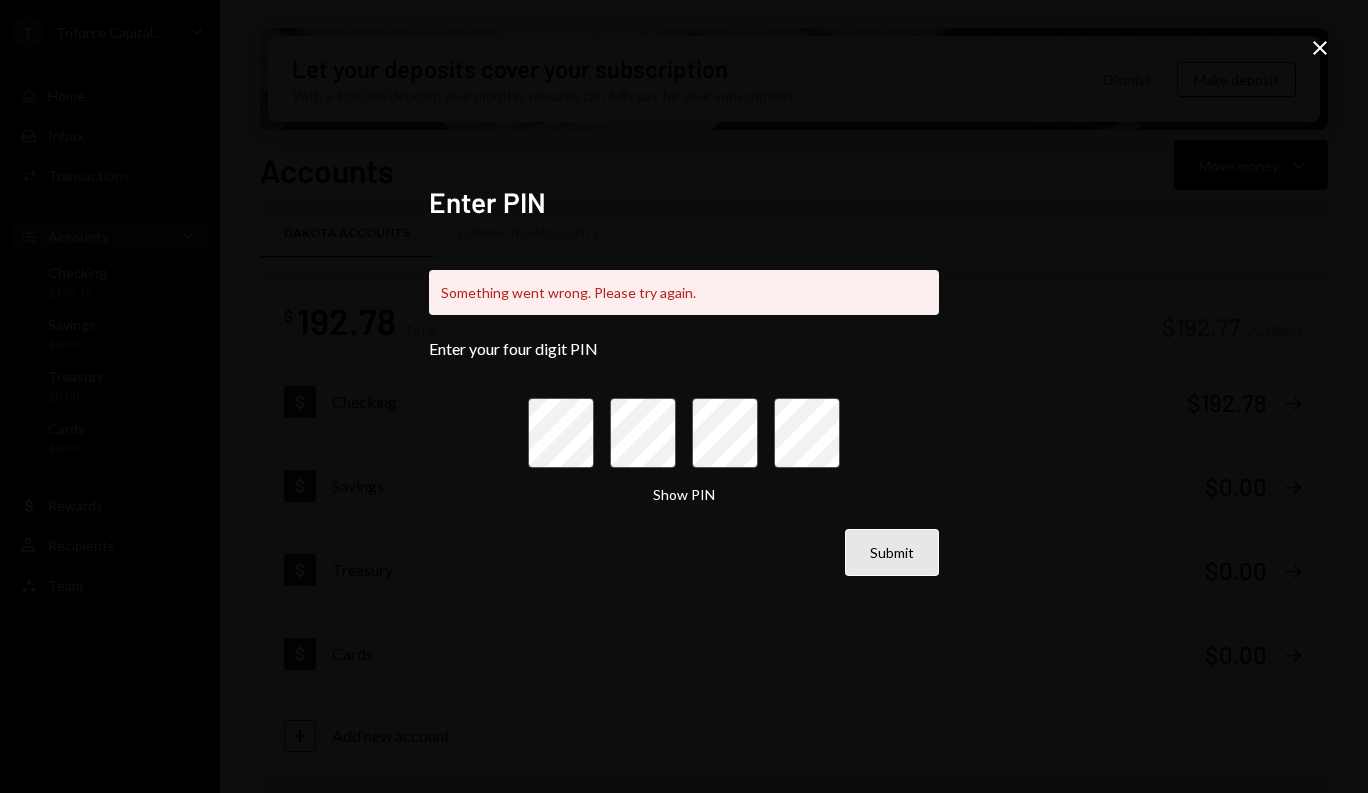 click on "Submit" at bounding box center [892, 552] 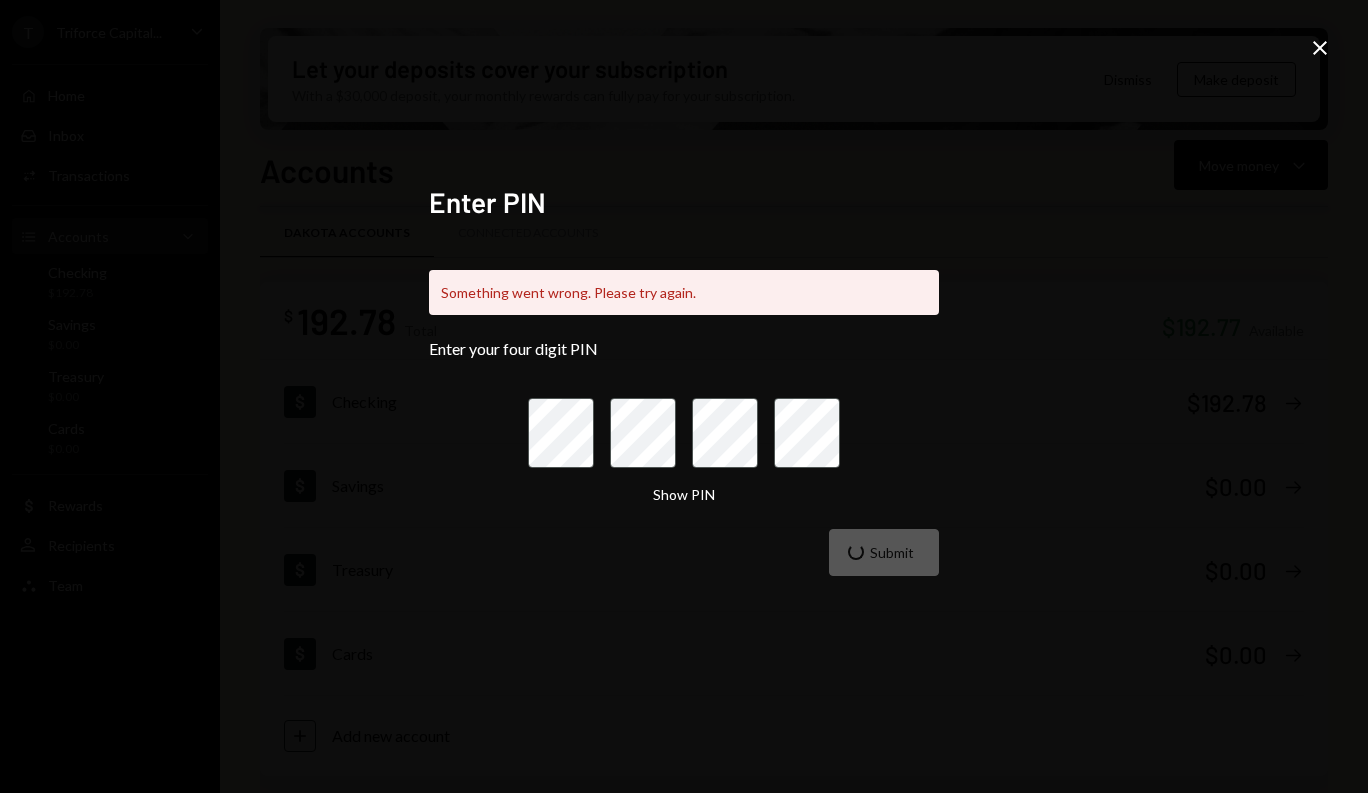click on "Enter your four digit PIN" at bounding box center (684, 348) 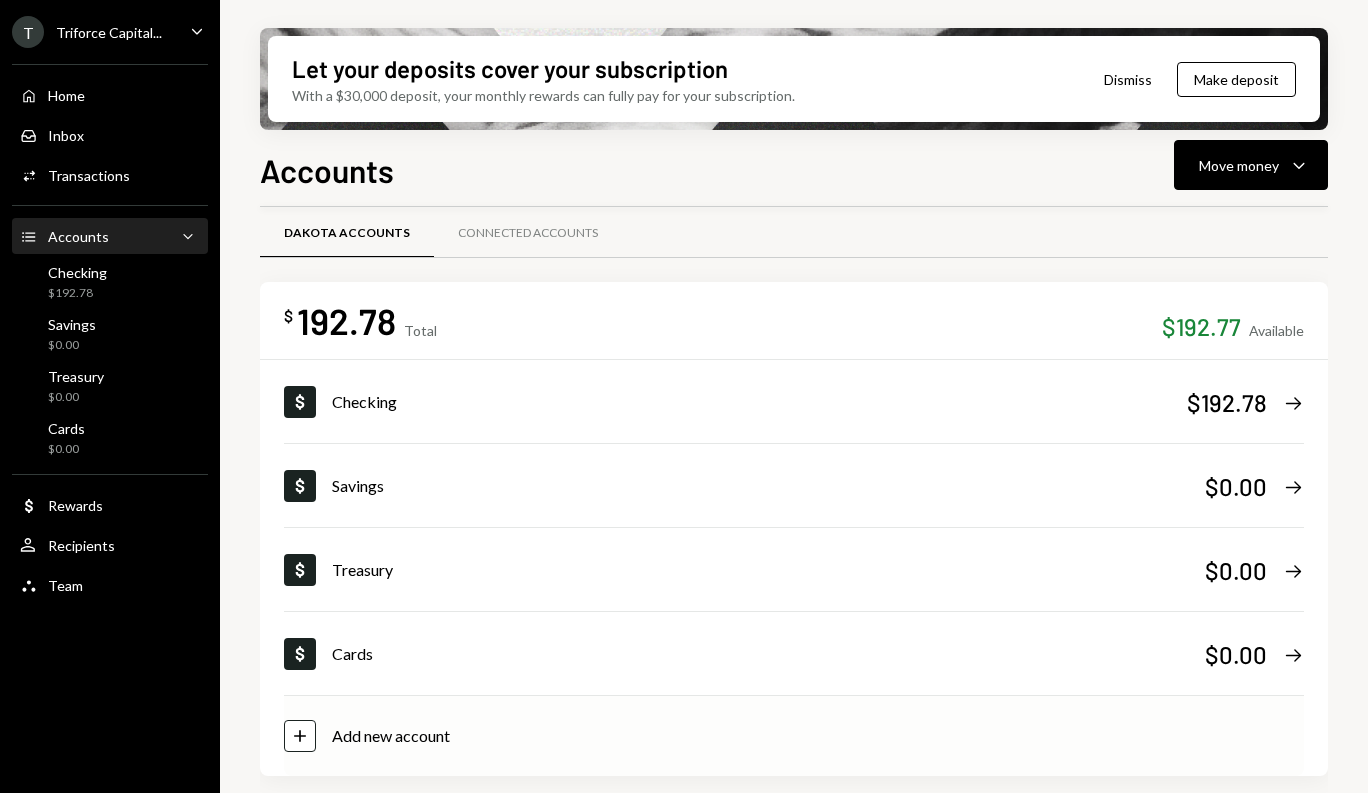 click on "Add new account" at bounding box center [391, 736] 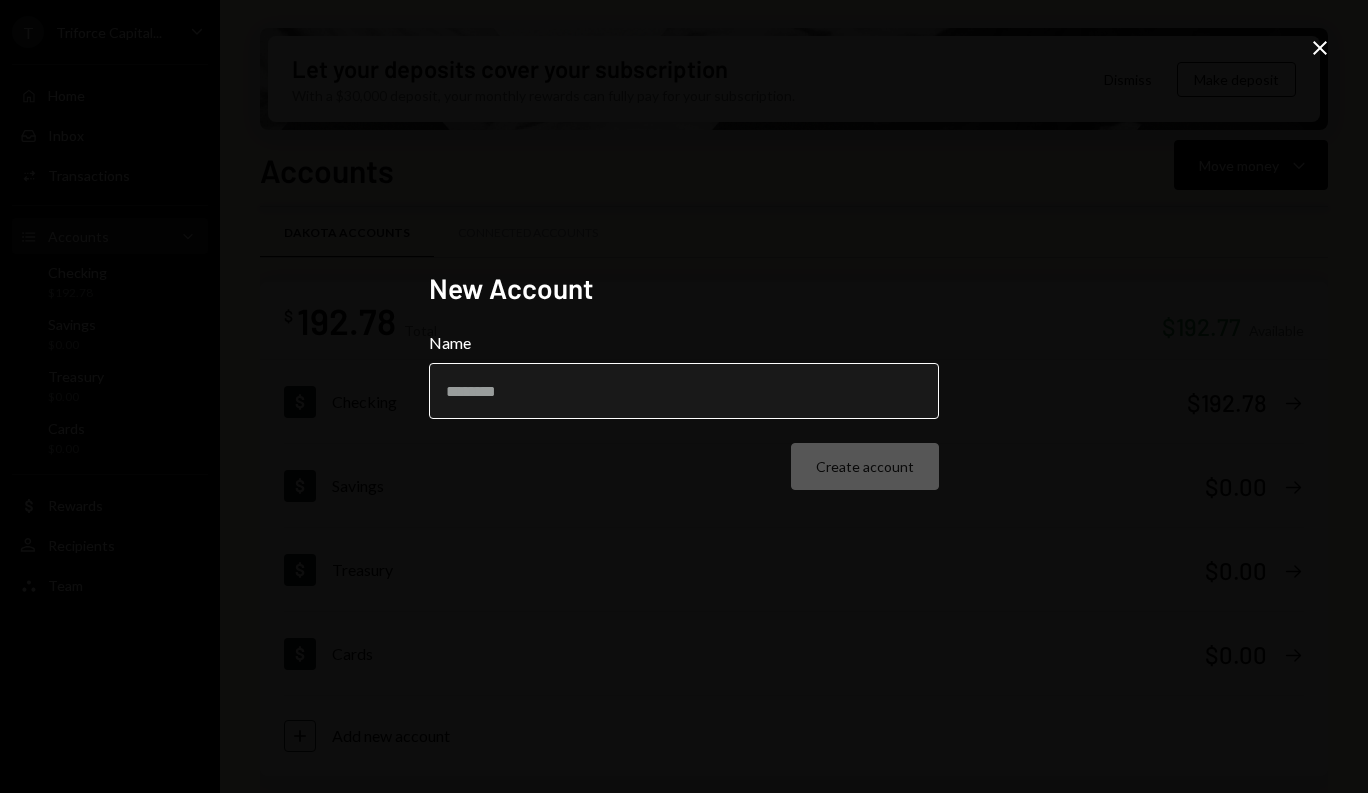 click on "Name" at bounding box center (684, 391) 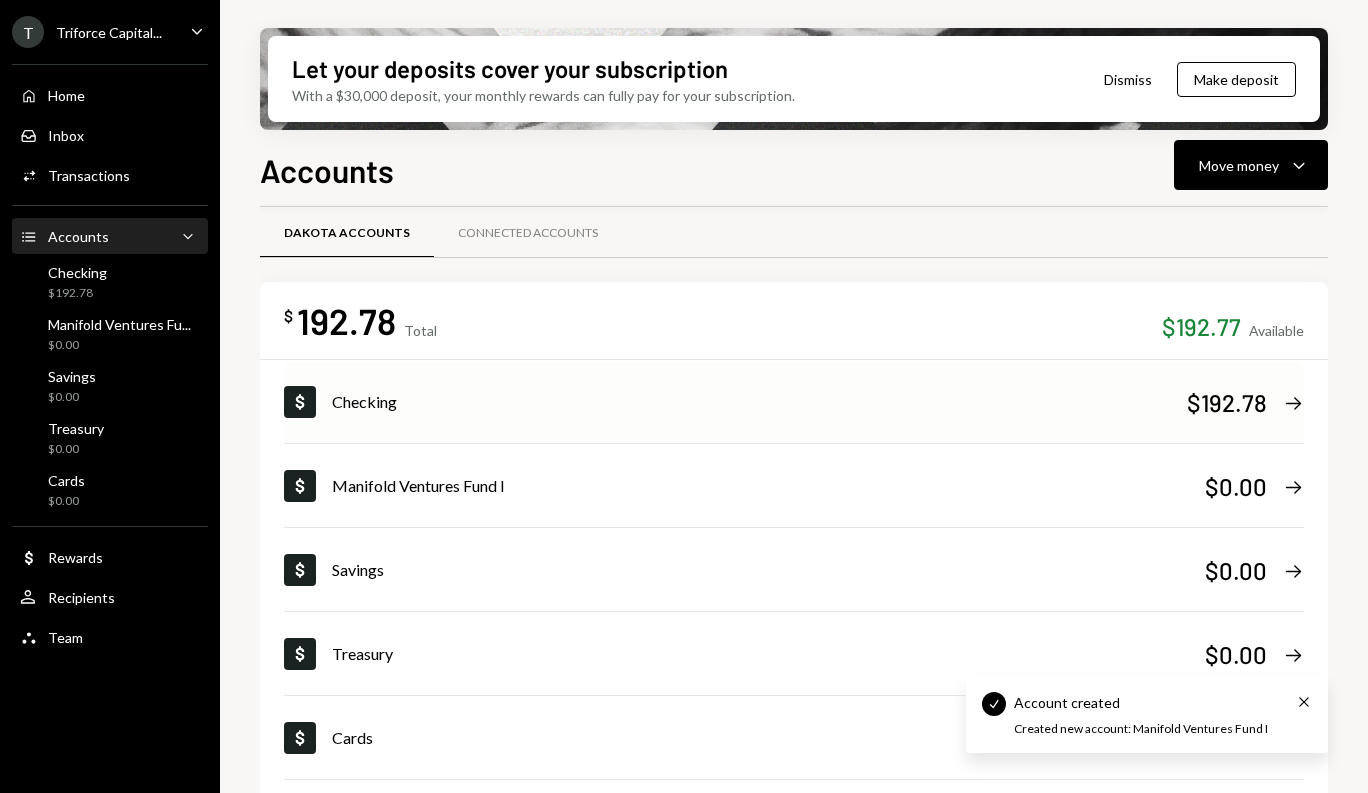scroll, scrollTop: 103, scrollLeft: 0, axis: vertical 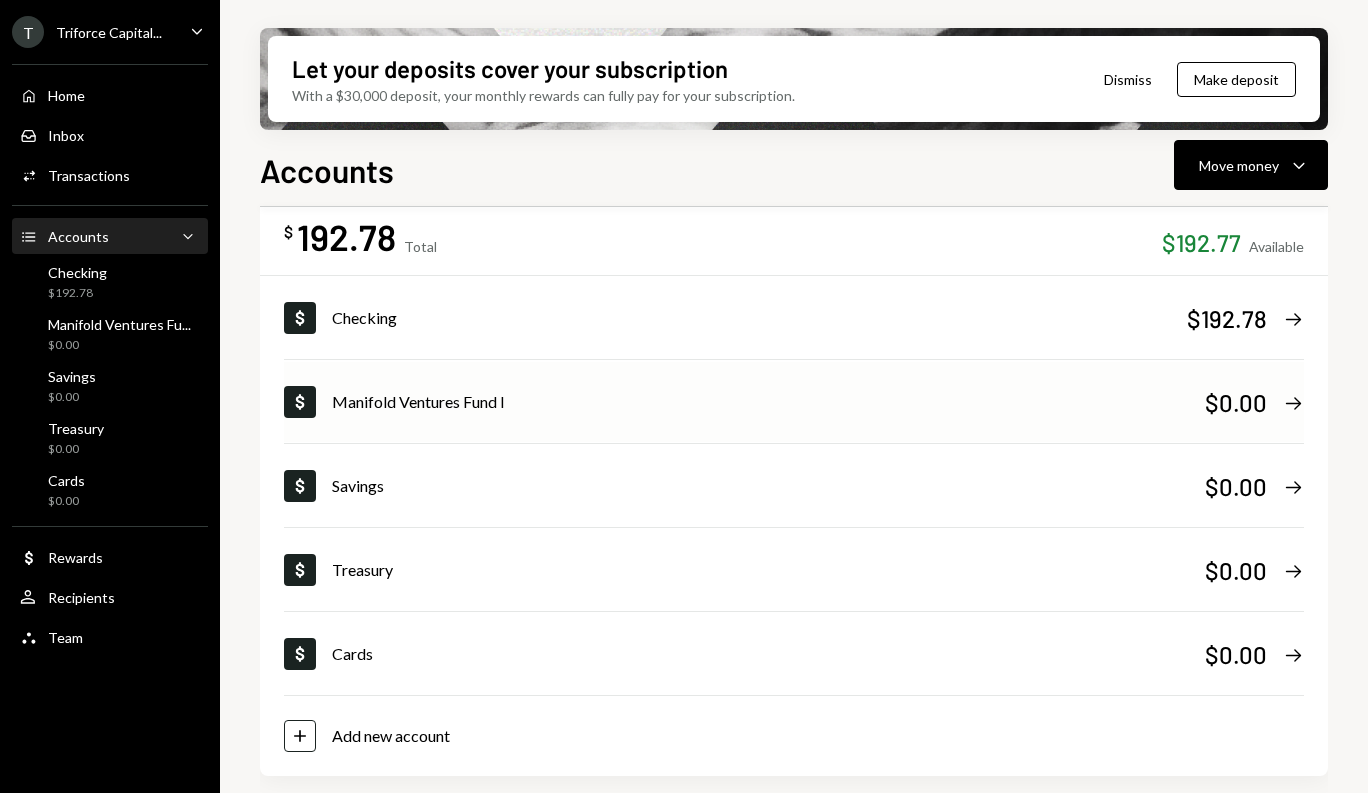 click on "$0.00 Right Arrow" at bounding box center [1254, 402] 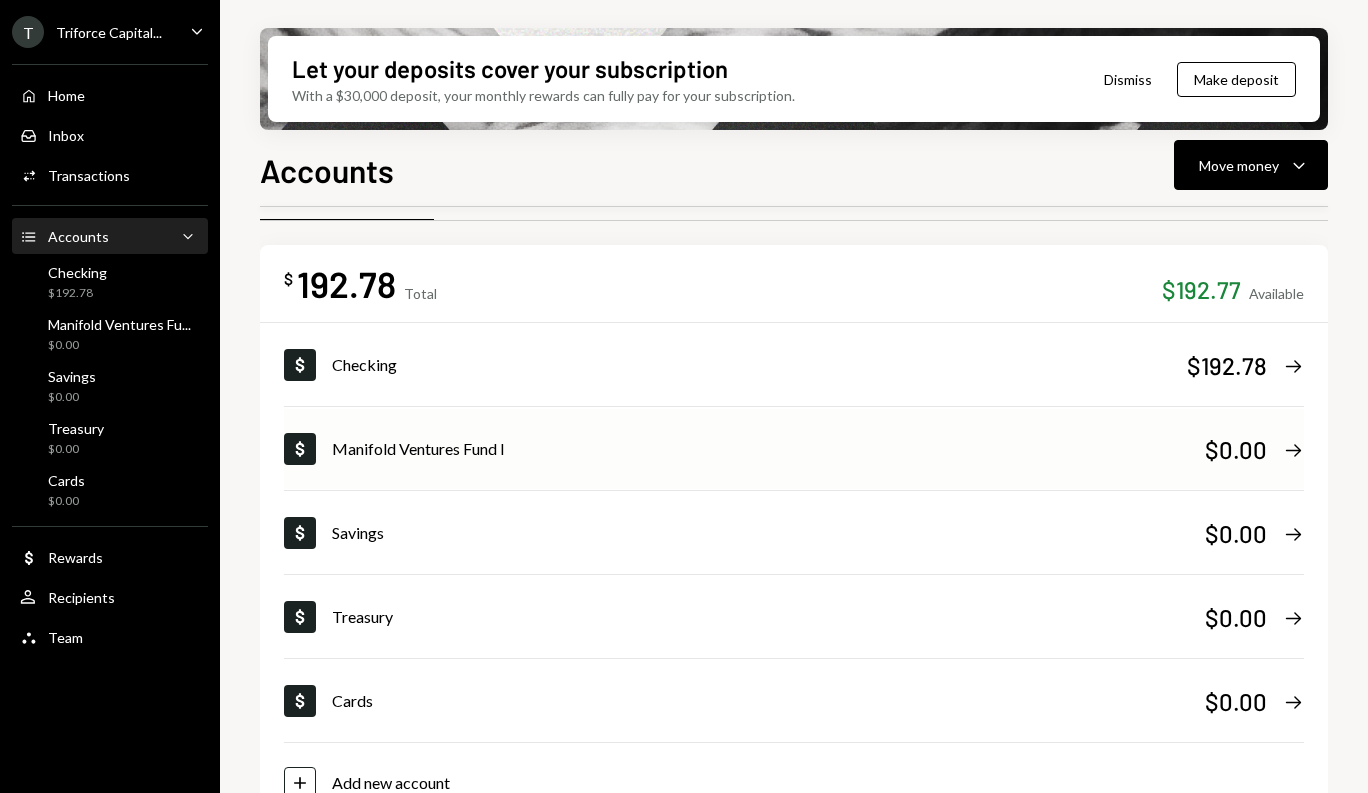 scroll, scrollTop: 60, scrollLeft: 0, axis: vertical 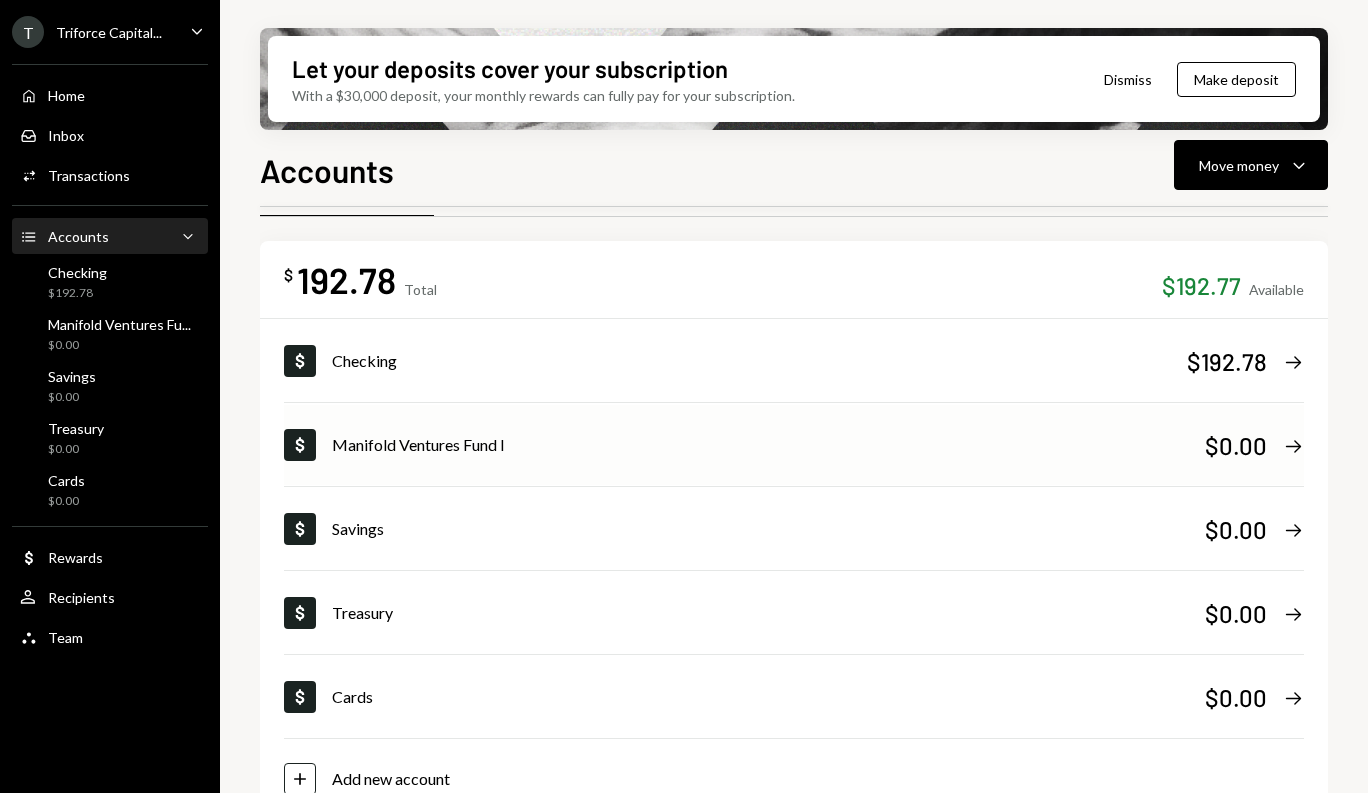 click on "$0.00 Right Arrow" at bounding box center (1254, 445) 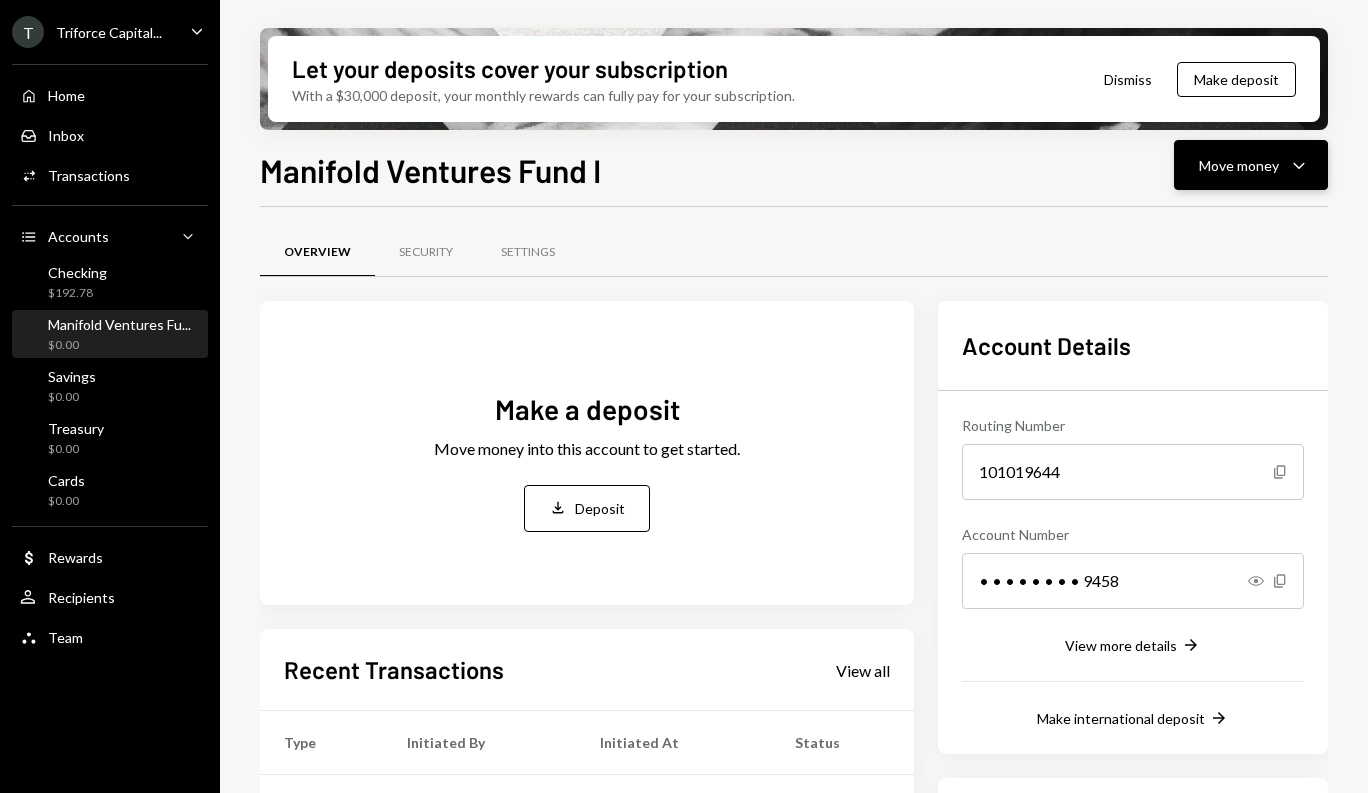 click on "Caret Down" 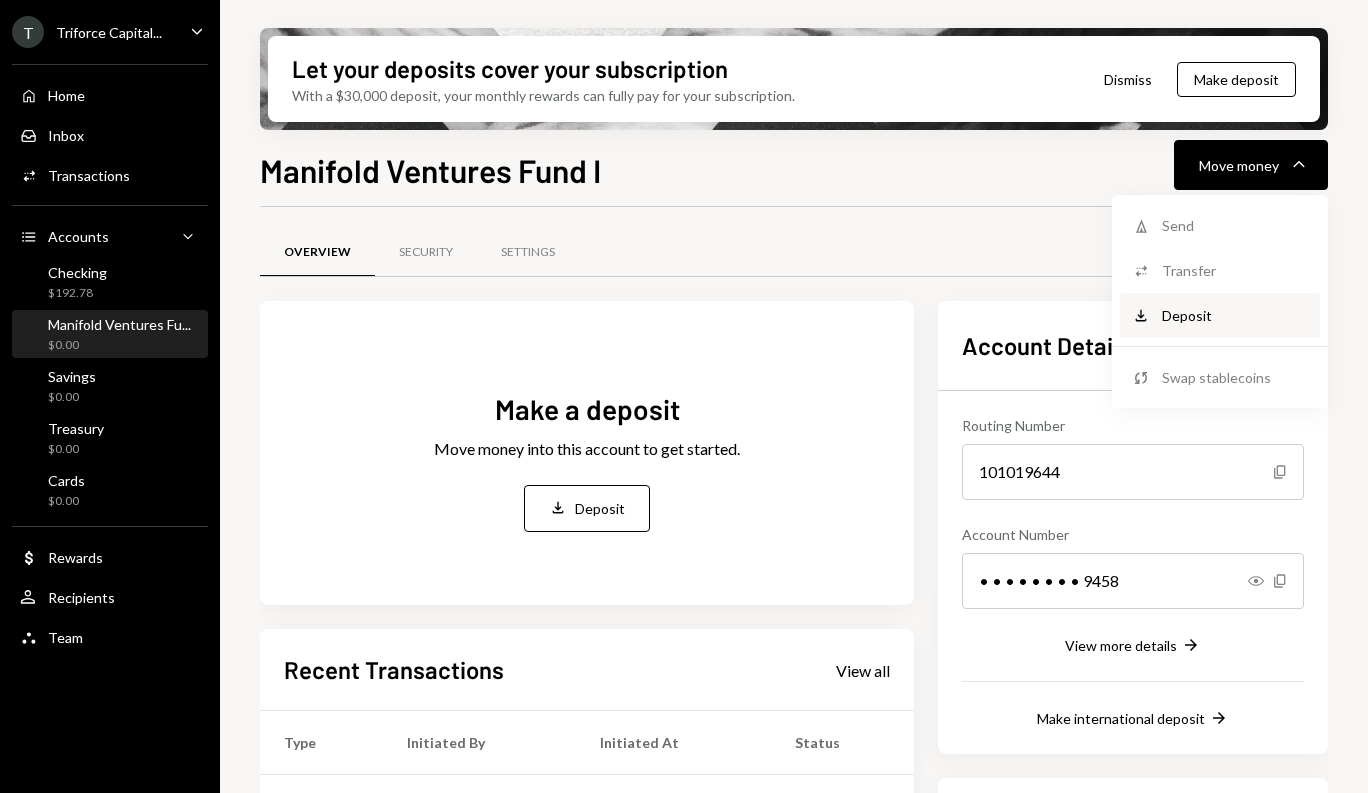 click on "Deposit" at bounding box center [1235, 315] 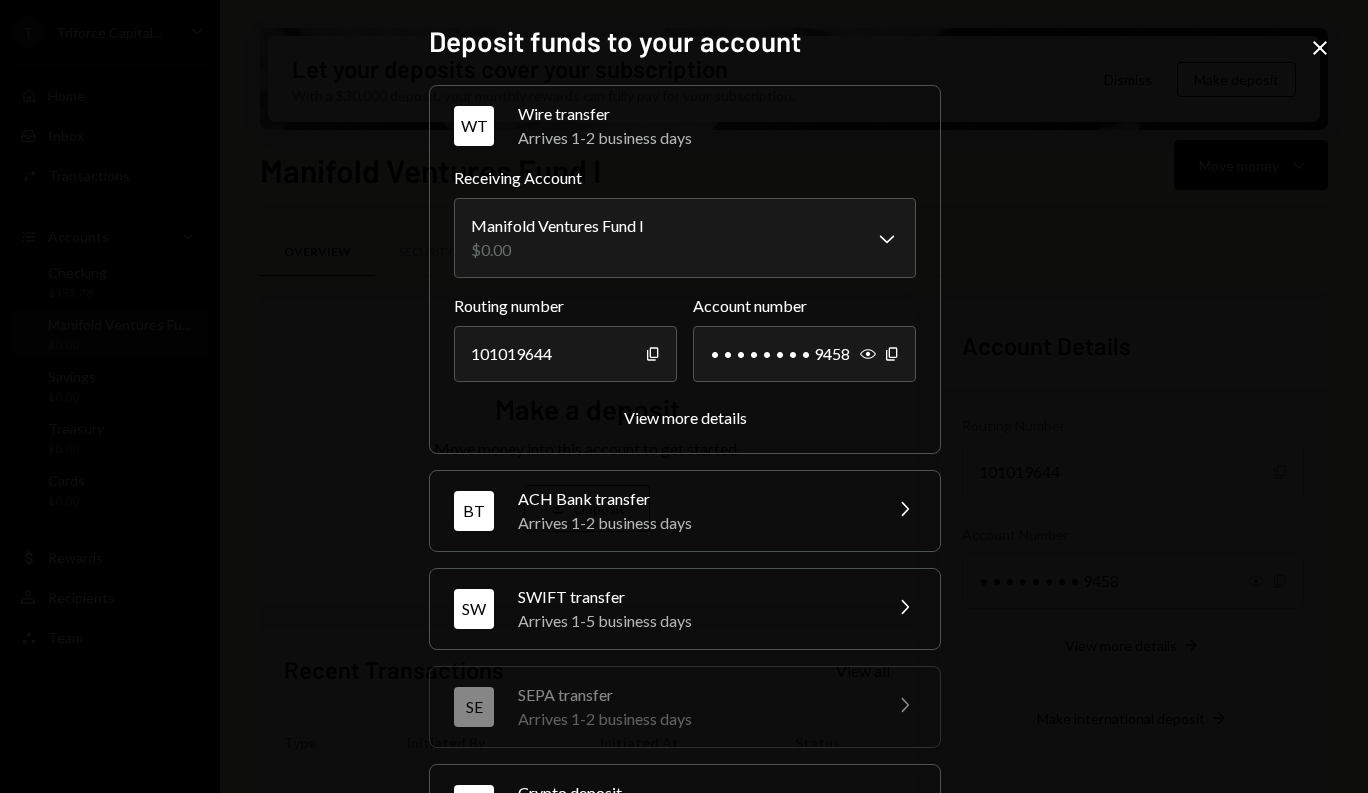 scroll, scrollTop: 180, scrollLeft: 0, axis: vertical 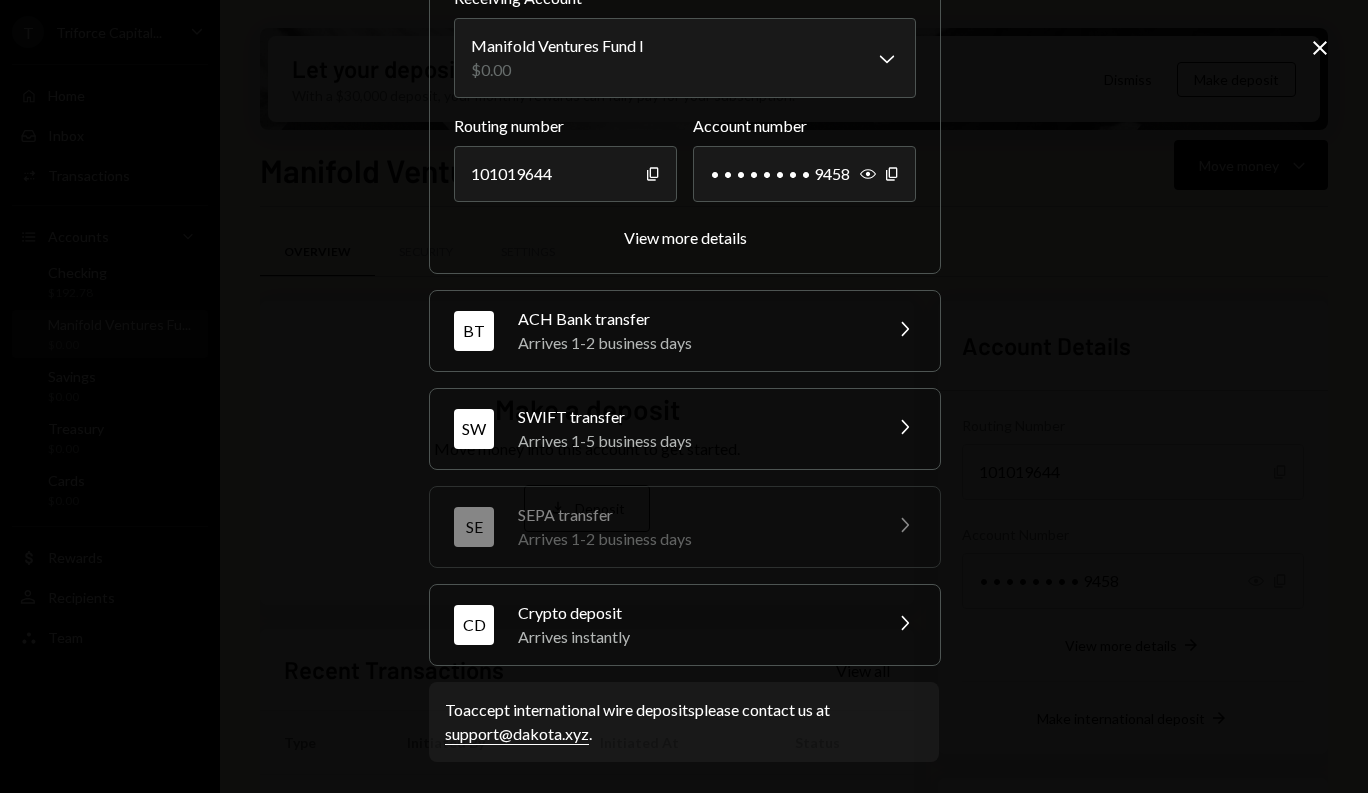 click on "Crypto deposit" at bounding box center [693, 613] 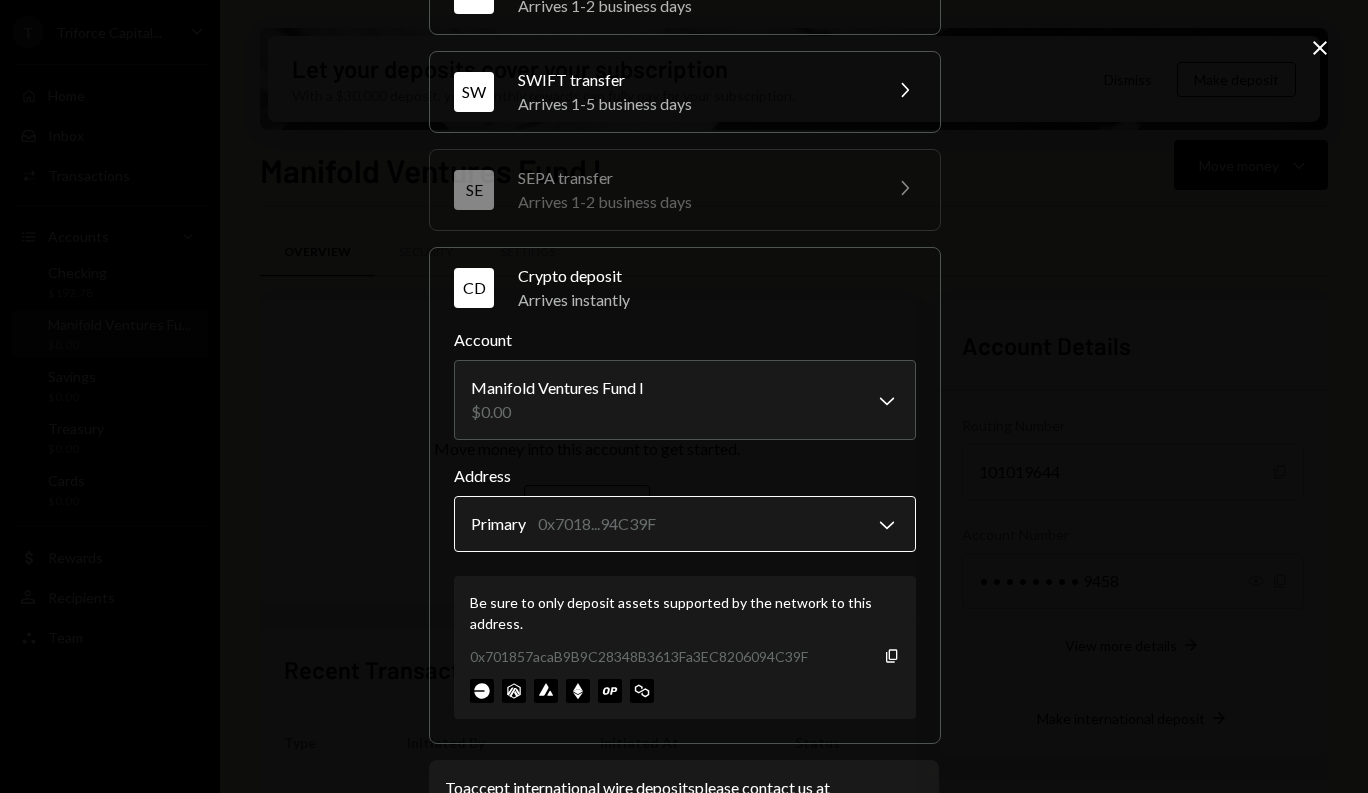 scroll, scrollTop: 308, scrollLeft: 0, axis: vertical 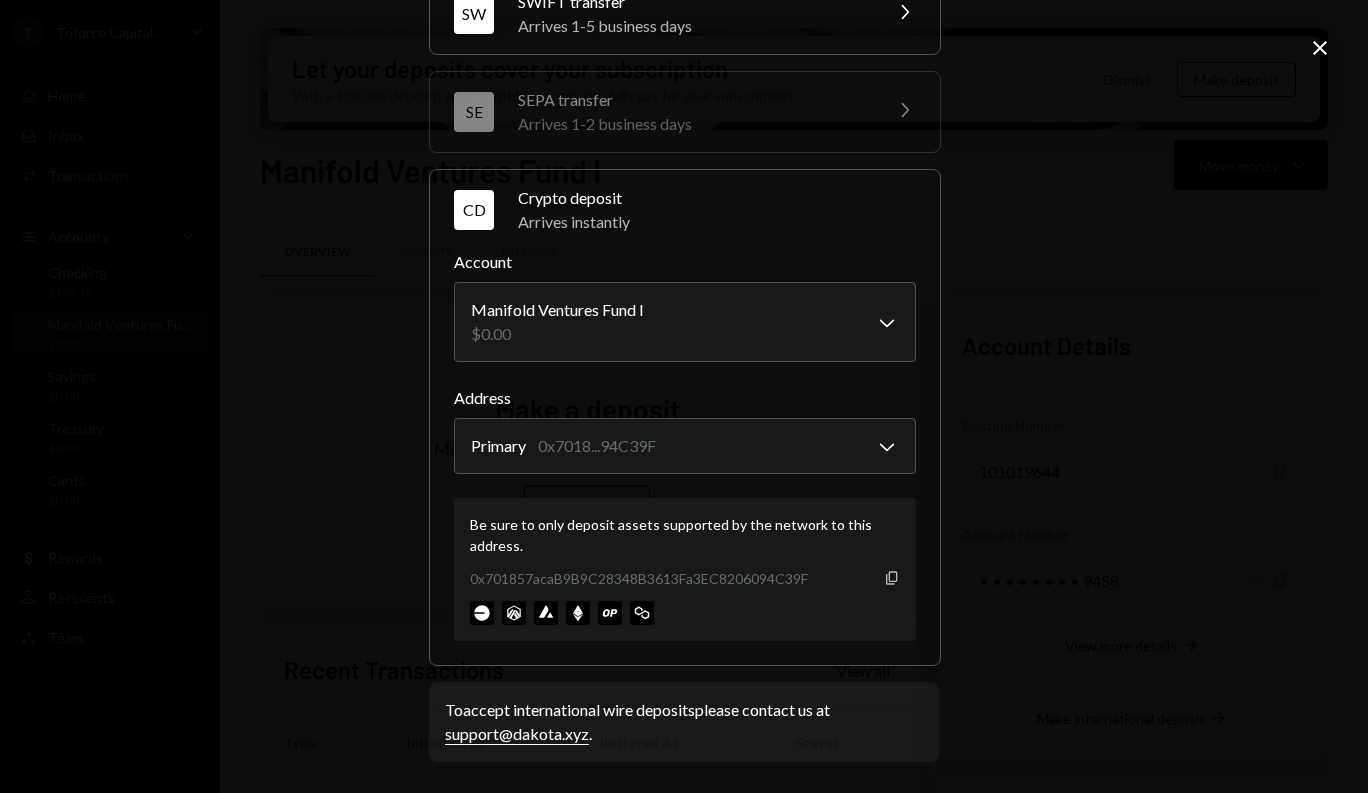 click 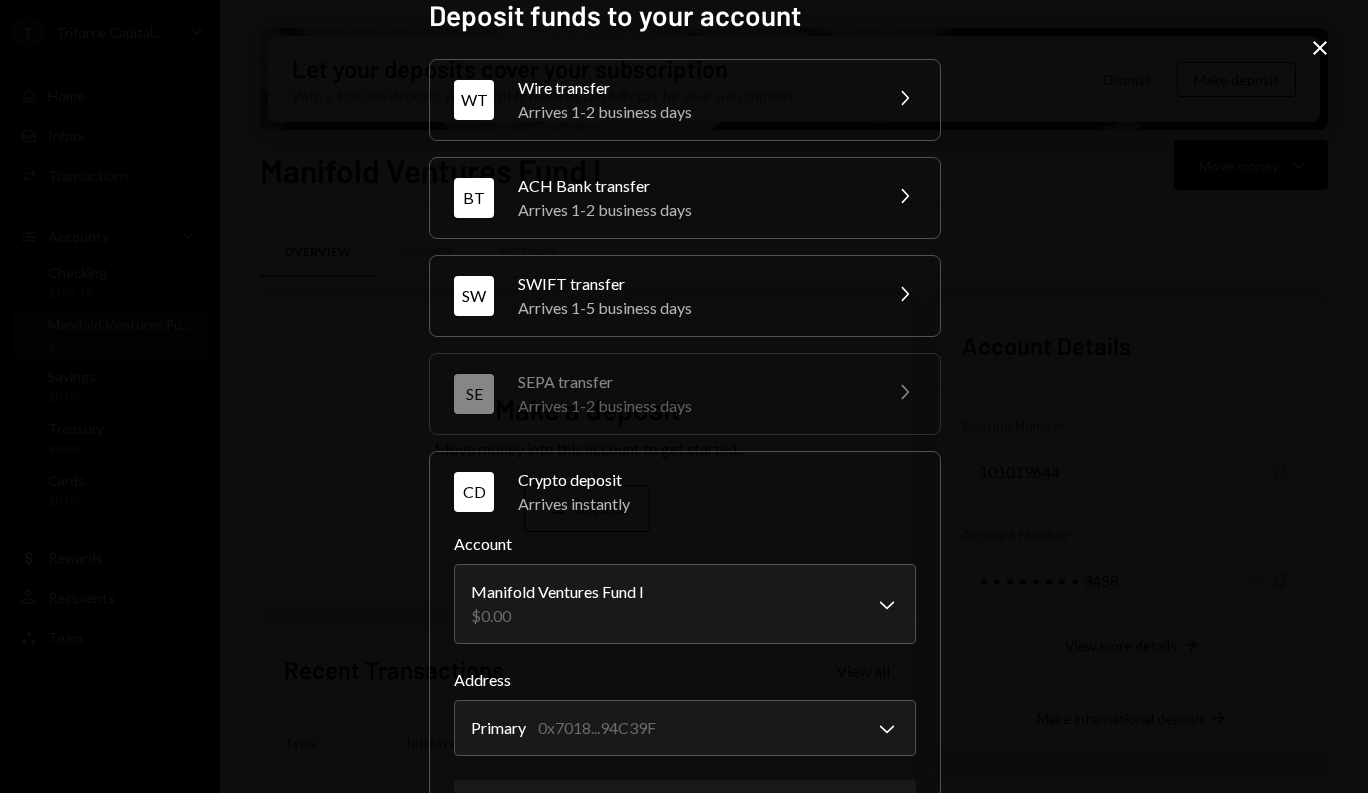 scroll, scrollTop: 0, scrollLeft: 0, axis: both 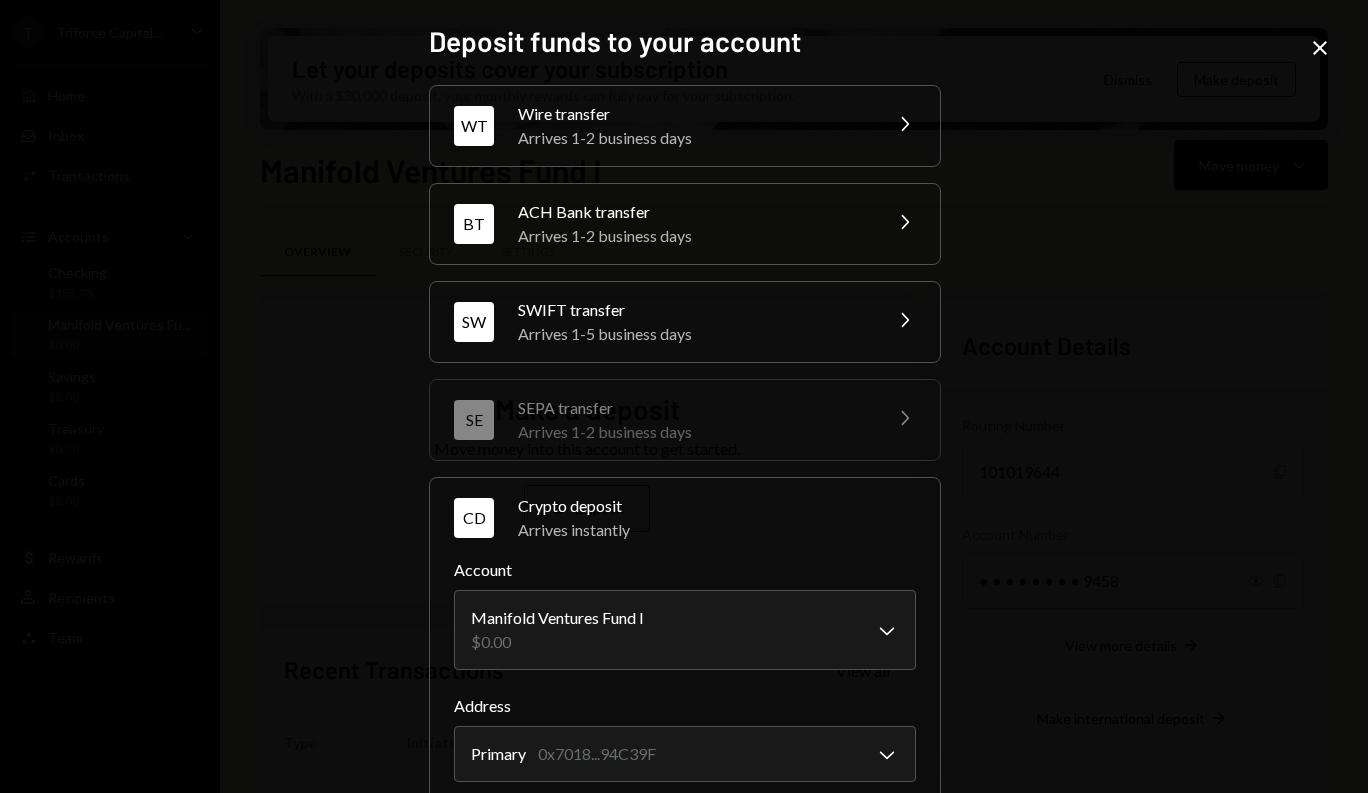 click 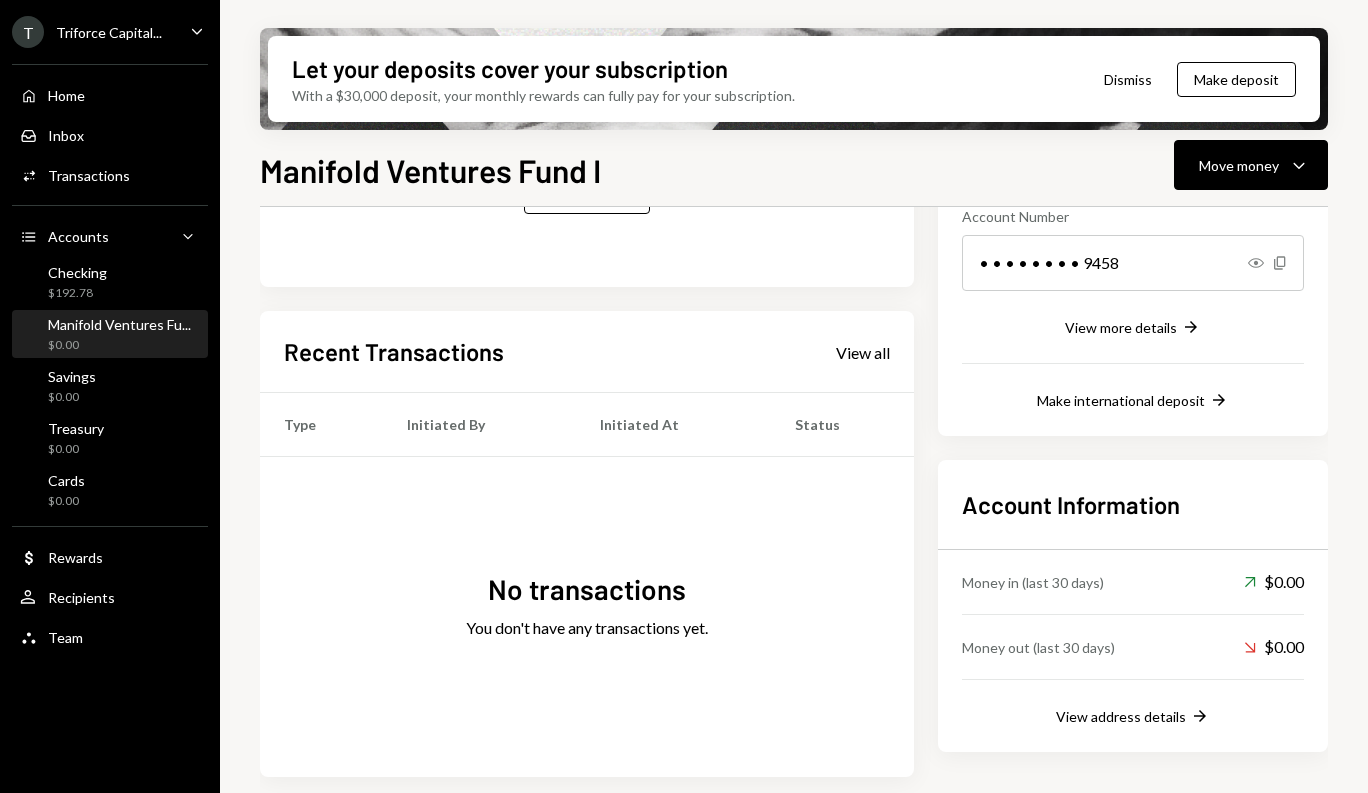 scroll, scrollTop: 0, scrollLeft: 0, axis: both 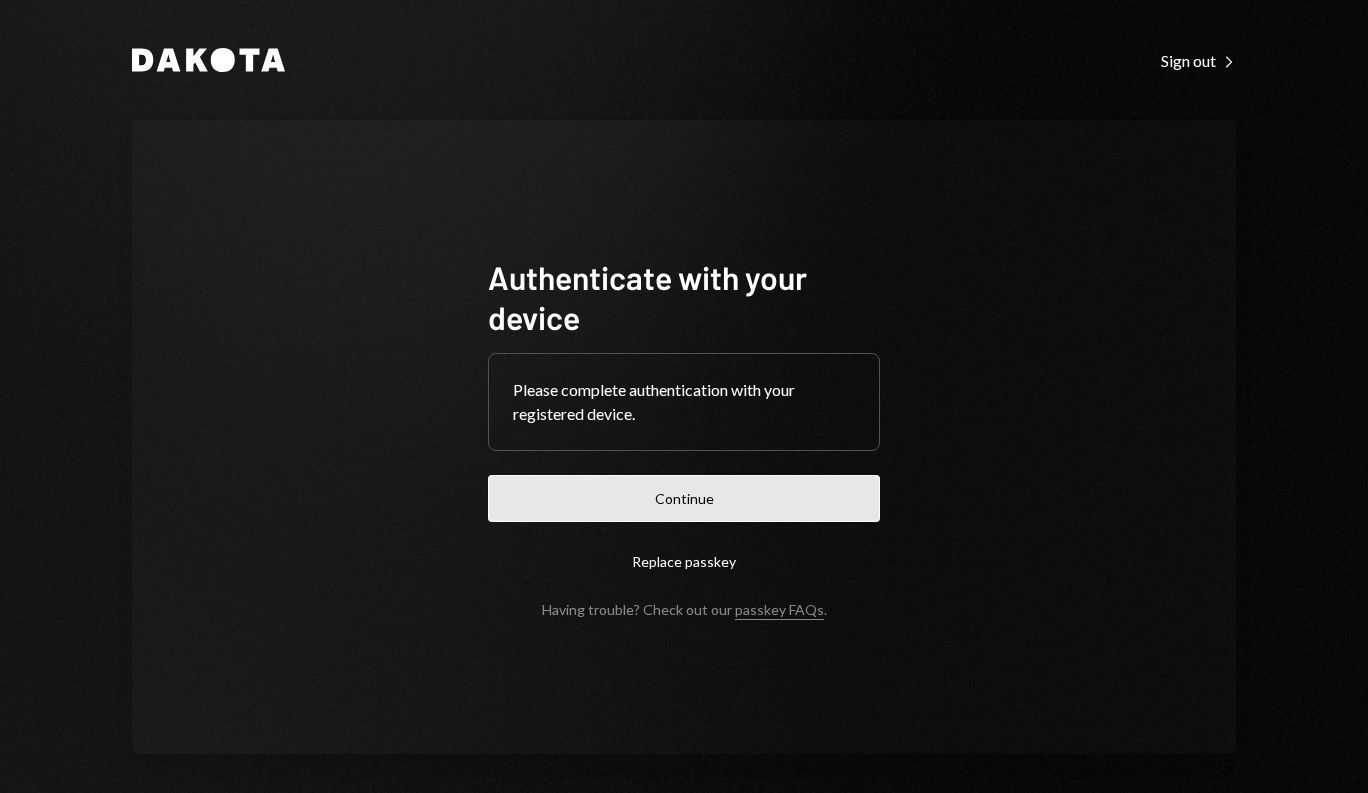 click on "Continue" at bounding box center (684, 498) 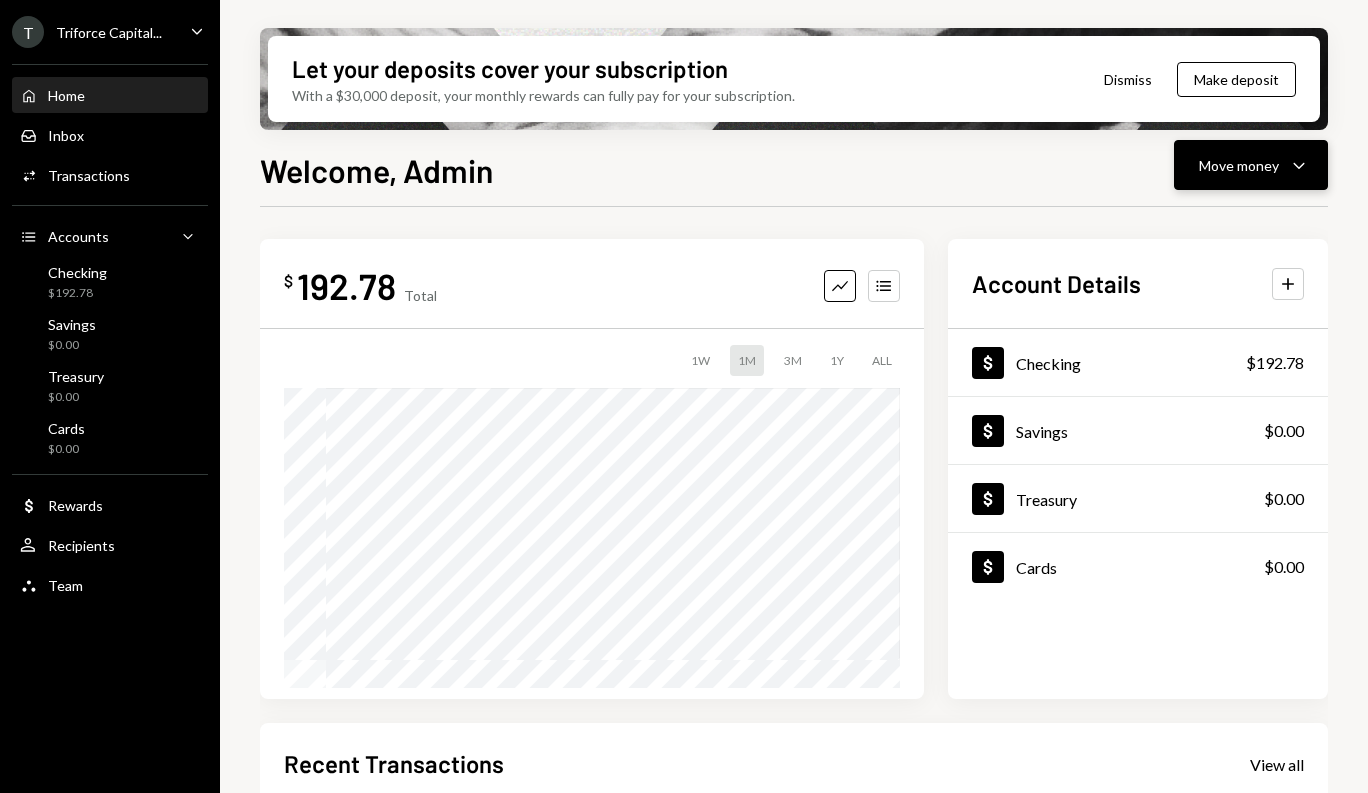 click on "Move money Caret Down" at bounding box center [1251, 165] 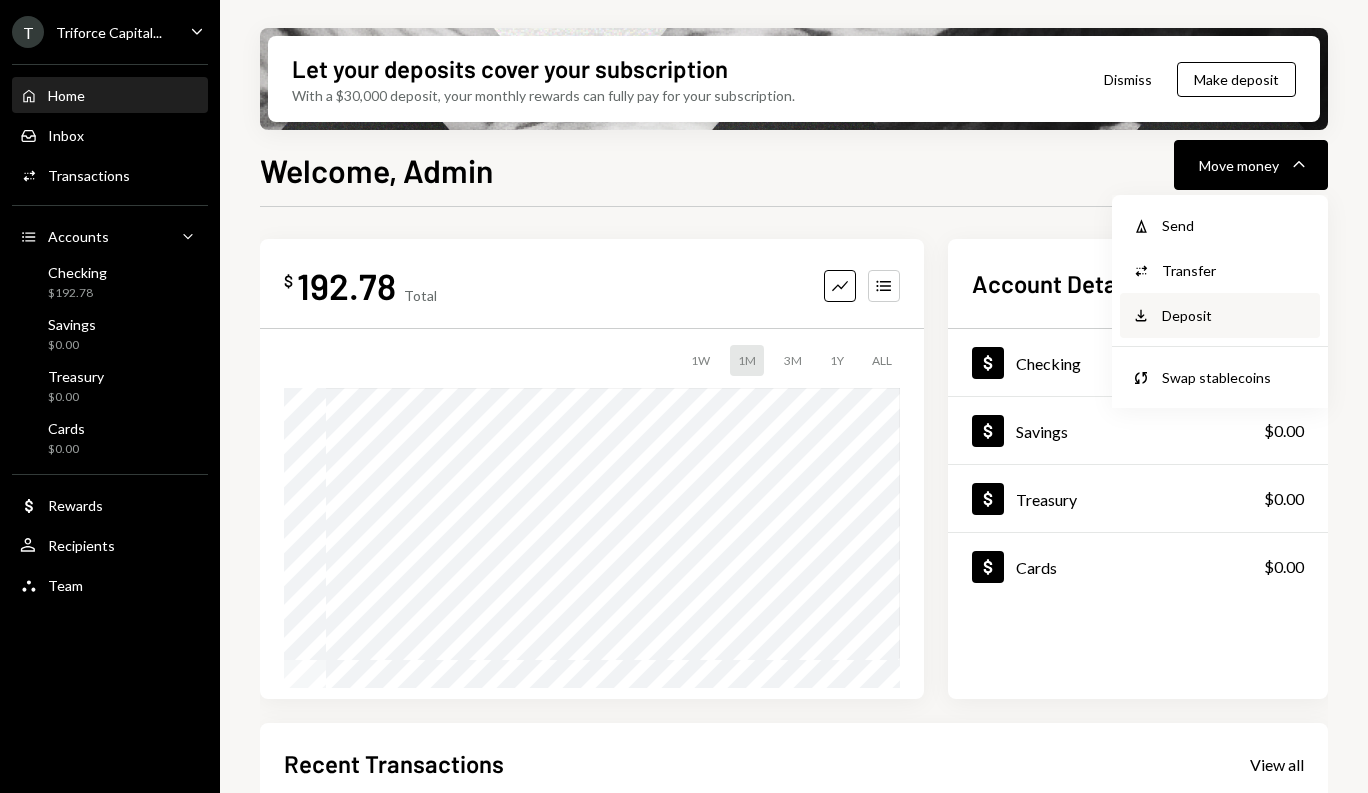 click on "Deposit" at bounding box center [1235, 315] 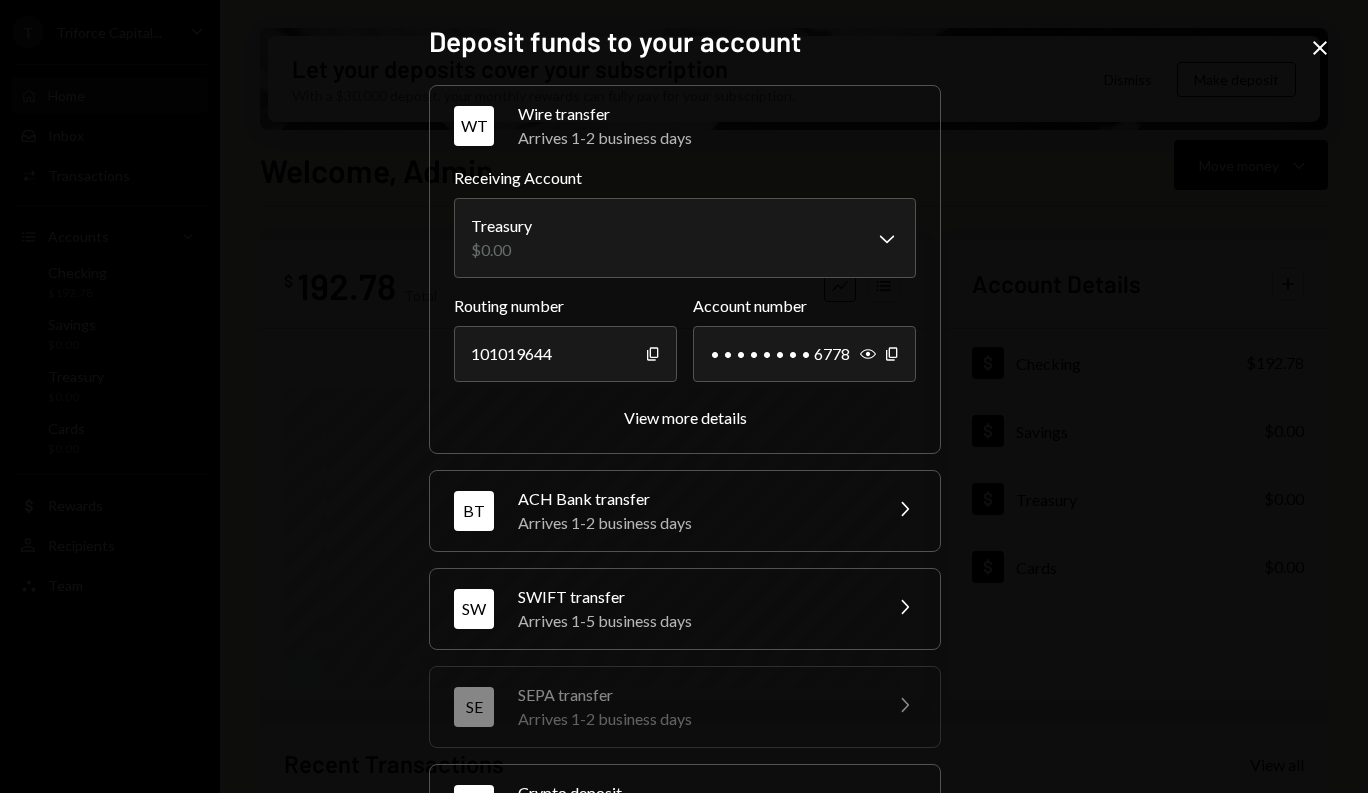 scroll, scrollTop: 180, scrollLeft: 0, axis: vertical 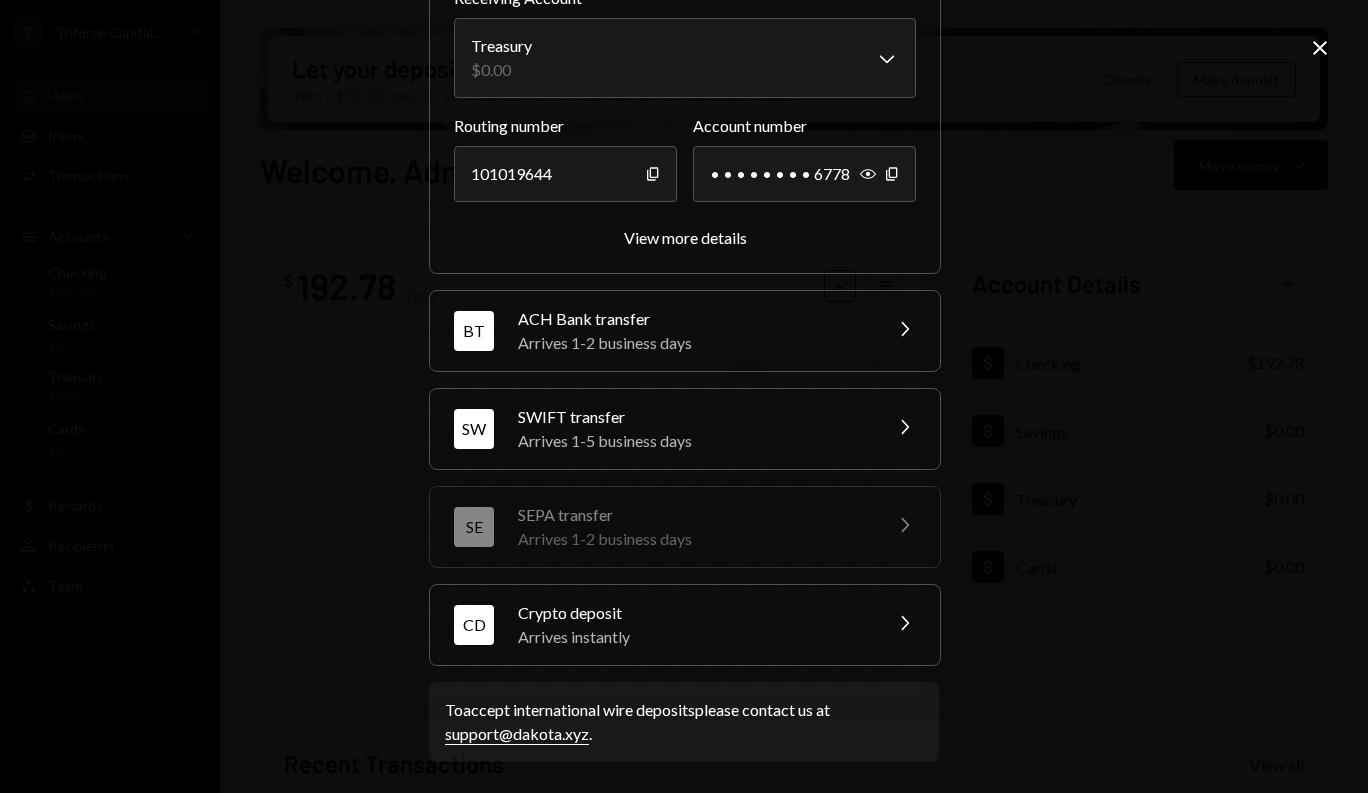 click on "Crypto deposit" at bounding box center (693, 613) 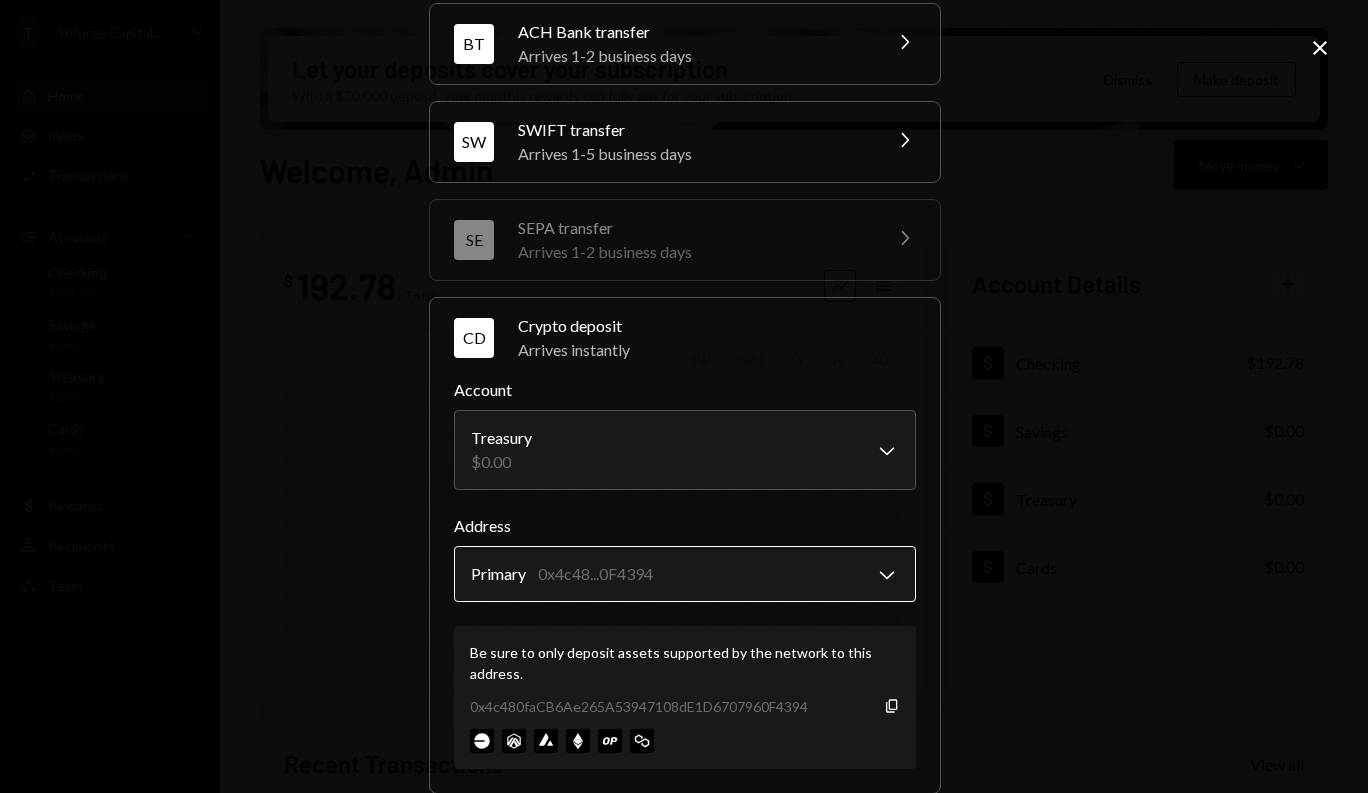 scroll, scrollTop: 308, scrollLeft: 0, axis: vertical 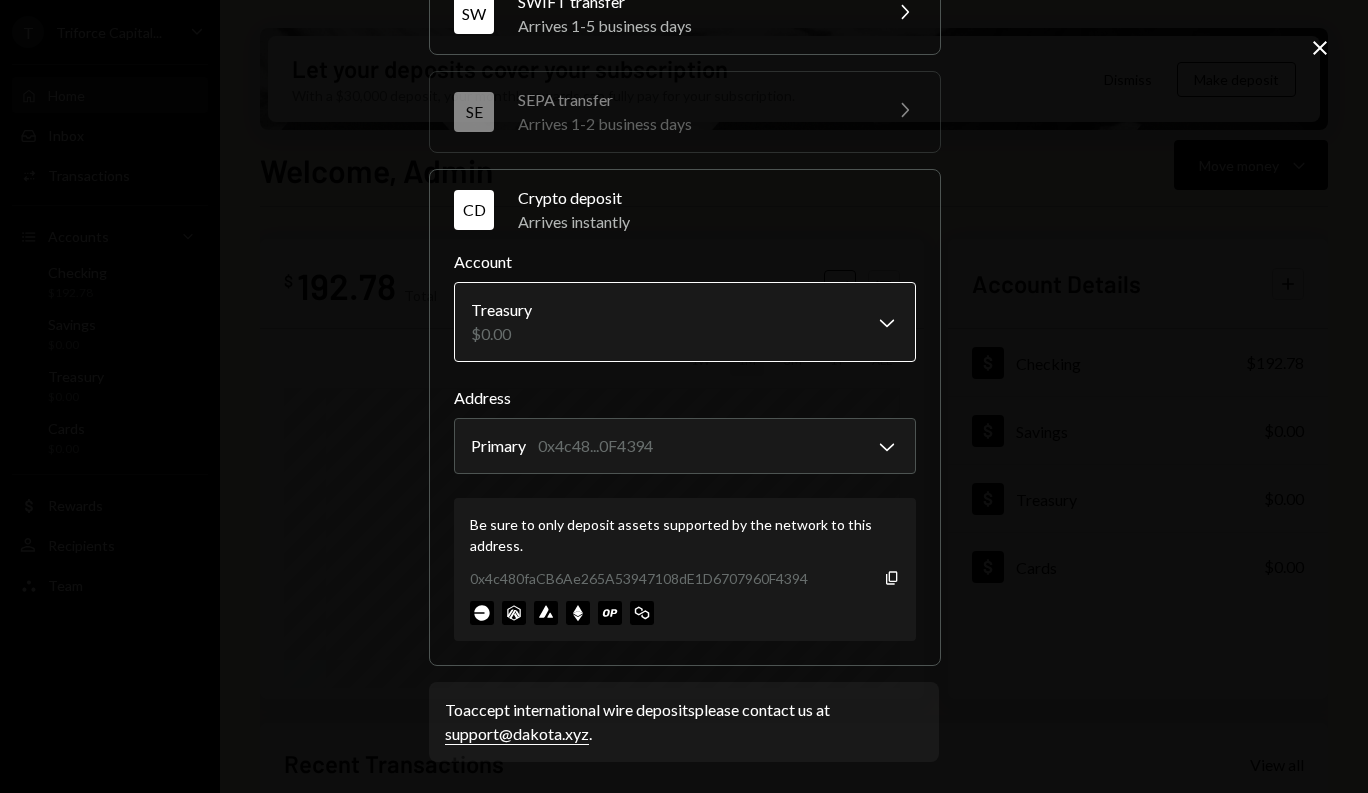 click on "T Triforce Capital... Caret Down Home Home Inbox Inbox Activities Transactions Accounts Accounts Caret Down Checking $192.78 Savings $0.00 Treasury $0.00 Cards $0.00 Dollar Rewards User Recipients Team Team Let your deposits cover your subscription With a $30,000 deposit, your monthly rewards can fully pay for your subscription. Dismiss Make deposit Welcome, [NAME] Move money Caret Down $ 192.78 Total Graph Accounts 1W 1M 3M 1Y ALL Account Details Plus Dollar Checking $192.78 Dollar Savings $0.00 Dollar Treasury $0.00 Dollar Cards $0.00 Recent Transactions View all Type Initiated By Initiated At Account Status Deposit 0.0000  SOL [ADDRESS] Copy 08/02/2025 Checking Completed Deposit 120  DKUSD [ADDRESS] Copy 08/01/2025 Checking Completed Stablecoin Conversion $120.00 [NAME] 08/01/2025 Checking Completed Stablecoin Conversion $100.00 [NAME] 08/01/2025 Checking Canceled Deposit 0.0000  USDC [ADDRESS] Copy 08/01/2025 Checking Completed /dashboard Deposit funds to your account WT BT" at bounding box center [684, 396] 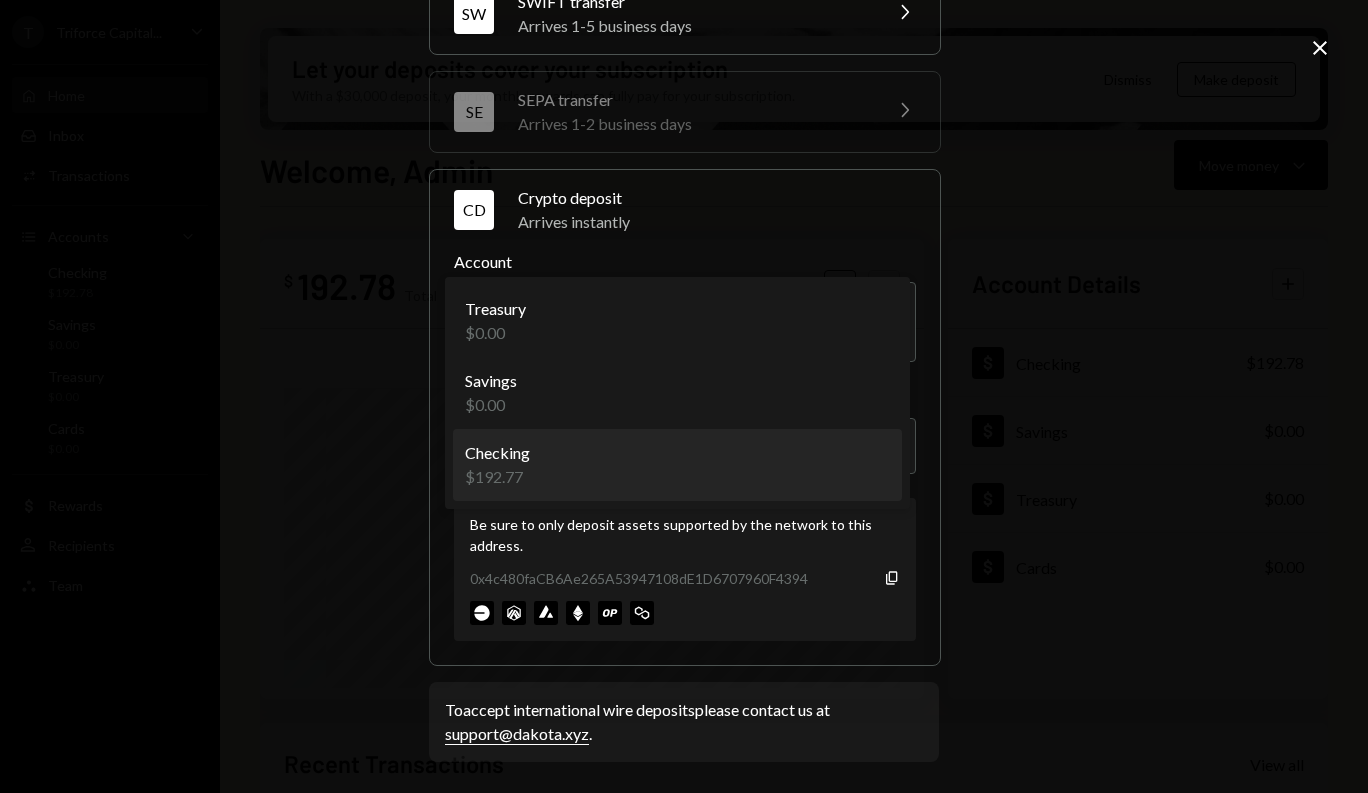 select on "**********" 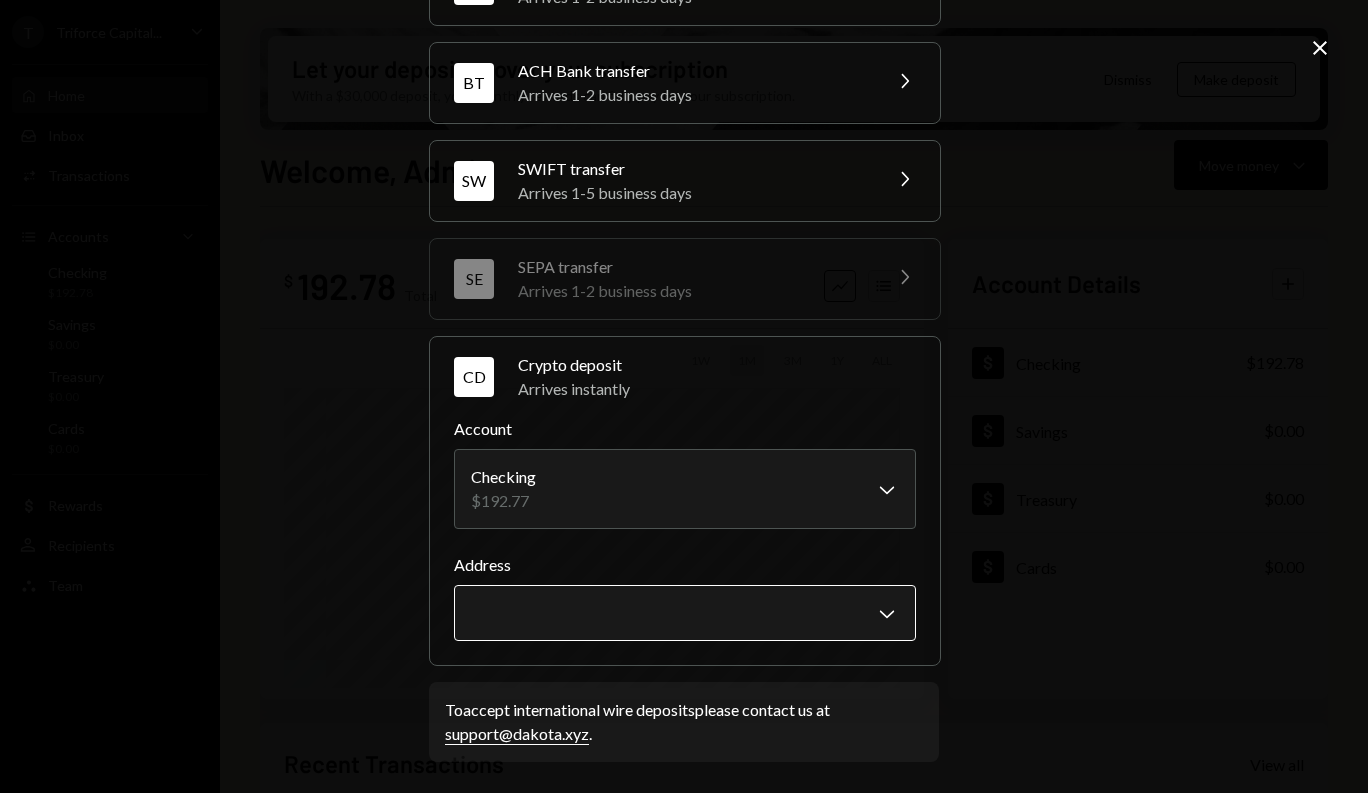 click on "T Triforce Capital... Caret Down Home Home Inbox Inbox Activities Transactions Accounts Accounts Caret Down Checking $192.78 Savings $0.00 Treasury $0.00 Cards $0.00 Dollar Rewards User Recipients Team Team Let your deposits cover your subscription With a $30,000 deposit, your monthly rewards can fully pay for your subscription. Dismiss Make deposit Welcome, [NAME] Move money Caret Down $ 192.78 Total Graph Accounts 1W 1M 3M 1Y ALL Account Details Plus Dollar Checking $192.78 Dollar Savings $0.00 Dollar Treasury $0.00 Dollar Cards $0.00 Recent Transactions View all Type Initiated By Initiated At Account Status Deposit 0.0000  SOL [ADDRESS] Copy 08/02/2025 Checking Completed Deposit 120  DKUSD [ADDRESS] Copy 08/01/2025 Checking Completed Stablecoin Conversion $120.00 [NAME] 08/01/2025 Checking Completed Stablecoin Conversion $100.00 [NAME] 08/01/2025 Checking Canceled Deposit 0.0000  USDC [ADDRESS] Copy 08/01/2025 Checking Completed /dashboard Deposit funds to your account WT BT" at bounding box center (684, 396) 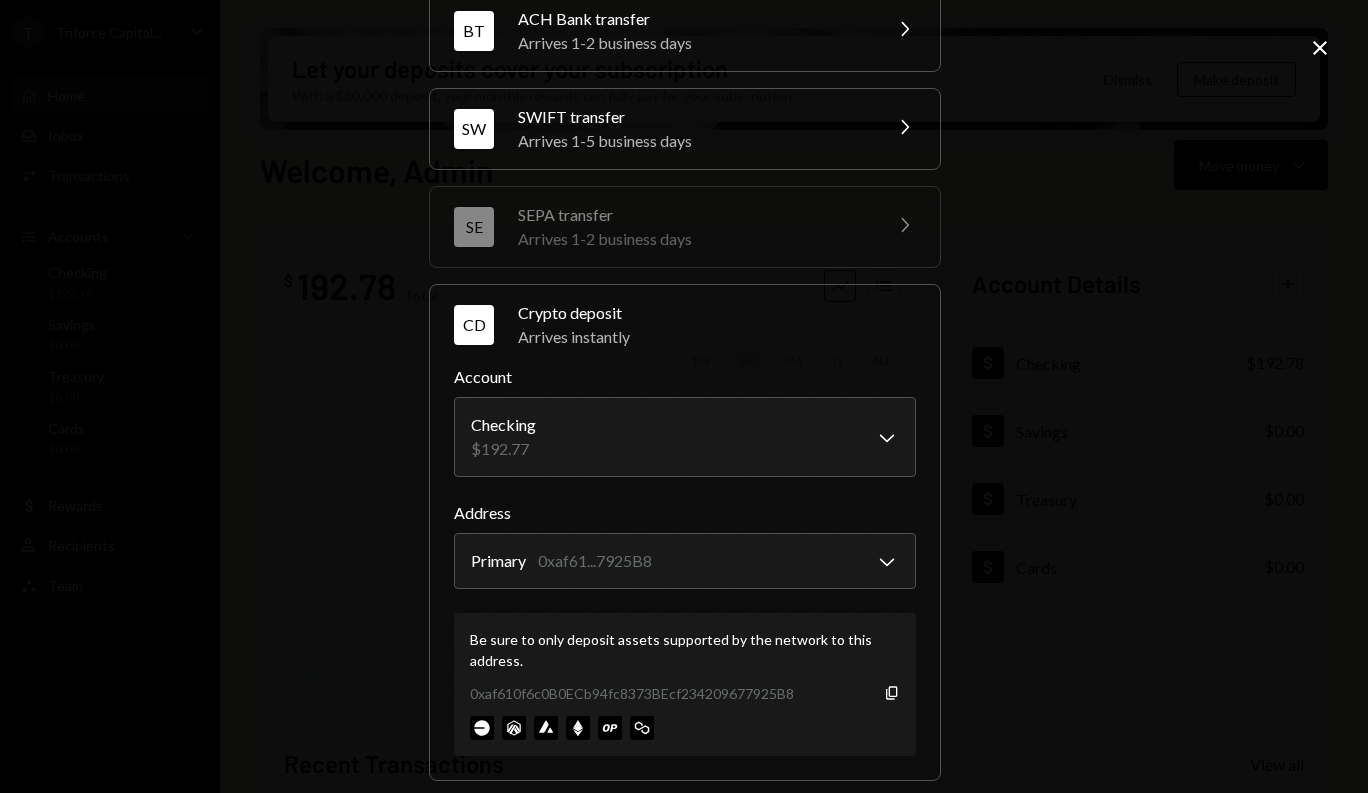 scroll, scrollTop: 308, scrollLeft: 0, axis: vertical 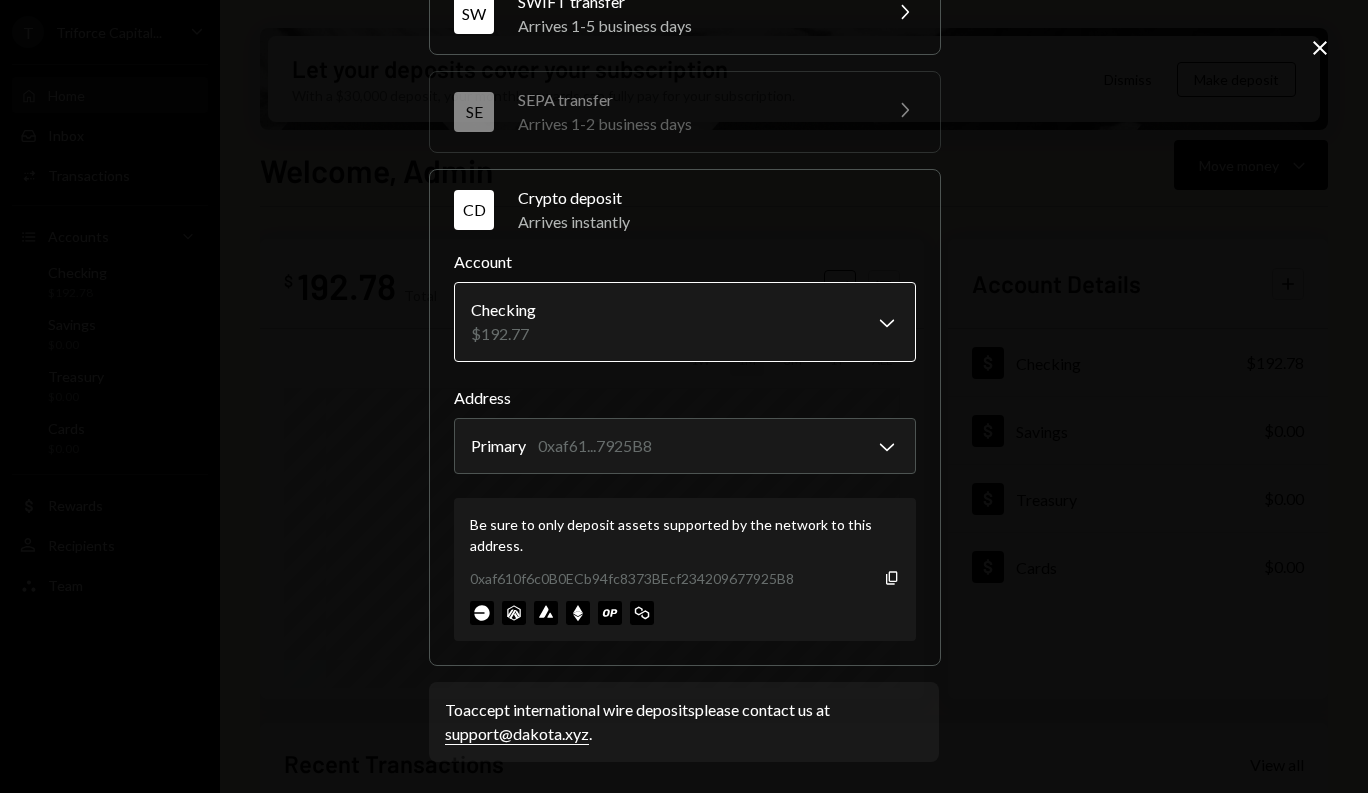 click on "T Triforce Capital... Caret Down Home Home Inbox Inbox Activities Transactions Accounts Accounts Caret Down Checking $192.78 Savings $0.00 Treasury $0.00 Cards $0.00 Dollar Rewards User Recipients Team Team Let your deposits cover your subscription With a $30,000 deposit, your monthly rewards can fully pay for your subscription. Dismiss Make deposit Welcome, [NAME] Move money Caret Down $ 192.78 Total Graph Accounts 1W 1M 3M 1Y ALL Account Details Plus Dollar Checking $192.78 Dollar Savings $0.00 Dollar Treasury $0.00 Dollar Cards $0.00 Recent Transactions View all Type Initiated By Initiated At Account Status Deposit 0.0000  SOL [ADDRESS] Copy 08/02/2025 Checking Completed Deposit 120  DKUSD [ADDRESS] Copy 08/01/2025 Checking Completed Stablecoin Conversion $120.00 [NAME] 08/01/2025 Checking Completed Stablecoin Conversion $100.00 [NAME] 08/01/2025 Checking Canceled Deposit 0.0000  USDC [ADDRESS] Copy 08/01/2025 Checking Completed /dashboard Deposit funds to your account WT BT" at bounding box center [684, 396] 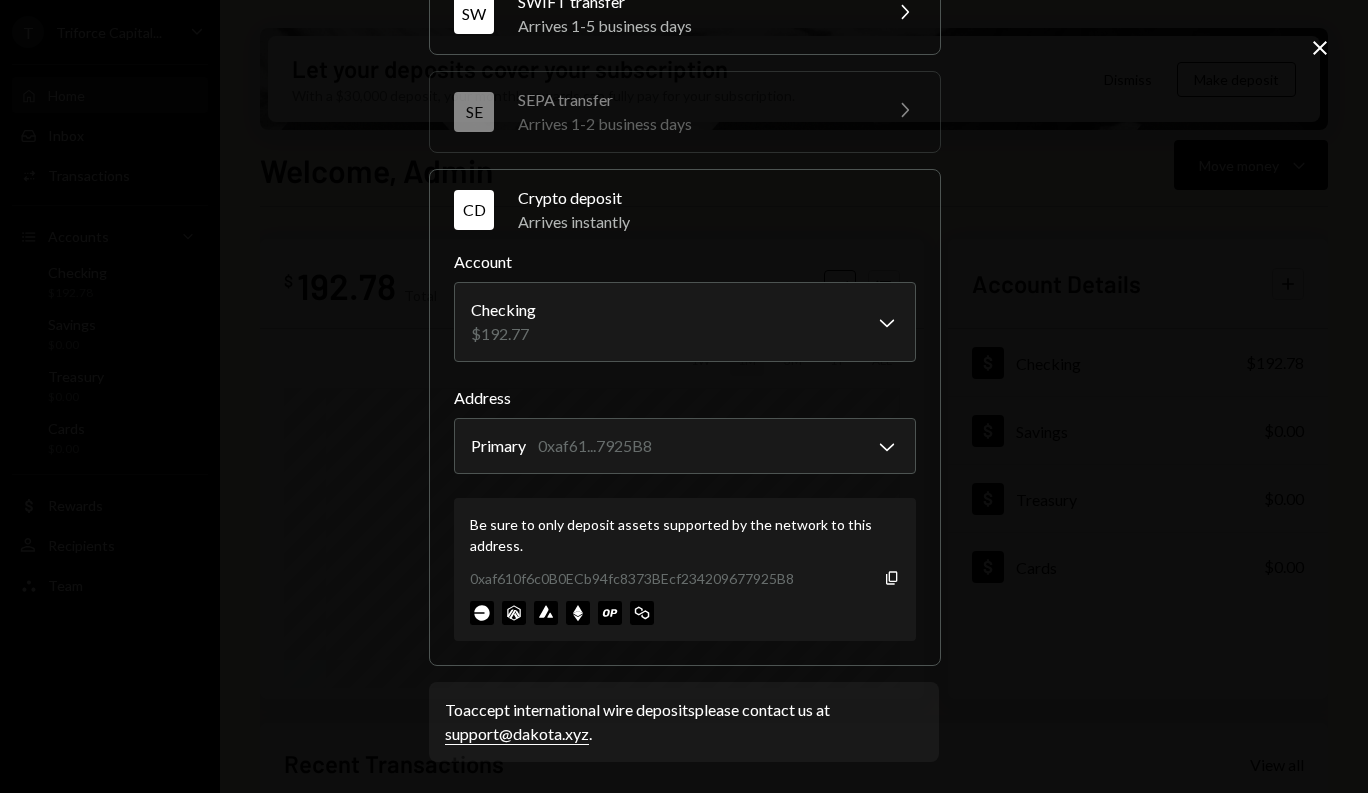 click on "**********" at bounding box center [684, 396] 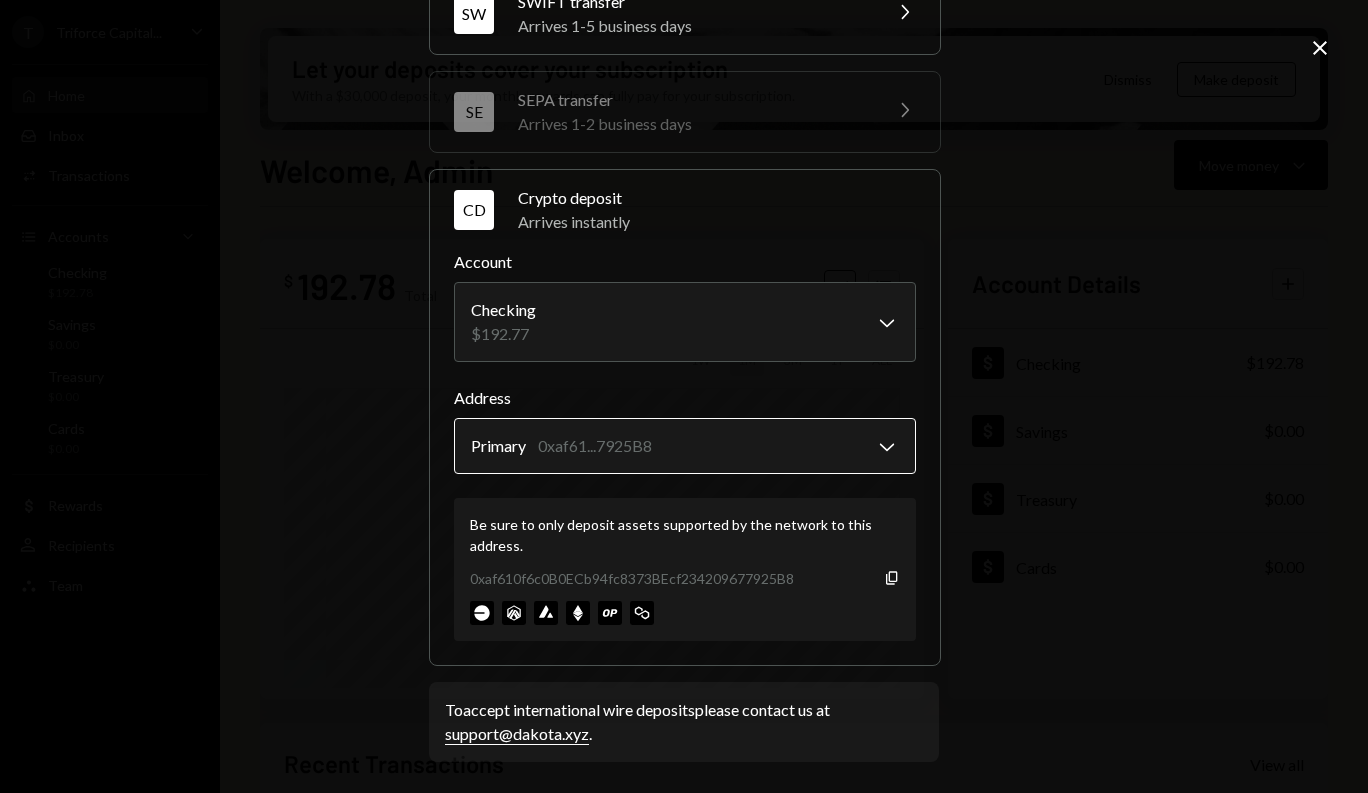 click on "T Triforce Capital... Caret Down Home Home Inbox Inbox Activities Transactions Accounts Accounts Caret Down Checking $192.78 Savings $0.00 Treasury $0.00 Cards $0.00 Dollar Rewards User Recipients Team Team Let your deposits cover your subscription With a $30,000 deposit, your monthly rewards can fully pay for your subscription. Dismiss Make deposit Welcome, [NAME] Move money Caret Down $ 192.78 Total Graph Accounts 1W 1M 3M 1Y ALL Account Details Plus Dollar Checking $192.78 Dollar Savings $0.00 Dollar Treasury $0.00 Dollar Cards $0.00 Recent Transactions View all Type Initiated By Initiated At Account Status Deposit 0.0000  SOL [ADDRESS] Copy 08/02/2025 Checking Completed Deposit 120  DKUSD [ADDRESS] Copy 08/01/2025 Checking Completed Stablecoin Conversion $120.00 [NAME] 08/01/2025 Checking Completed Stablecoin Conversion $100.00 [NAME] 08/01/2025 Checking Canceled Deposit 0.0000  USDC [ADDRESS] Copy 08/01/2025 Checking Completed /dashboard Deposit funds to your account WT BT" at bounding box center (684, 396) 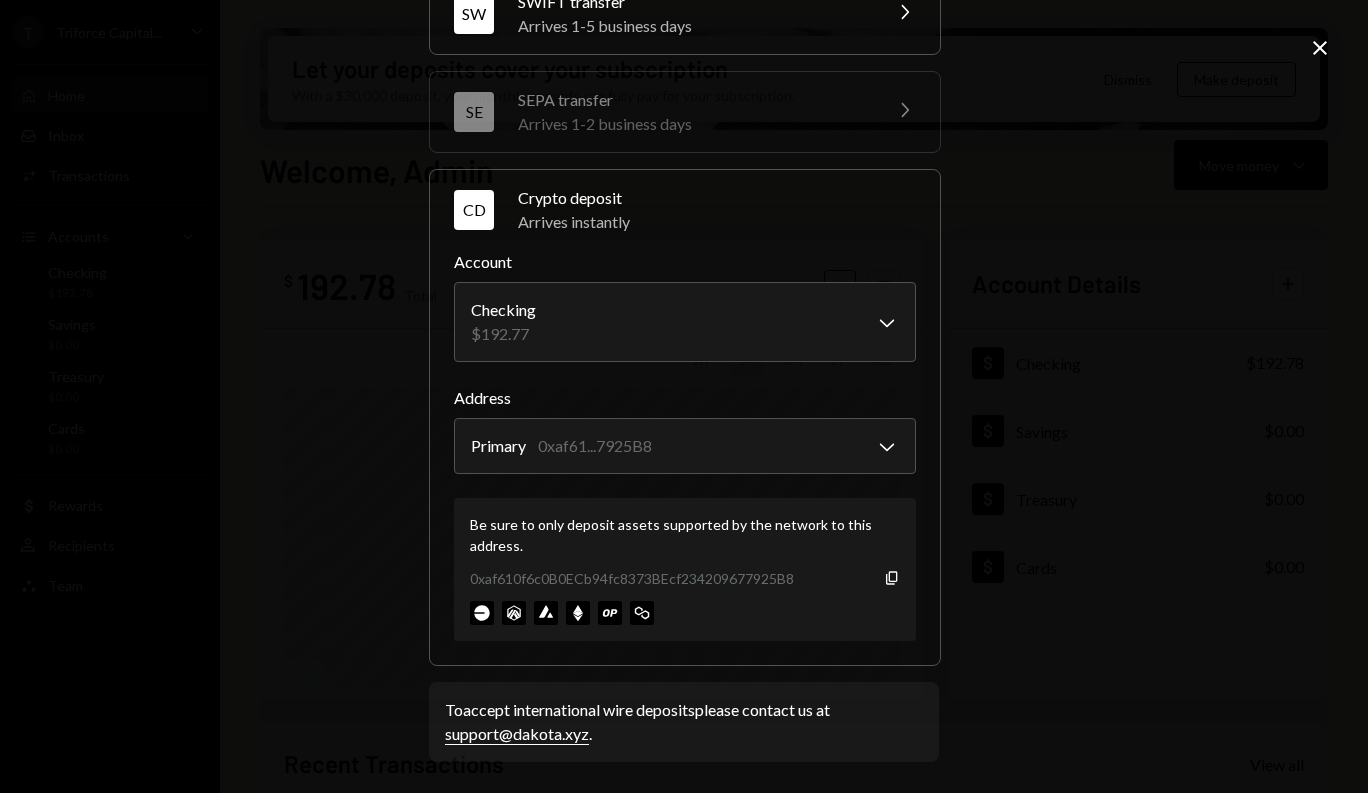 click on "**********" at bounding box center (685, 417) 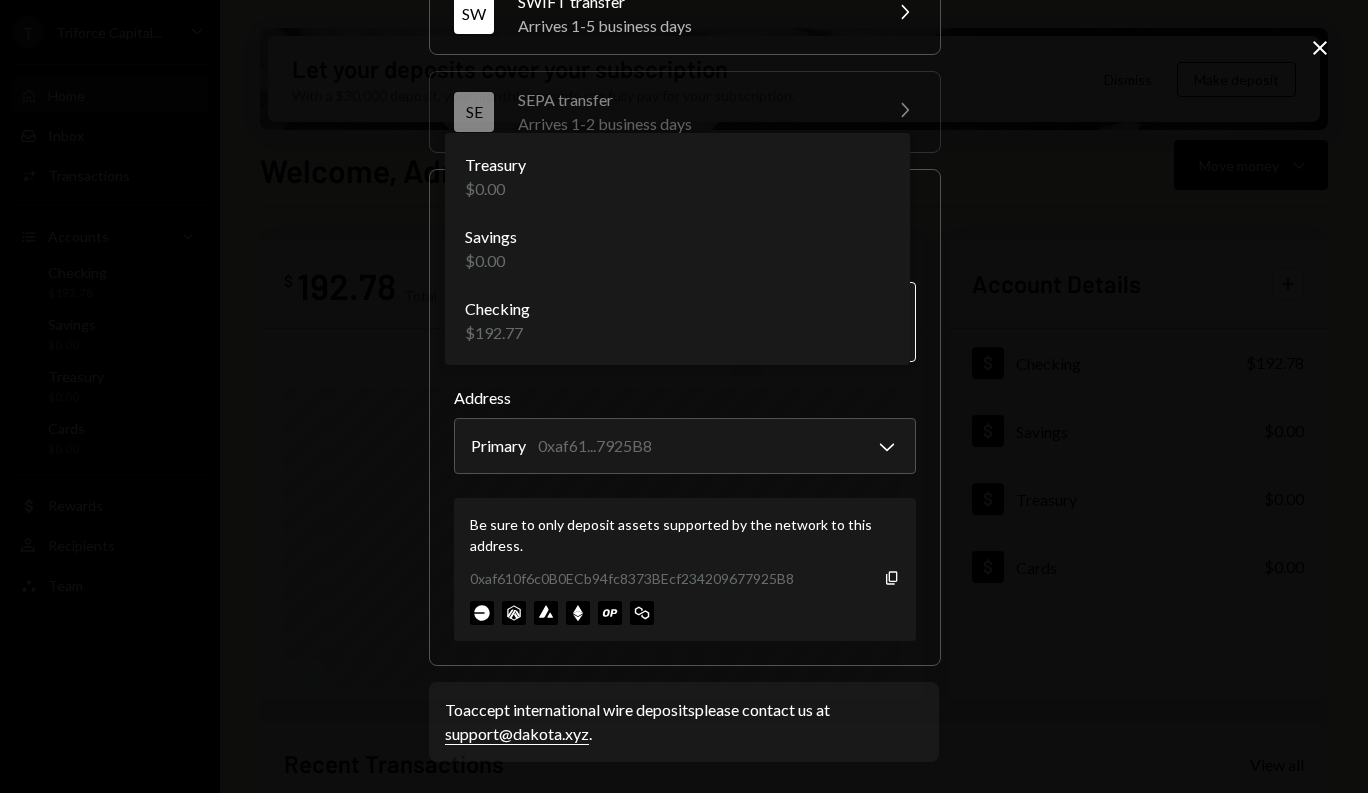 click on "T Triforce Capital... Caret Down Home Home Inbox Inbox Activities Transactions Accounts Accounts Caret Down Checking $192.78 Savings $0.00 Treasury $0.00 Cards $0.00 Dollar Rewards User Recipients Team Team Let your deposits cover your subscription With a $30,000 deposit, your monthly rewards can fully pay for your subscription. Dismiss Make deposit Welcome, [NAME] Move money Caret Down $ 192.78 Total Graph Accounts 1W 1M 3M 1Y ALL Account Details Plus Dollar Checking $192.78 Dollar Savings $0.00 Dollar Treasury $0.00 Dollar Cards $0.00 Recent Transactions View all Type Initiated By Initiated At Account Status Deposit 0.0000  SOL [ADDRESS] Copy 08/02/2025 Checking Completed Deposit 120  DKUSD [ADDRESS] Copy 08/01/2025 Checking Completed Stablecoin Conversion $120.00 [NAME] 08/01/2025 Checking Completed Stablecoin Conversion $100.00 [NAME] 08/01/2025 Checking Canceled Deposit 0.0000  USDC [ADDRESS] Copy 08/01/2025 Checking Completed /dashboard Deposit funds to your account WT BT" at bounding box center [684, 396] 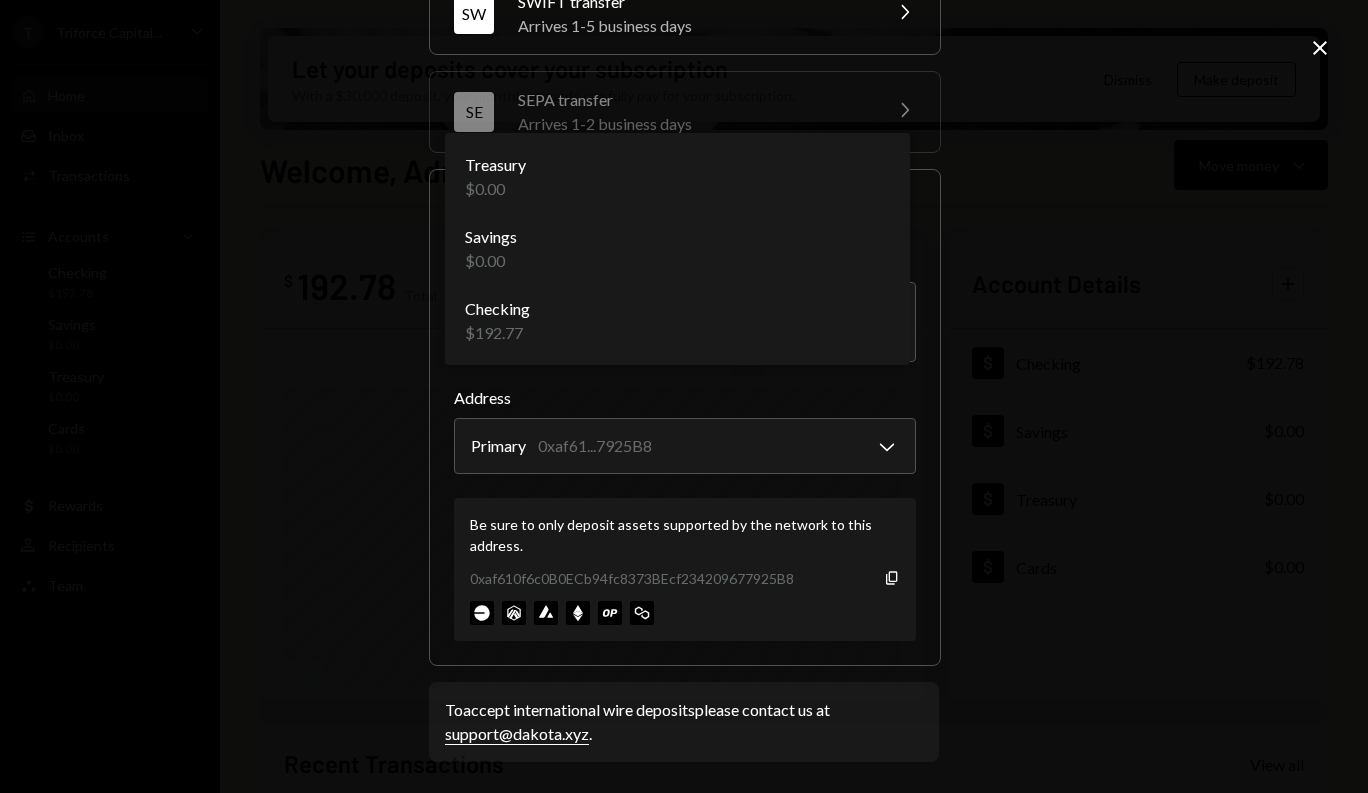 click on "**********" at bounding box center [684, 396] 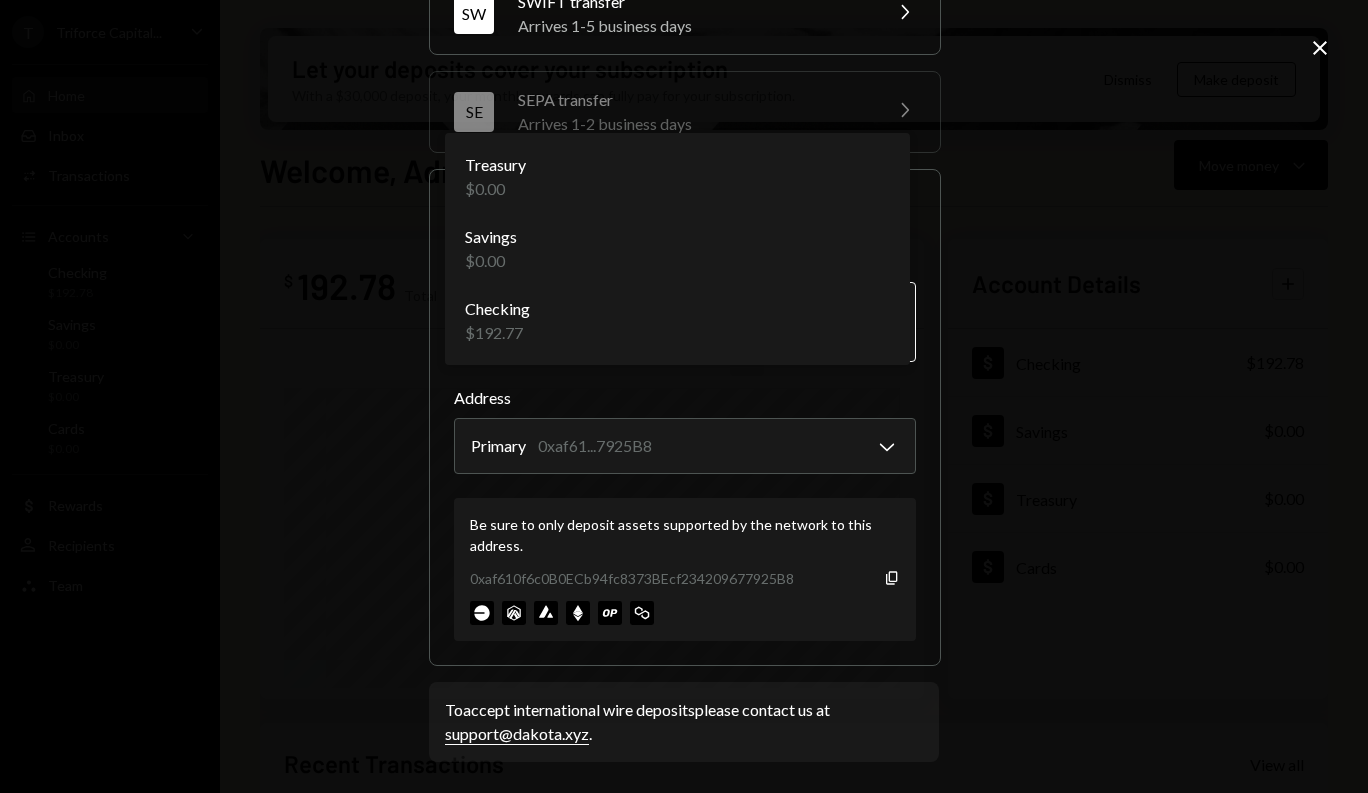 click on "T Triforce Capital... Caret Down Home Home Inbox Inbox Activities Transactions Accounts Accounts Caret Down Checking $192.78 Savings $0.00 Treasury $0.00 Cards $0.00 Dollar Rewards User Recipients Team Team Let your deposits cover your subscription With a $30,000 deposit, your monthly rewards can fully pay for your subscription. Dismiss Make deposit Welcome, [NAME] Move money Caret Down $ 192.78 Total Graph Accounts 1W 1M 3M 1Y ALL Account Details Plus Dollar Checking $192.78 Dollar Savings $0.00 Dollar Treasury $0.00 Dollar Cards $0.00 Recent Transactions View all Type Initiated By Initiated At Account Status Deposit 0.0000  SOL [ADDRESS] Copy 08/02/2025 Checking Completed Deposit 120  DKUSD [ADDRESS] Copy 08/01/2025 Checking Completed Stablecoin Conversion $120.00 [NAME] 08/01/2025 Checking Completed Stablecoin Conversion $100.00 [NAME] 08/01/2025 Checking Canceled Deposit 0.0000  USDC [ADDRESS] Copy 08/01/2025 Checking Completed /dashboard Deposit funds to your account WT BT" at bounding box center (684, 396) 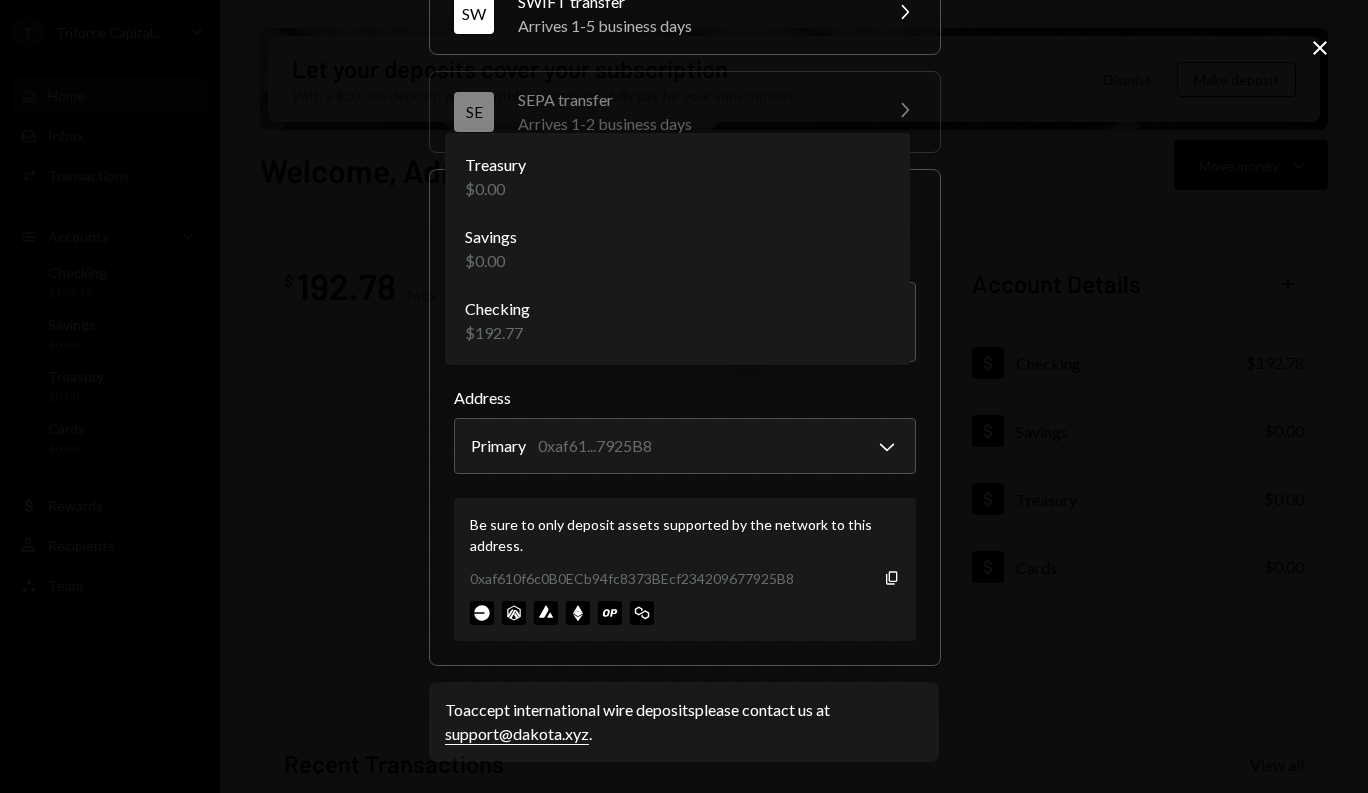 click on "**********" at bounding box center (684, 396) 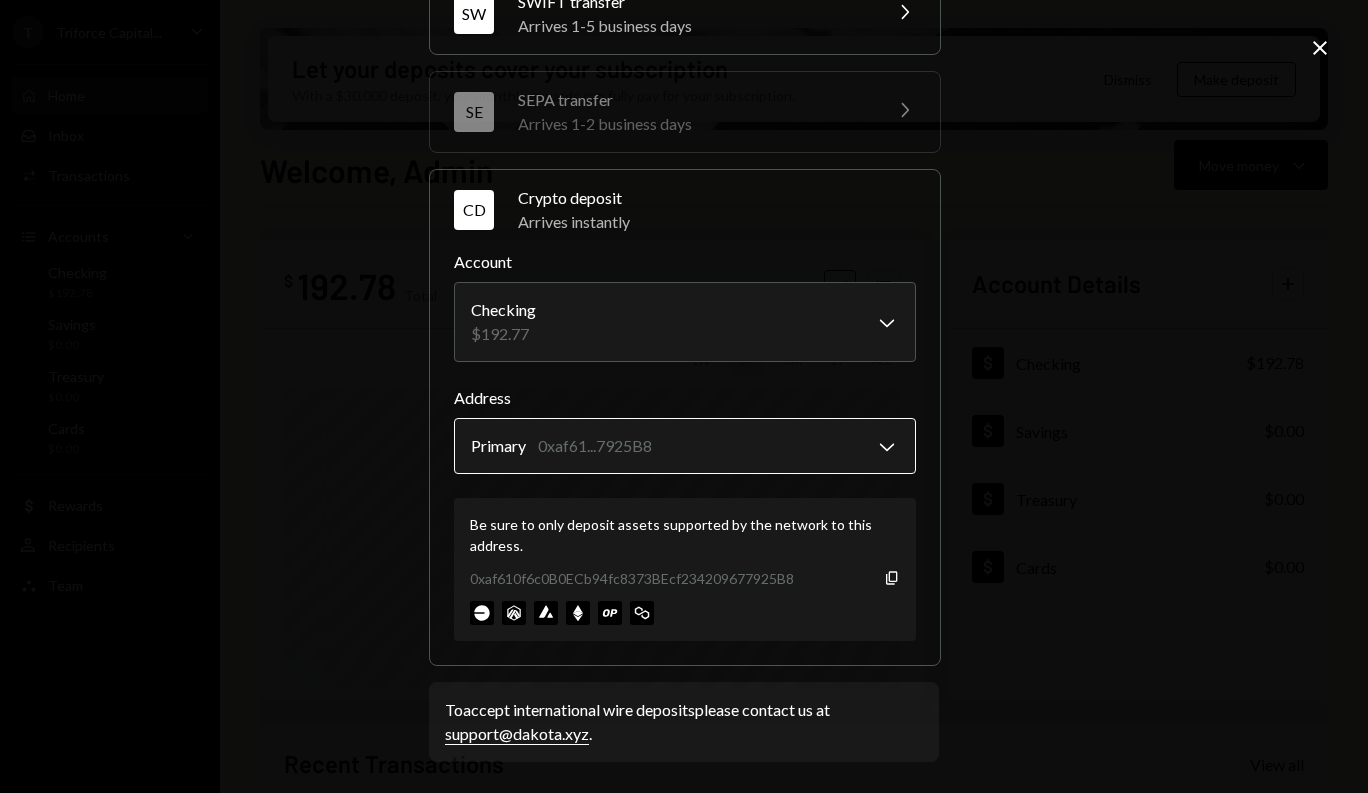 click on "T Triforce Capital... Caret Down Home Home Inbox Inbox Activities Transactions Accounts Accounts Caret Down Checking $192.78 Savings $0.00 Treasury $0.00 Cards $0.00 Dollar Rewards User Recipients Team Team Let your deposits cover your subscription With a $30,000 deposit, your monthly rewards can fully pay for your subscription. Dismiss Make deposit Welcome, [NAME] Move money Caret Down $ 192.78 Total Graph Accounts 1W 1M 3M 1Y ALL Account Details Plus Dollar Checking $192.78 Dollar Savings $0.00 Dollar Treasury $0.00 Dollar Cards $0.00 Recent Transactions View all Type Initiated By Initiated At Account Status Deposit 0.0000  SOL [ADDRESS] Copy 08/02/2025 Checking Completed Deposit 120  DKUSD [ADDRESS] Copy 08/01/2025 Checking Completed Stablecoin Conversion $120.00 [NAME] 08/01/2025 Checking Completed Stablecoin Conversion $100.00 [NAME] 08/01/2025 Checking Canceled Deposit 0.0000  USDC [ADDRESS] Copy 08/01/2025 Checking Completed /dashboard Deposit funds to your account WT BT" at bounding box center (684, 396) 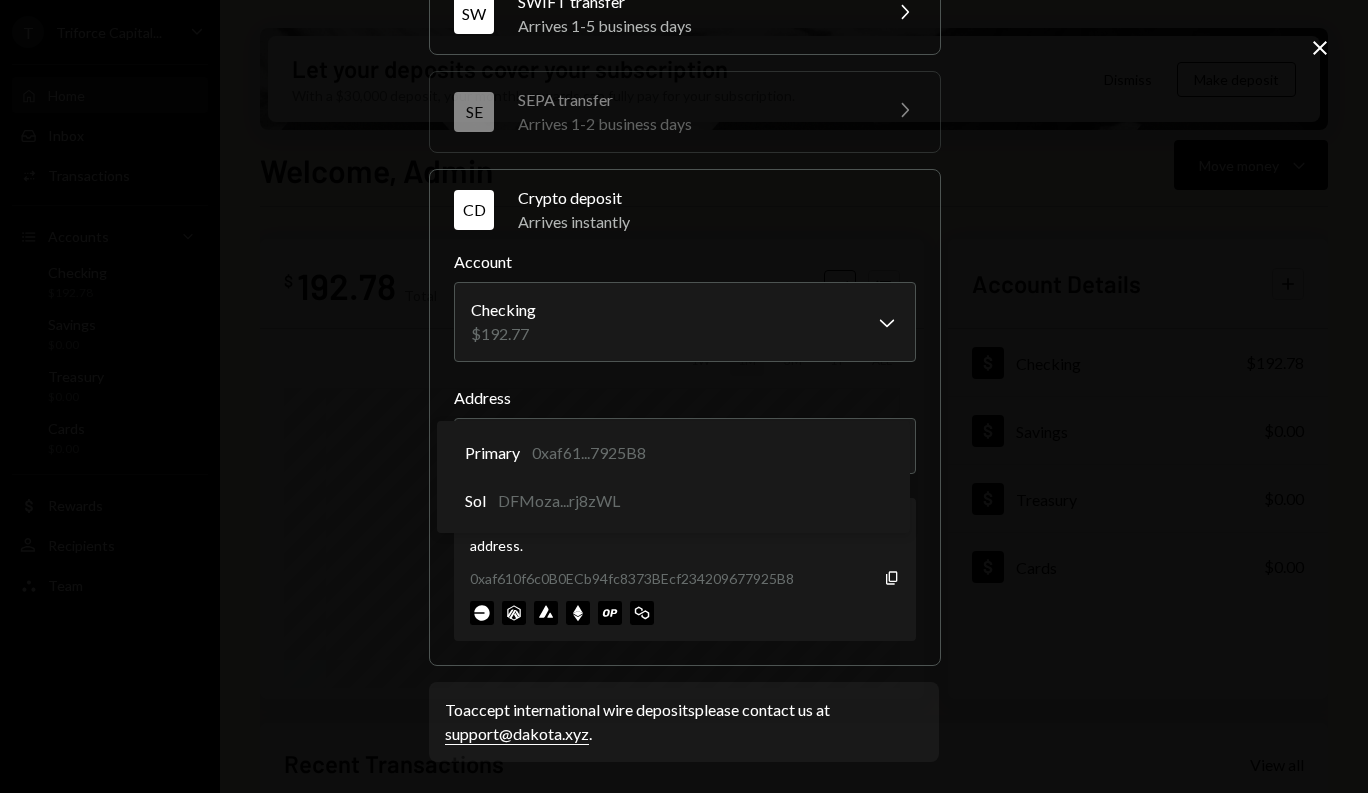 click on "**********" at bounding box center (684, 396) 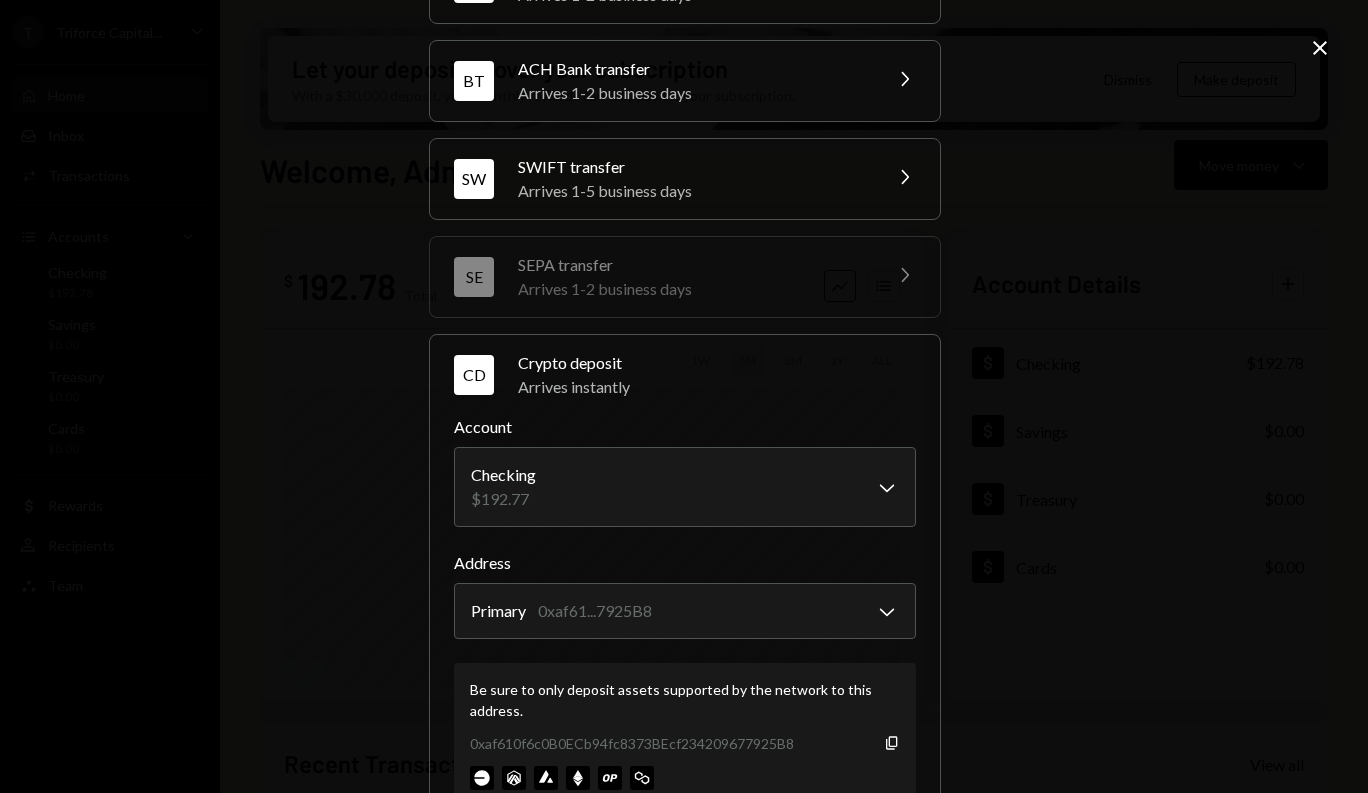 scroll, scrollTop: 0, scrollLeft: 0, axis: both 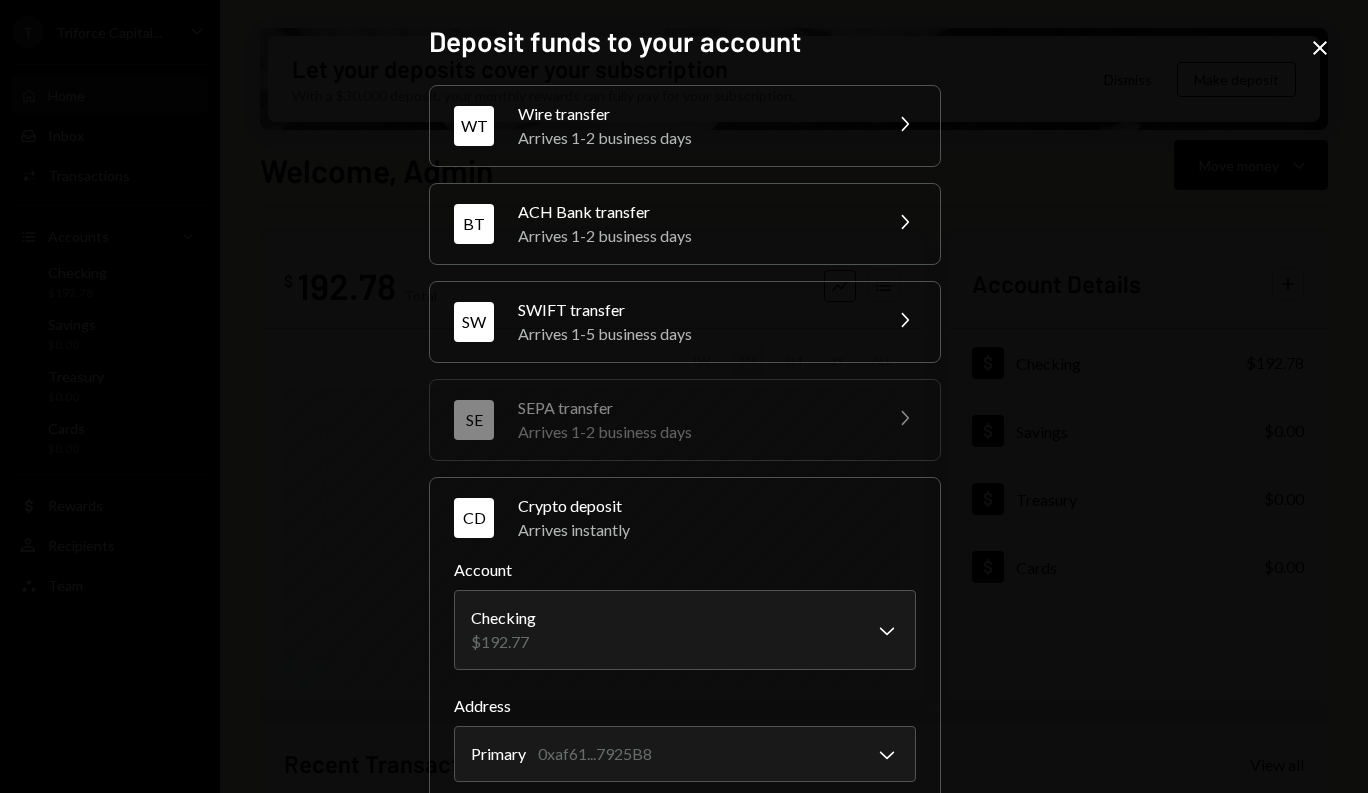 click 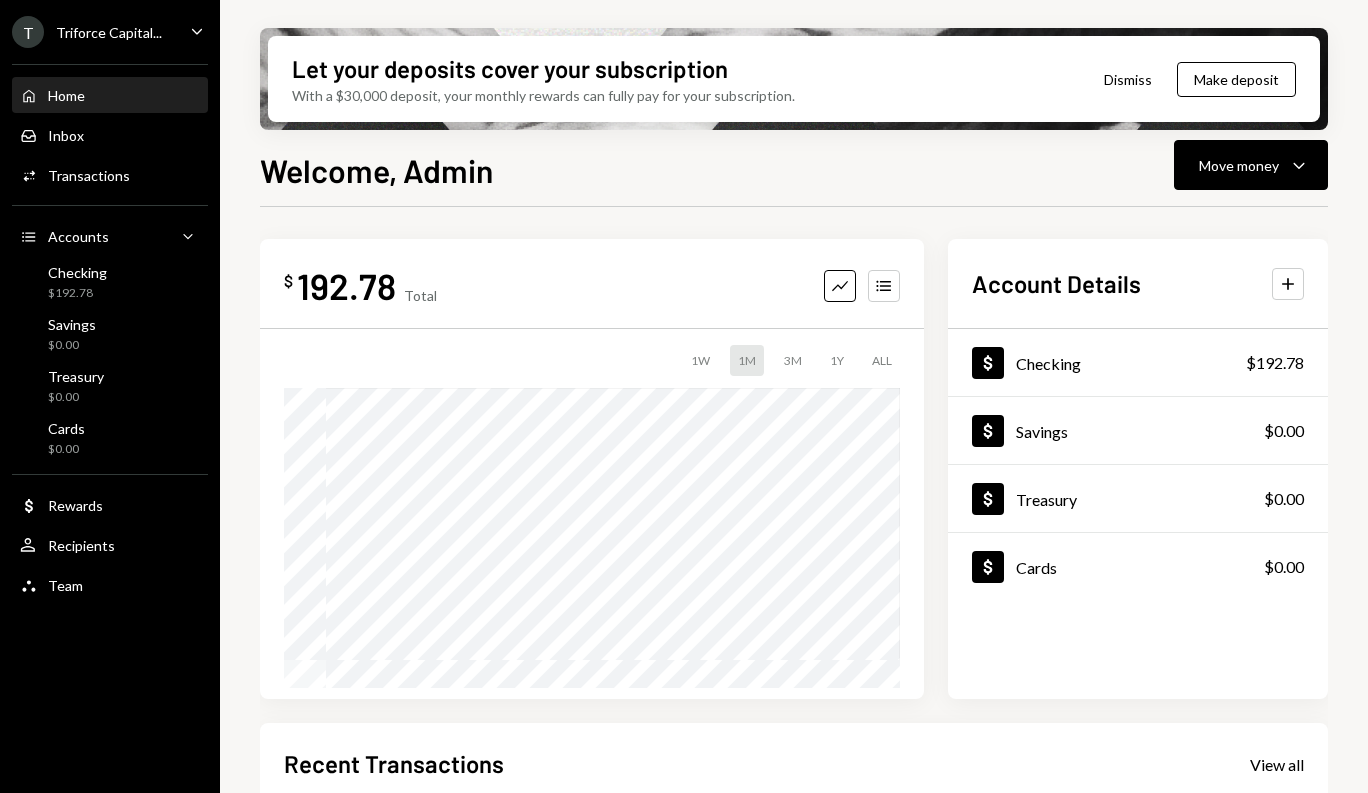click at bounding box center (794, 206) 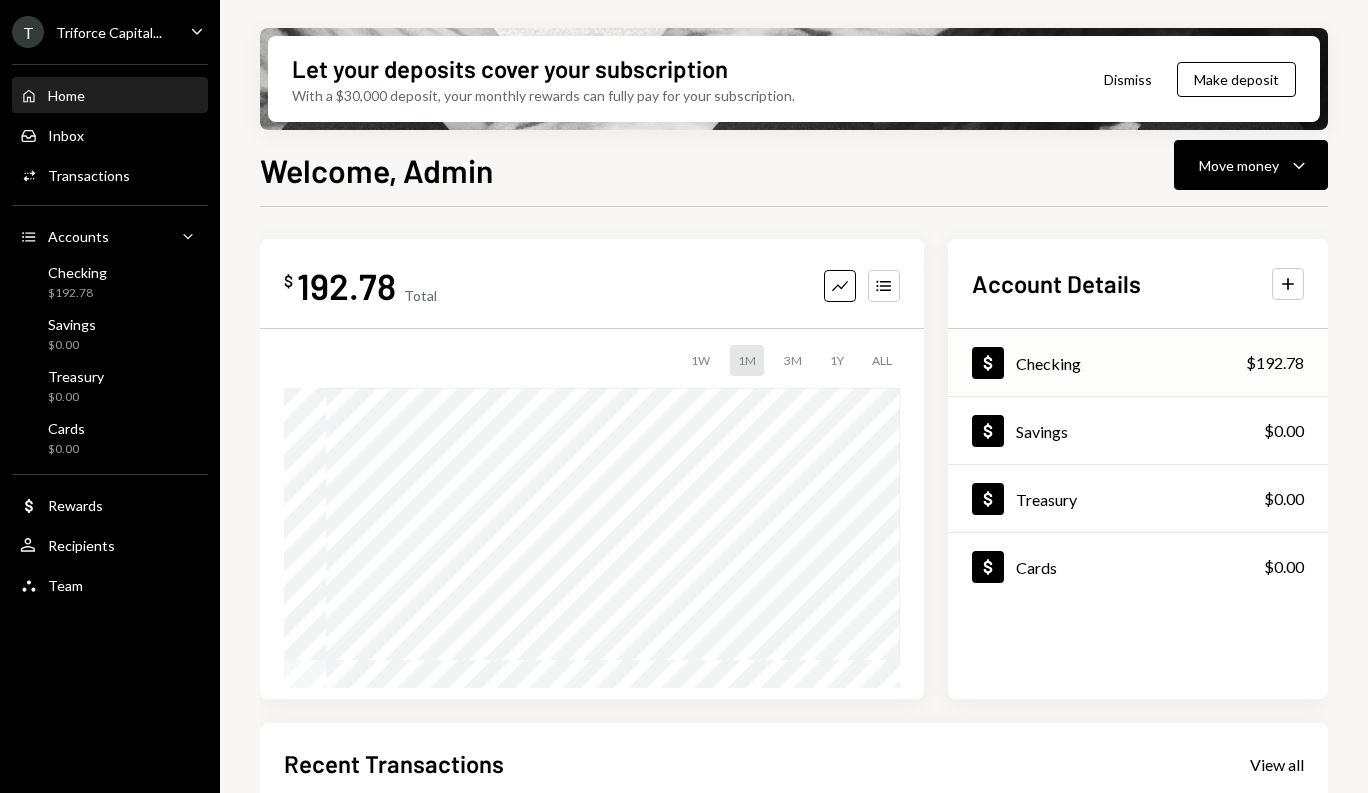 click on "Dollar Checking $192.78" at bounding box center [1138, 363] 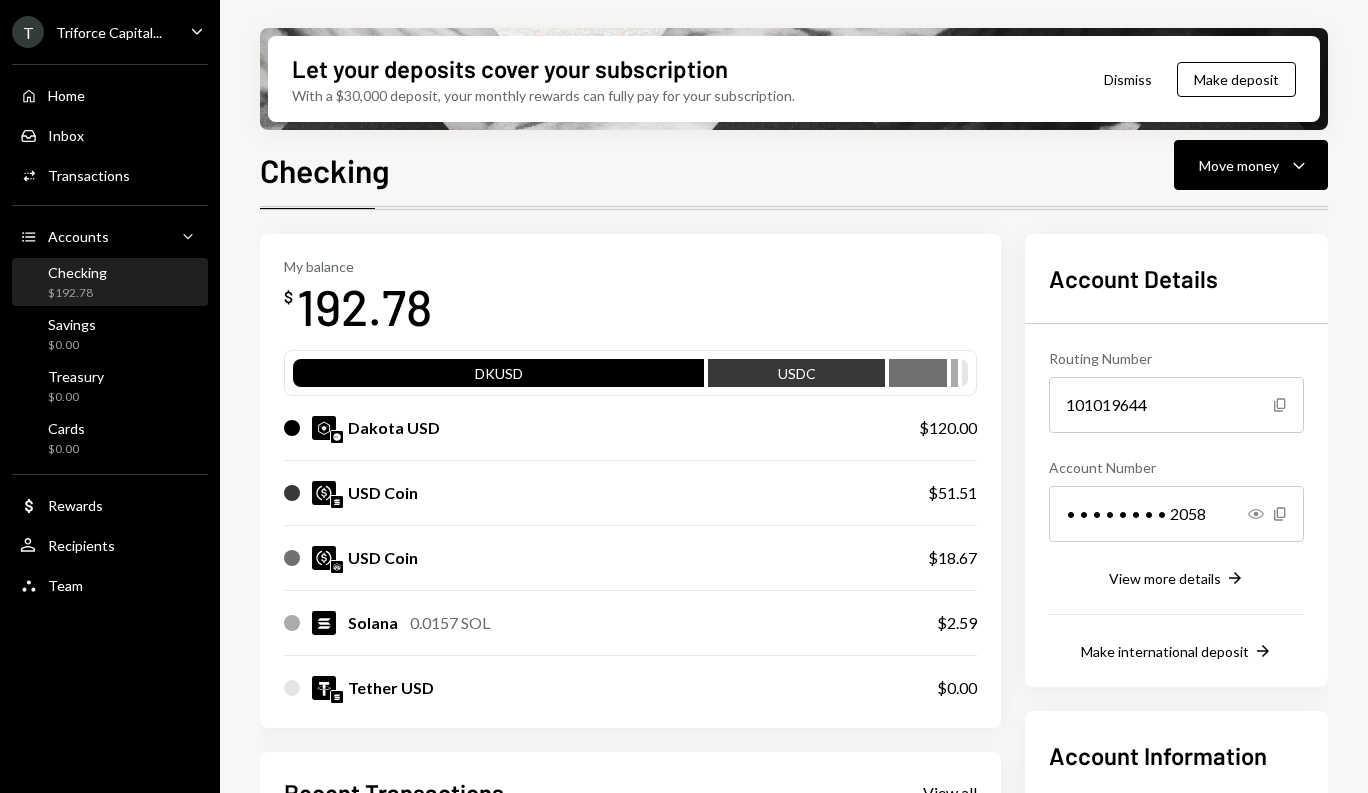 scroll, scrollTop: 0, scrollLeft: 0, axis: both 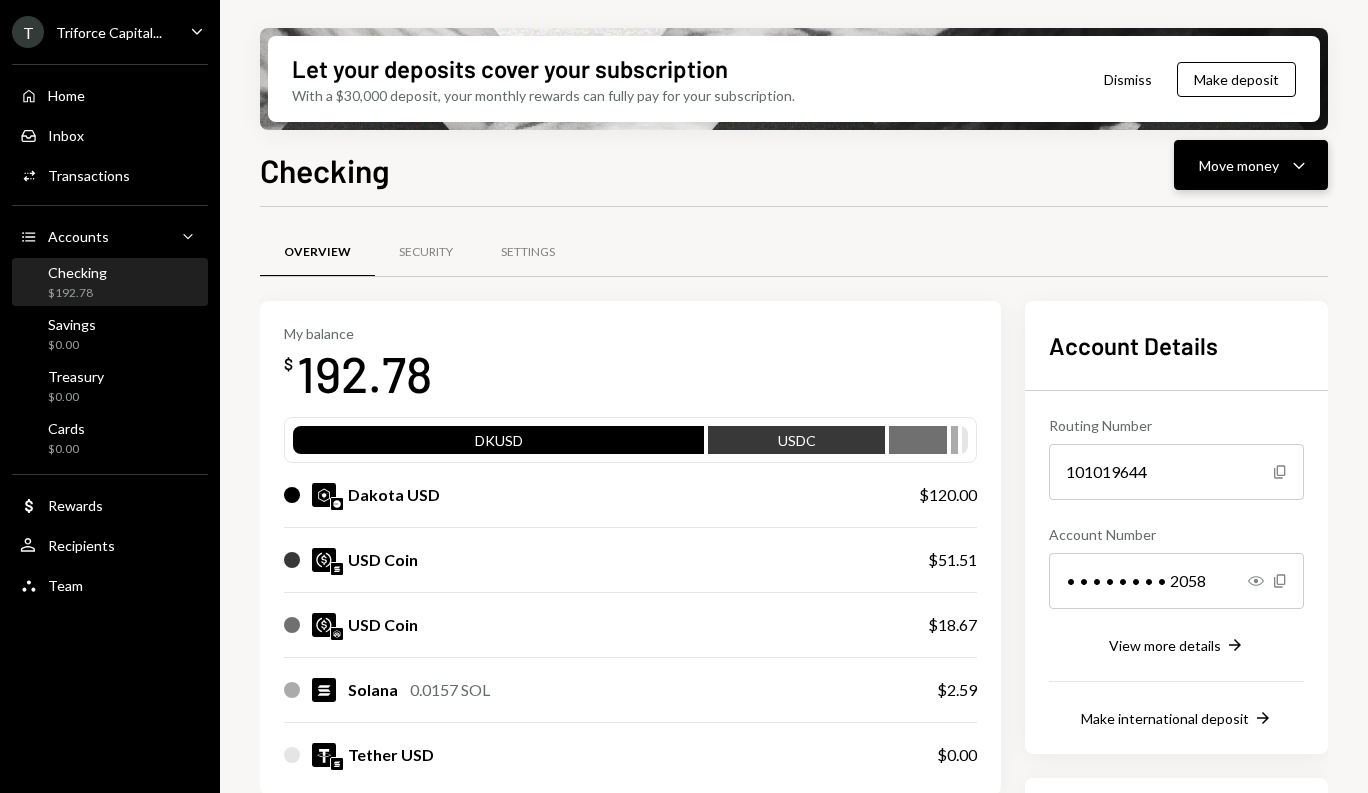 click on "Move money" at bounding box center (1239, 165) 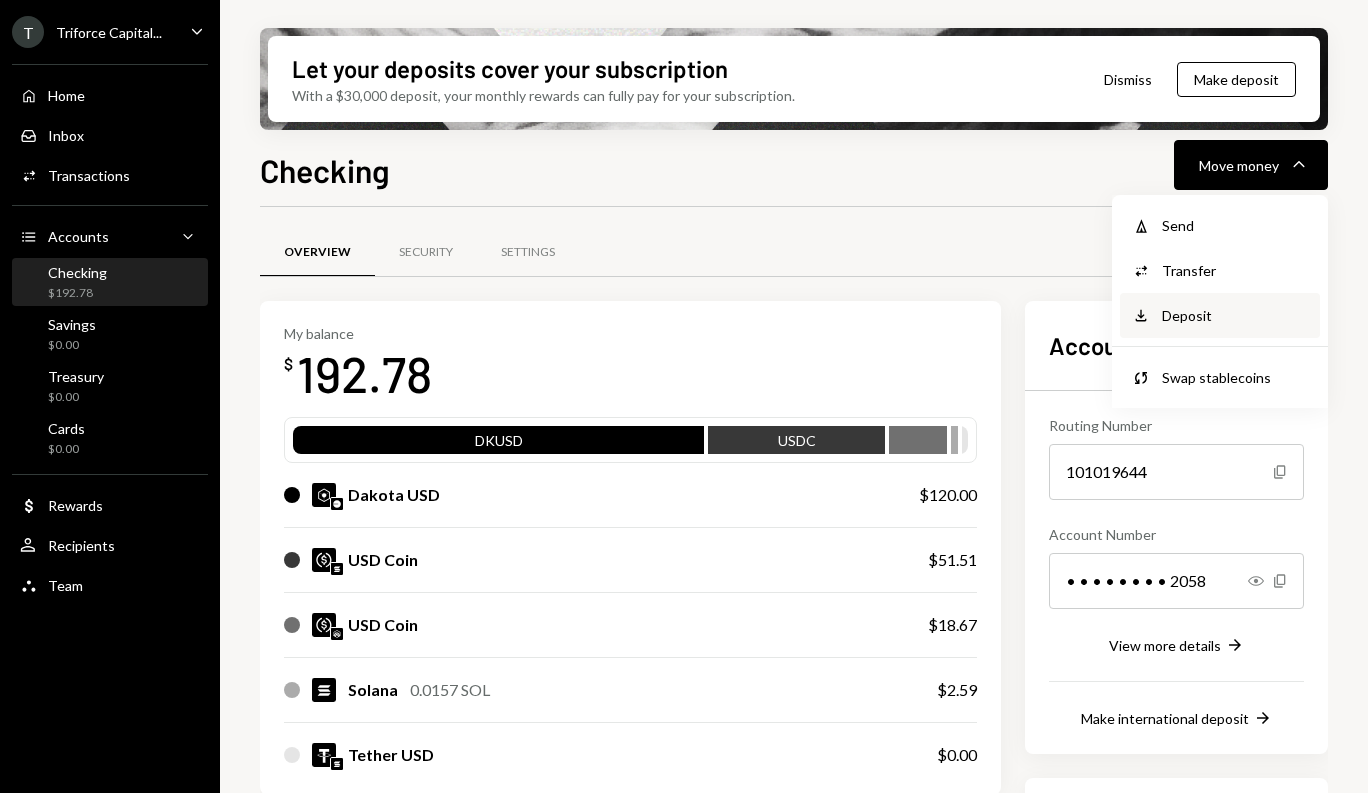 click on "Deposit" at bounding box center (1235, 315) 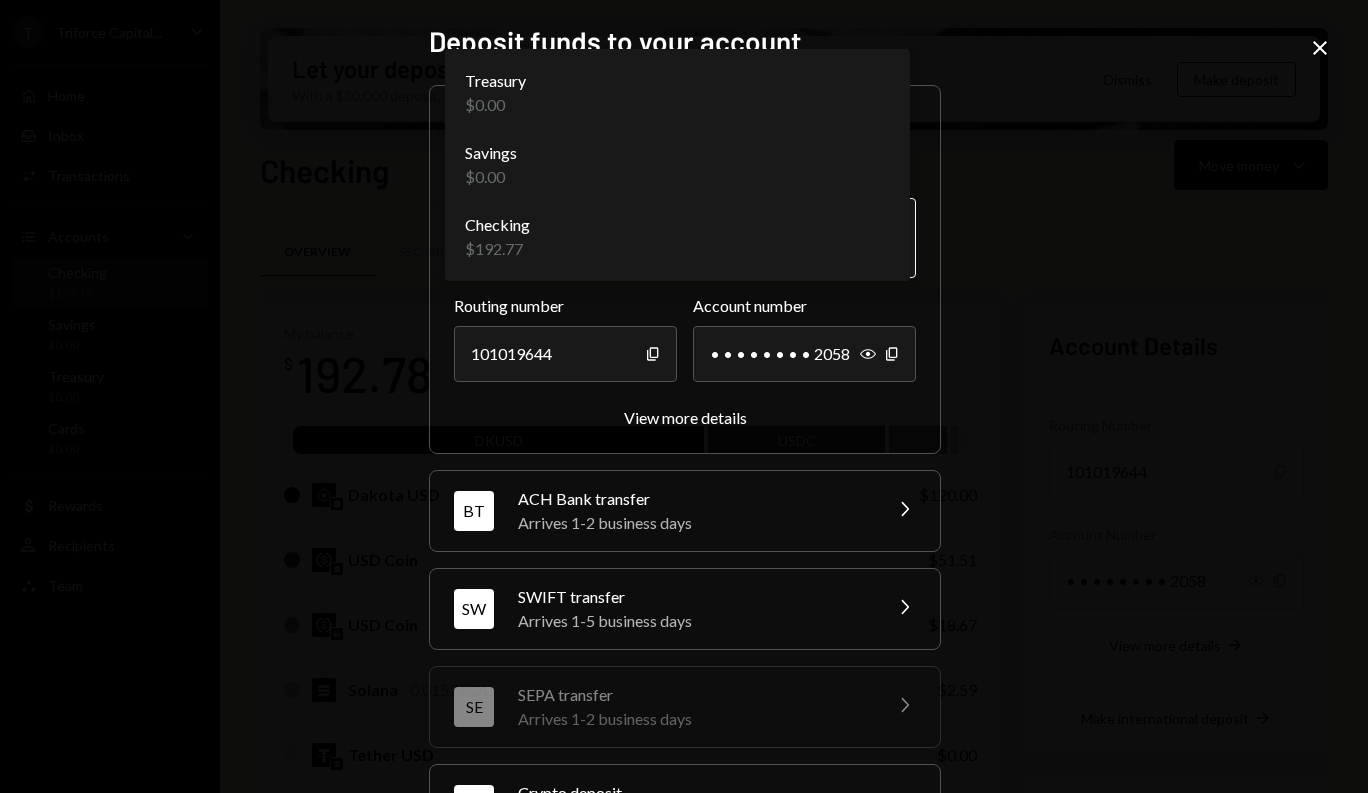 click on "T Triforce Capital... Caret Down Home Home Inbox Inbox Activities Transactions Accounts Accounts Caret Down Checking $192.78 Savings $0.00 Treasury $0.00 Cards $0.00 Dollar Rewards User Recipients Team Team Let your deposits cover your subscription With a $30,000 deposit, your monthly rewards can fully pay for your subscription. Dismiss Make deposit Checking Move money Caret Down Overview Security Settings My balance $ 192.78 DKUSD USDC Dakota USD $120.00 USD Coin $51.51 USD Coin $18.67 Solana 0.0157  SOL $2.59 Tether USD $0.00 Recent Transactions View all Type Initiated By Initiated At Status Deposit 0.0000  SOL [ADDRESS] Copy 08/02/2025 Completed Deposit 120  DKUSD [ADDRESS] Copy 08/01/2025 Completed Stablecoin Conversion $120.00 [NAME] 08/01/2025 Completed Stablecoin Conversion $100.00 [NAME] 08/01/2025 Canceled Deposit 0.0000  USDC [ADDRESS] Copy 08/01/2025 Completed Account Details Routing Number 101019644 Copy Account Number • • • • • • • •  2058 Show Copy" at bounding box center (684, 396) 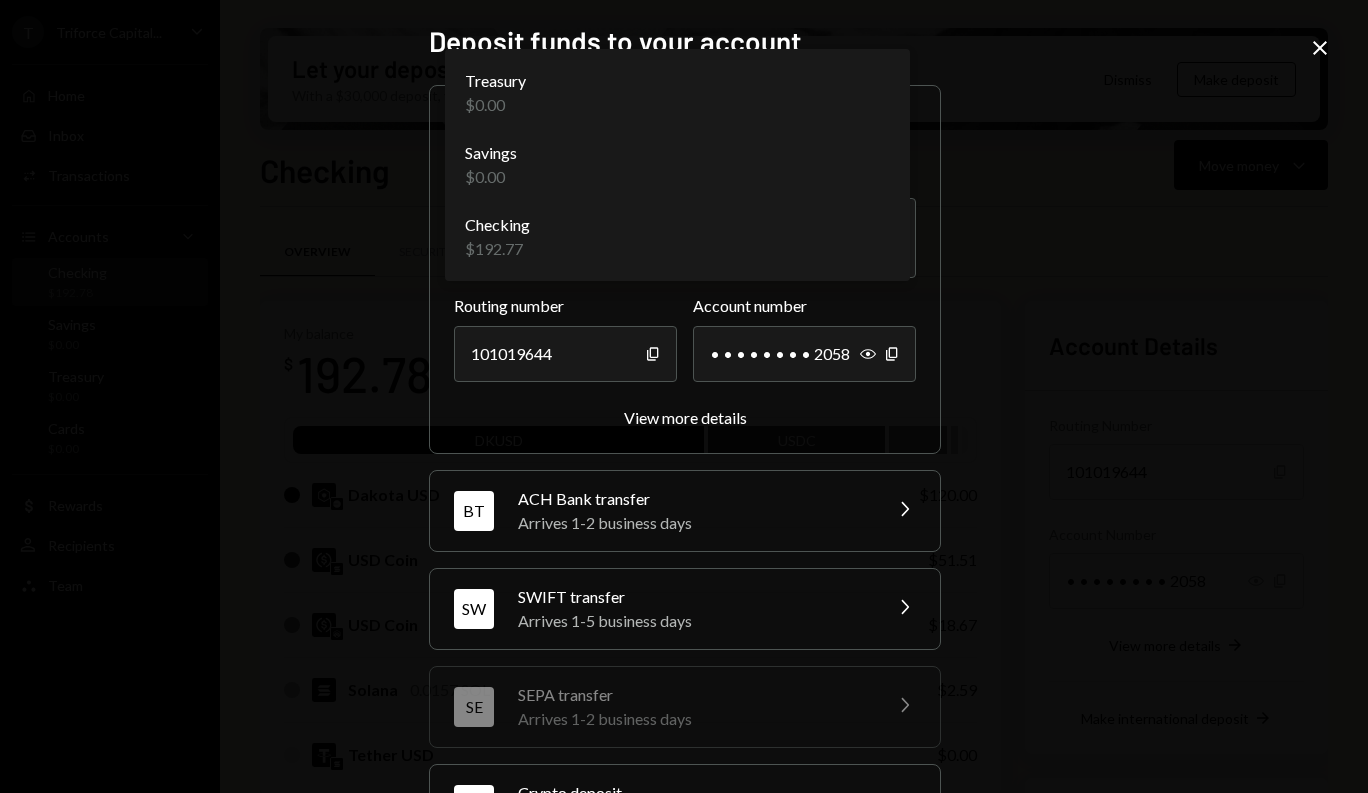 click on "**********" at bounding box center (684, 396) 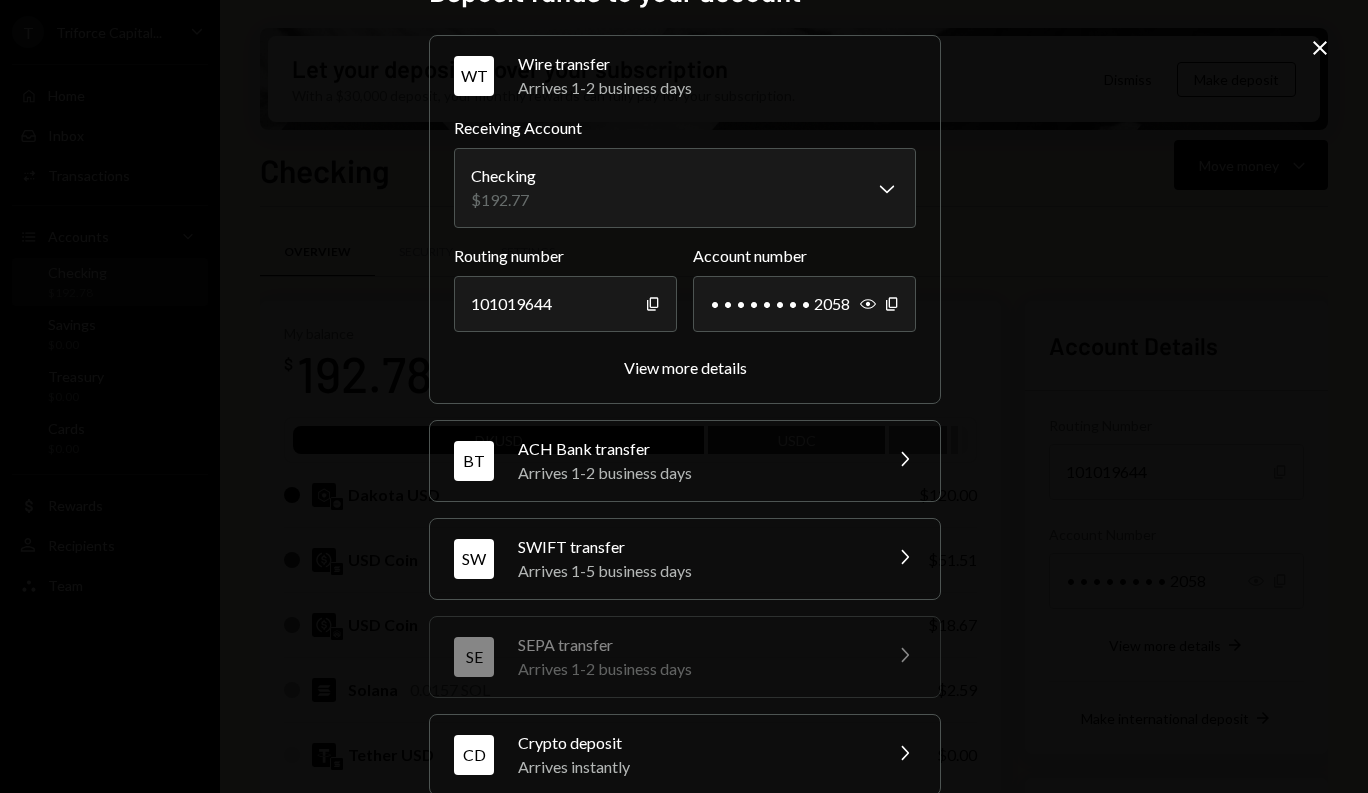 scroll, scrollTop: 180, scrollLeft: 0, axis: vertical 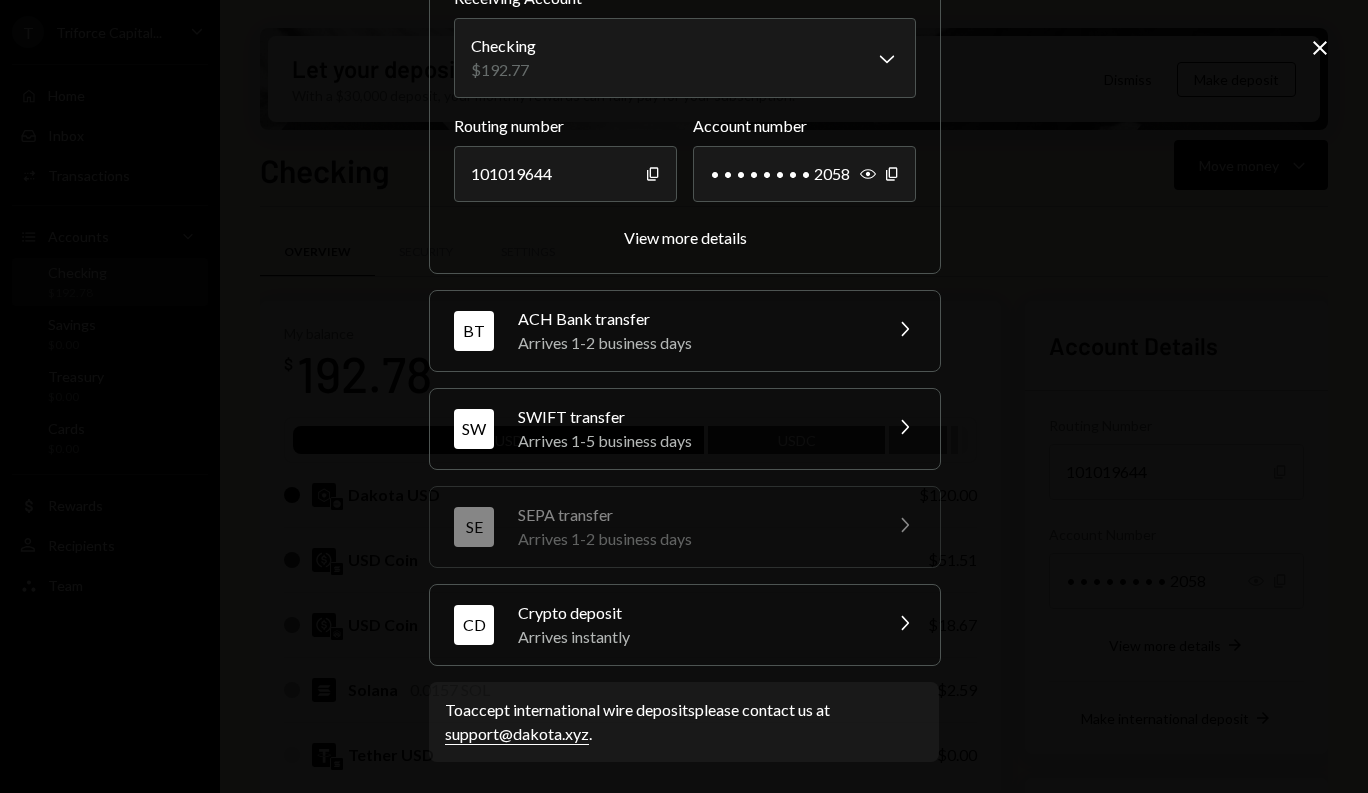 click on "Crypto deposit" at bounding box center [693, 613] 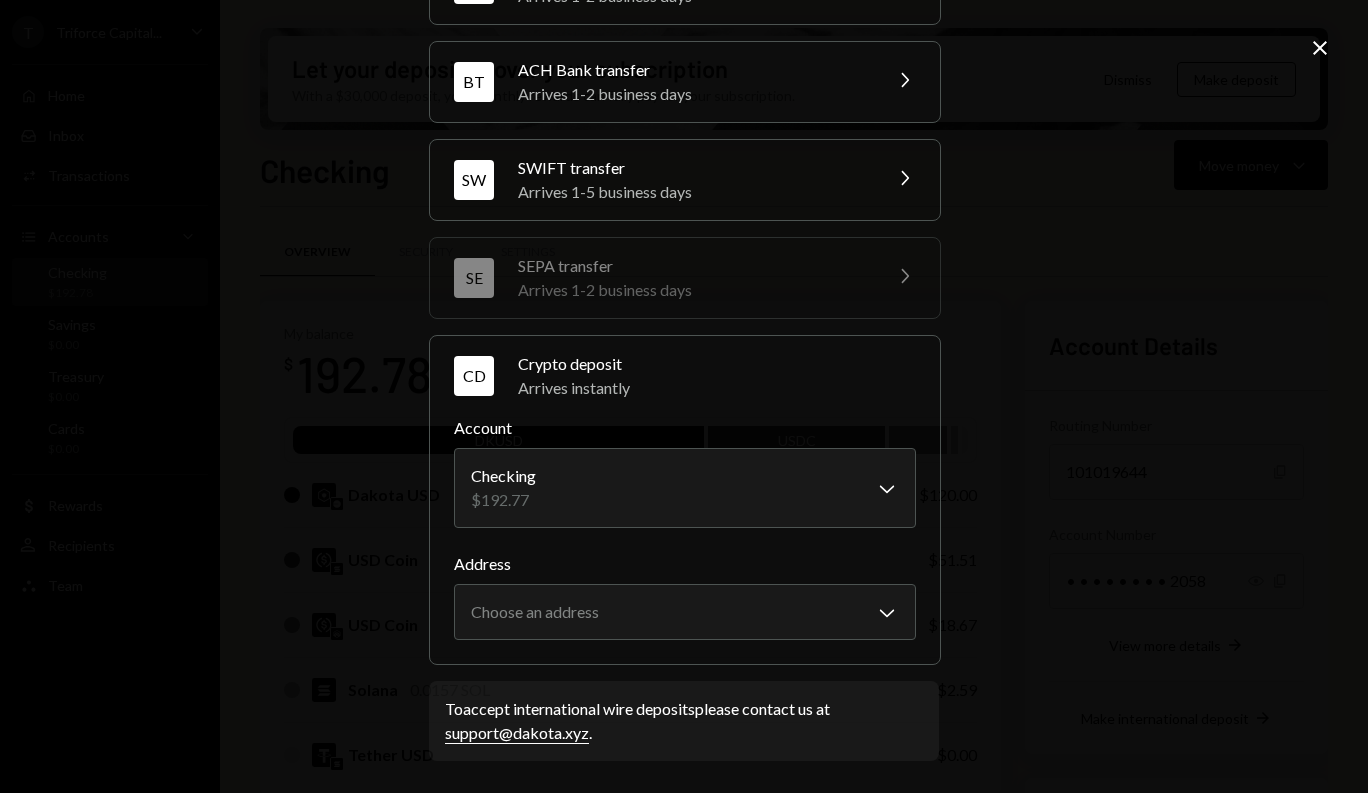 scroll, scrollTop: 141, scrollLeft: 0, axis: vertical 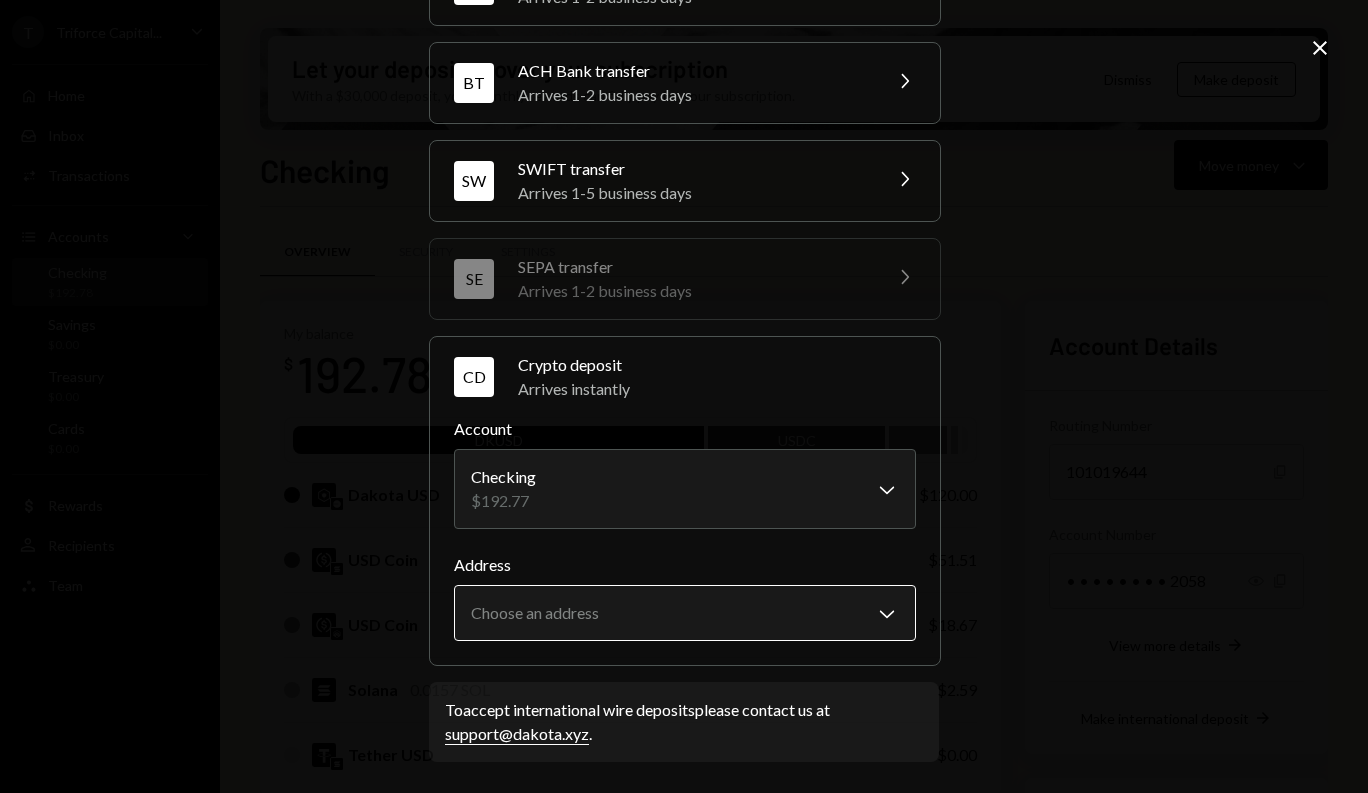 click on "T Triforce Capital... Caret Down Home Home Inbox Inbox Activities Transactions Accounts Accounts Caret Down Checking $192.78 Savings $0.00 Treasury $0.00 Cards $0.00 Dollar Rewards User Recipients Team Team Let your deposits cover your subscription With a $30,000 deposit, your monthly rewards can fully pay for your subscription. Dismiss Make deposit Checking Move money Caret Down Overview Security Settings My balance $ 192.78 DKUSD USDC Dakota USD $120.00 USD Coin $51.51 USD Coin $18.67 Solana 0.0157  SOL $2.59 Tether USD $0.00 Recent Transactions View all Type Initiated By Initiated At Status Deposit 0.0000  SOL [ADDRESS] Copy 08/02/2025 Completed Deposit 120  DKUSD [ADDRESS] Copy 08/01/2025 Completed Stablecoin Conversion $120.00 [NAME] 08/01/2025 Completed Stablecoin Conversion $100.00 [NAME] 08/01/2025 Canceled Deposit 0.0000  USDC [ADDRESS] Copy 08/01/2025 Completed Account Details Routing Number 101019644 Copy Account Number • • • • • • • •  2058 Show Copy" at bounding box center (684, 396) 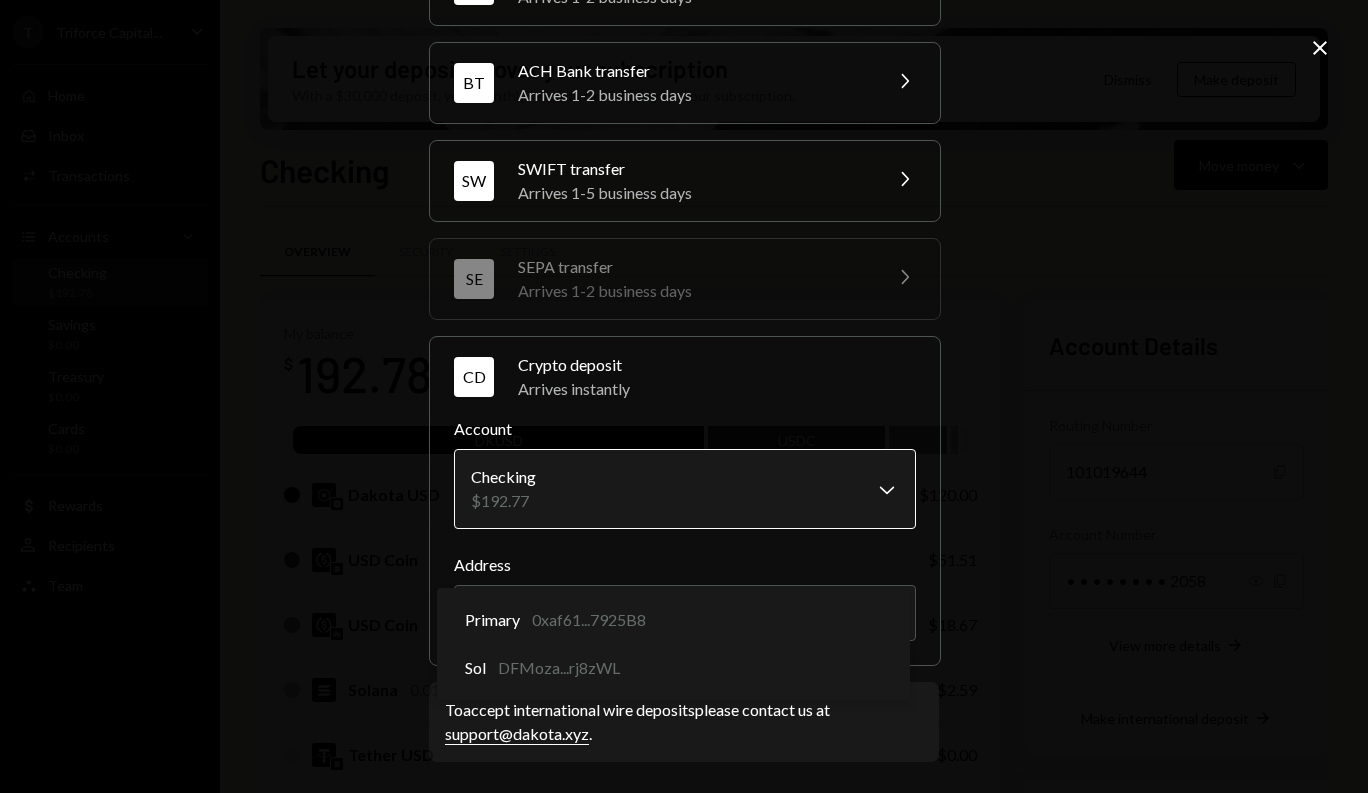 click on "T Triforce Capital... Caret Down Home Home Inbox Inbox Activities Transactions Accounts Accounts Caret Down Checking $192.78 Savings $0.00 Treasury $0.00 Cards $0.00 Dollar Rewards User Recipients Team Team Let your deposits cover your subscription With a $30,000 deposit, your monthly rewards can fully pay for your subscription. Dismiss Make deposit Checking Move money Caret Down Overview Security Settings My balance $ 192.78 DKUSD USDC Dakota USD $120.00 USD Coin $51.51 USD Coin $18.67 Solana 0.0157  SOL $2.59 Tether USD $0.00 Recent Transactions View all Type Initiated By Initiated At Status Deposit 0.0000  SOL [ADDRESS] Copy 08/02/2025 Completed Deposit 120  DKUSD [ADDRESS] Copy 08/01/2025 Completed Stablecoin Conversion $120.00 [NAME] 08/01/2025 Completed Stablecoin Conversion $100.00 [NAME] 08/01/2025 Canceled Deposit 0.0000  USDC [ADDRESS] Copy 08/01/2025 Completed Account Details Routing Number 101019644 Copy Account Number • • • • • • • •  2058 Show Copy" at bounding box center [684, 396] 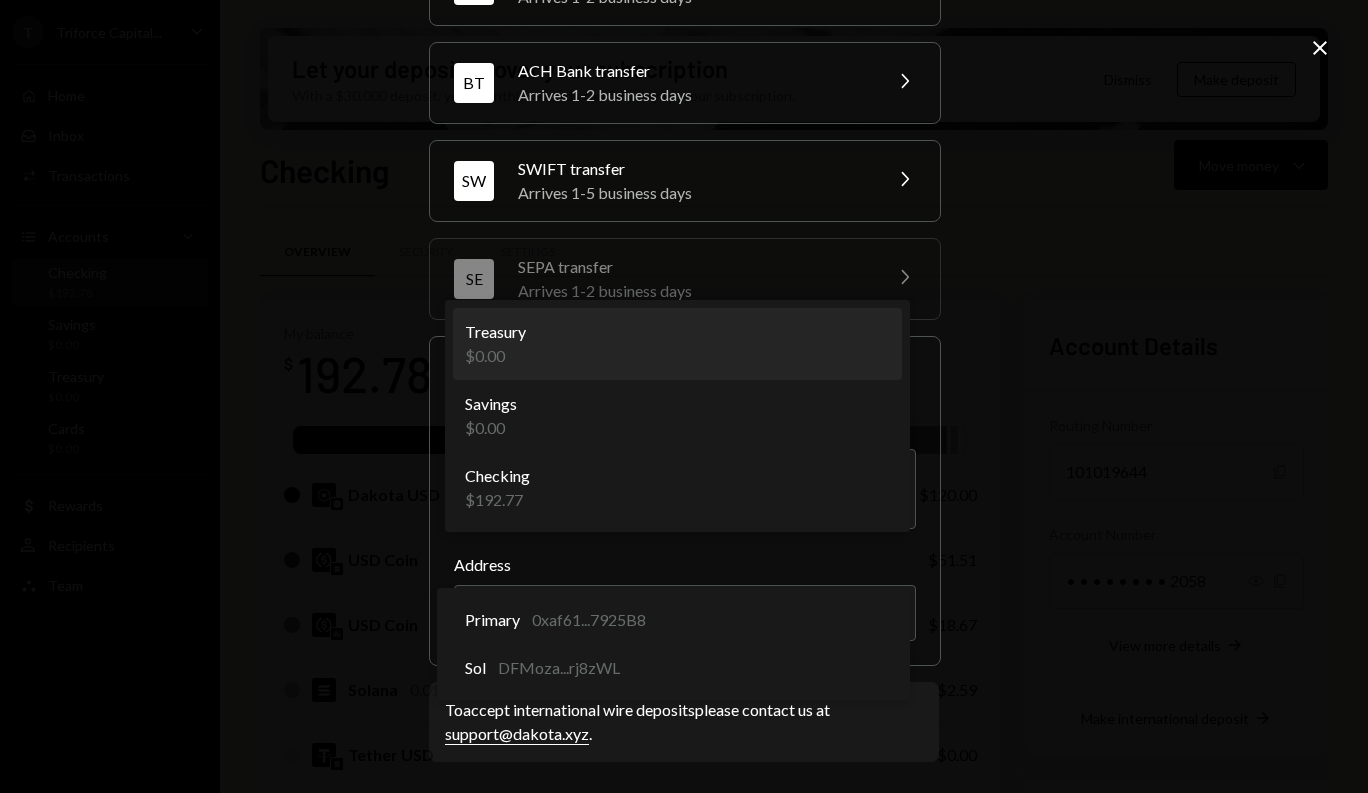select on "**********" 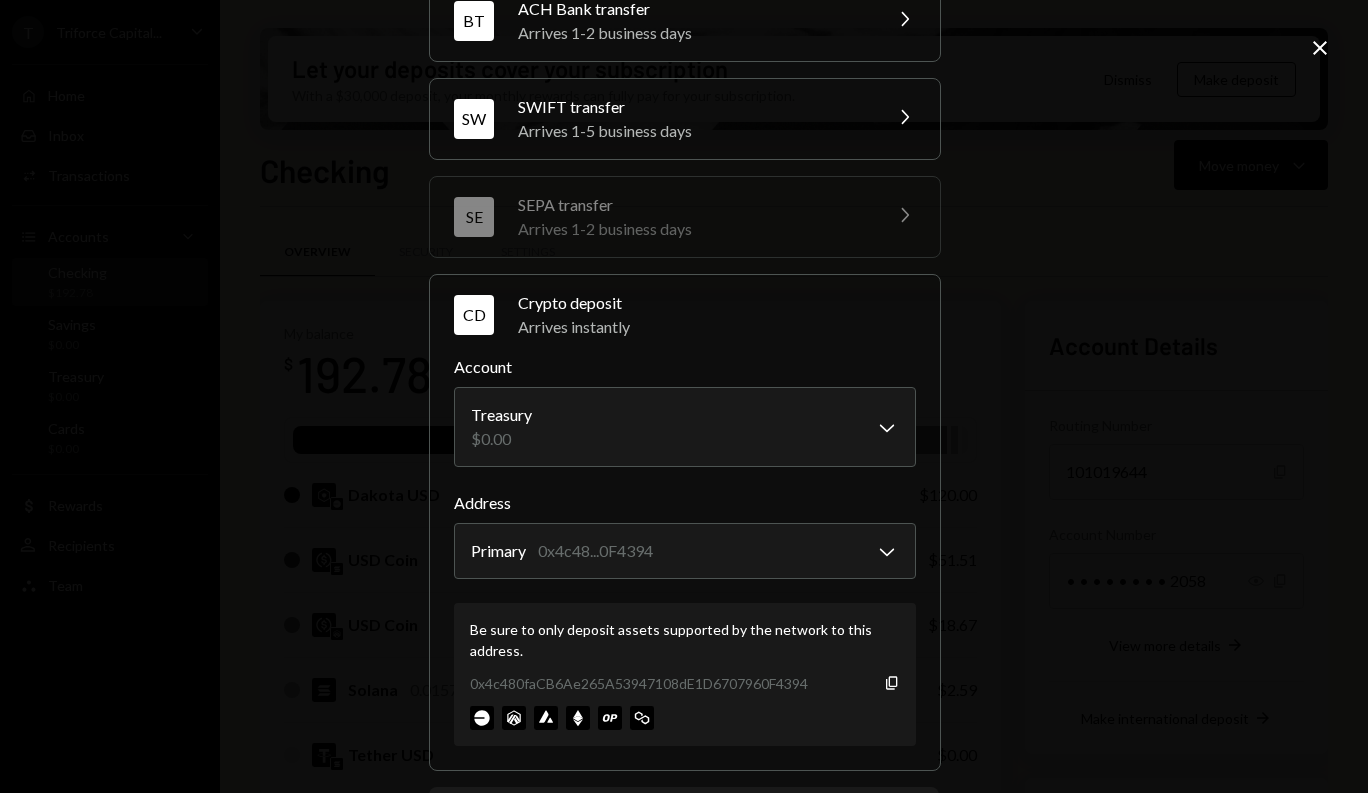 scroll, scrollTop: 308, scrollLeft: 0, axis: vertical 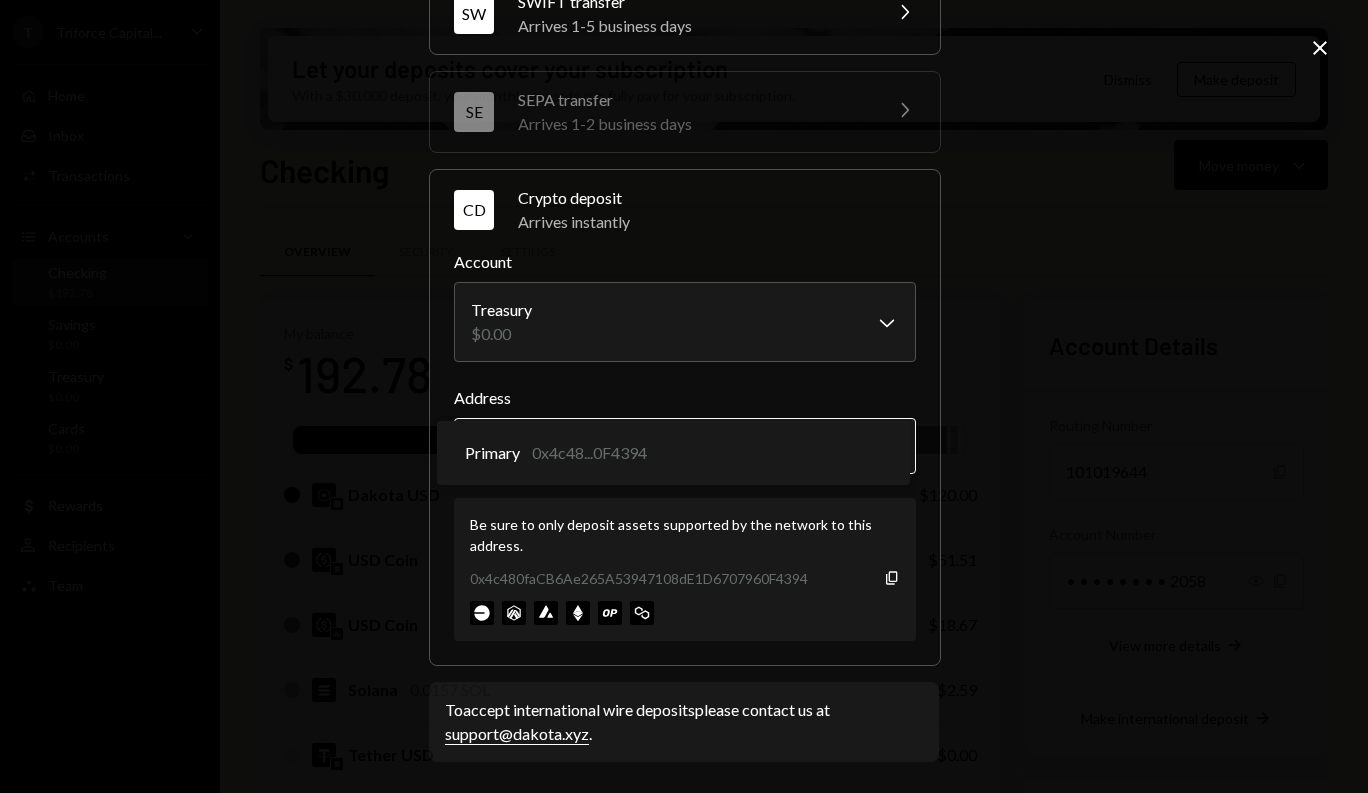 click on "T Triforce Capital... Caret Down Home Home Inbox Inbox Activities Transactions Accounts Accounts Caret Down Checking $192.78 Savings $0.00 Treasury $0.00 Cards $0.00 Dollar Rewards User Recipients Team Team Let your deposits cover your subscription With a $30,000 deposit, your monthly rewards can fully pay for your subscription. Dismiss Make deposit Checking Move money Caret Down Overview Security Settings My balance $ 192.78 DKUSD USDC Dakota USD $120.00 USD Coin $51.51 USD Coin $18.67 Solana 0.0157  SOL $2.59 Tether USD $0.00 Recent Transactions View all Type Initiated By Initiated At Status Deposit 0.0000  SOL [ADDRESS] Copy 08/02/2025 Completed Deposit 120  DKUSD [ADDRESS] Copy 08/01/2025 Completed Stablecoin Conversion $120.00 [NAME] 08/01/2025 Completed Stablecoin Conversion $100.00 [NAME] 08/01/2025 Canceled Deposit 0.0000  USDC [ADDRESS] Copy 08/01/2025 Completed Account Details Routing Number 101019644 Copy Account Number • • • • • • • •  2058 Show Copy" at bounding box center (684, 396) 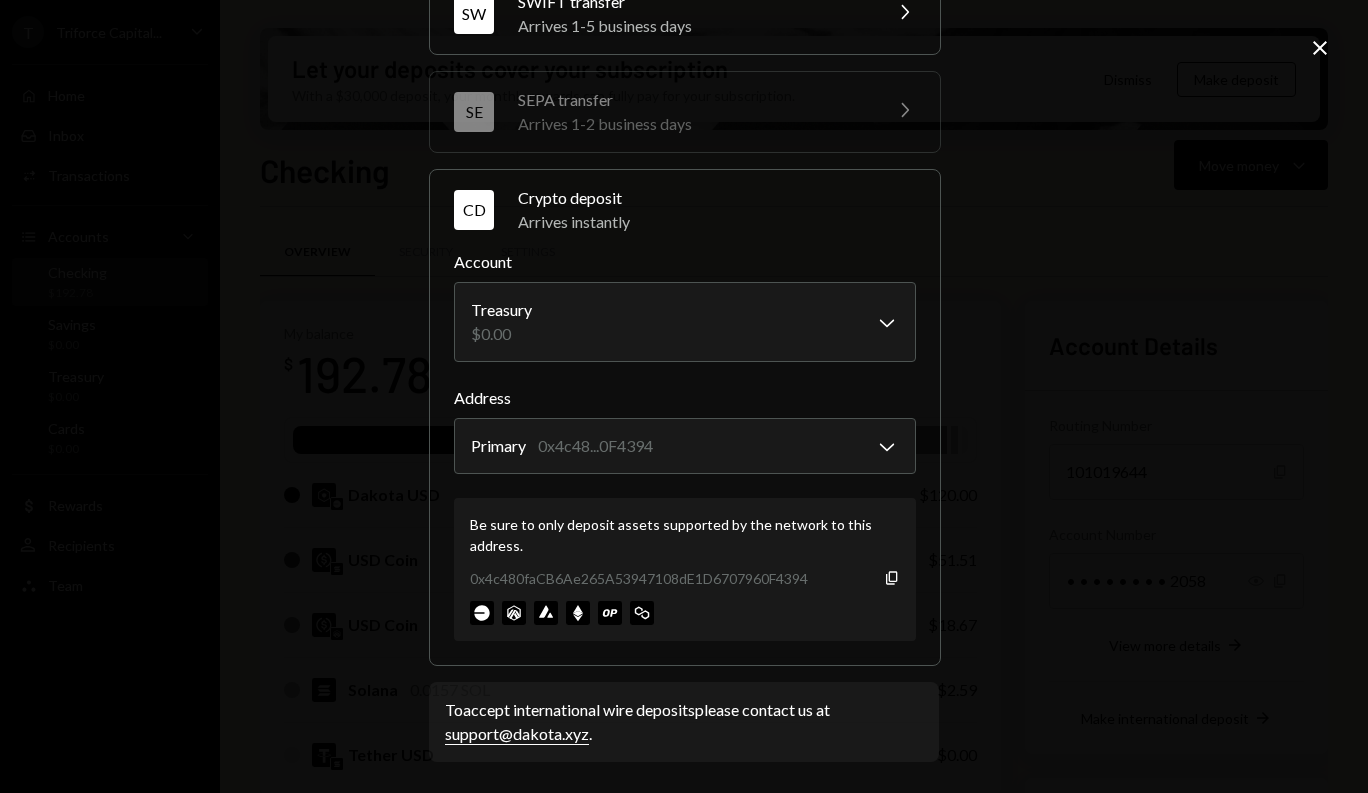 type 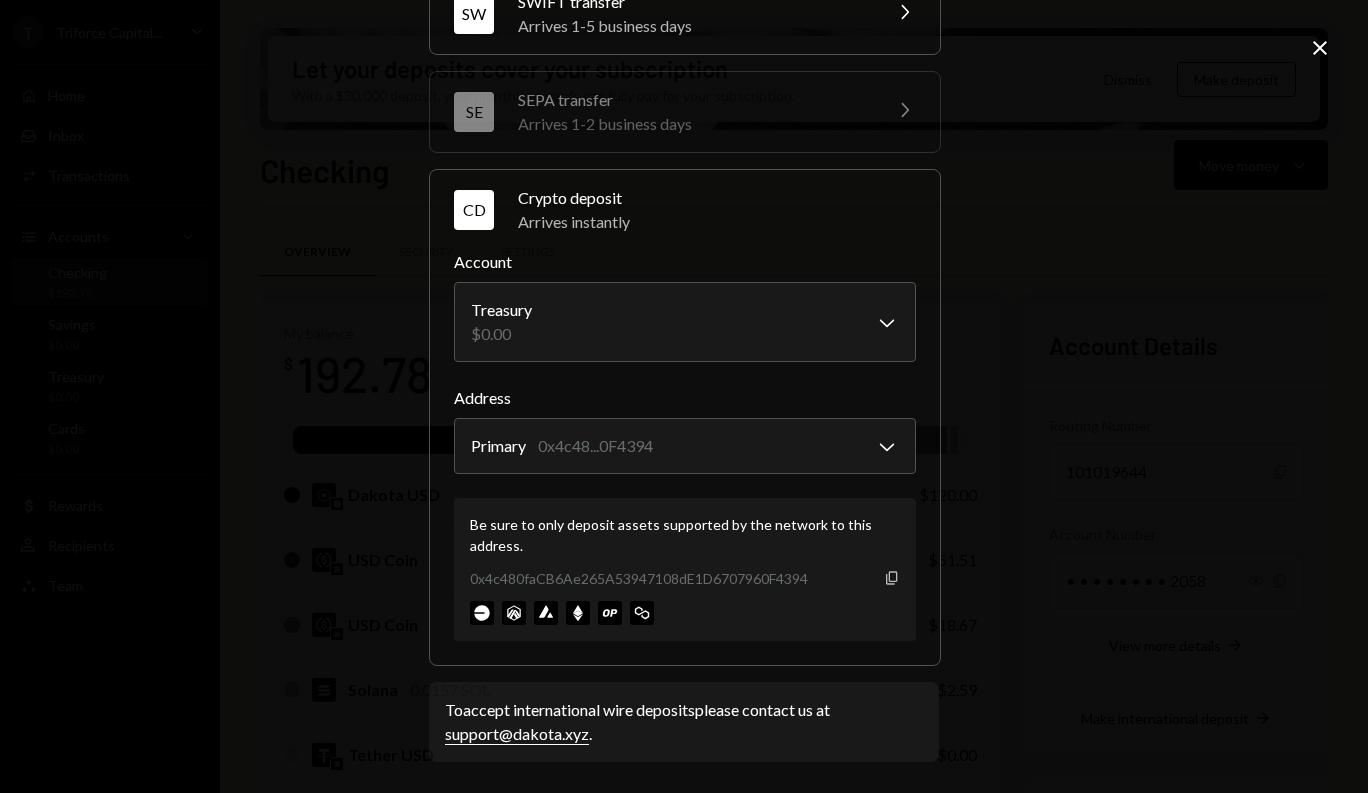 click 